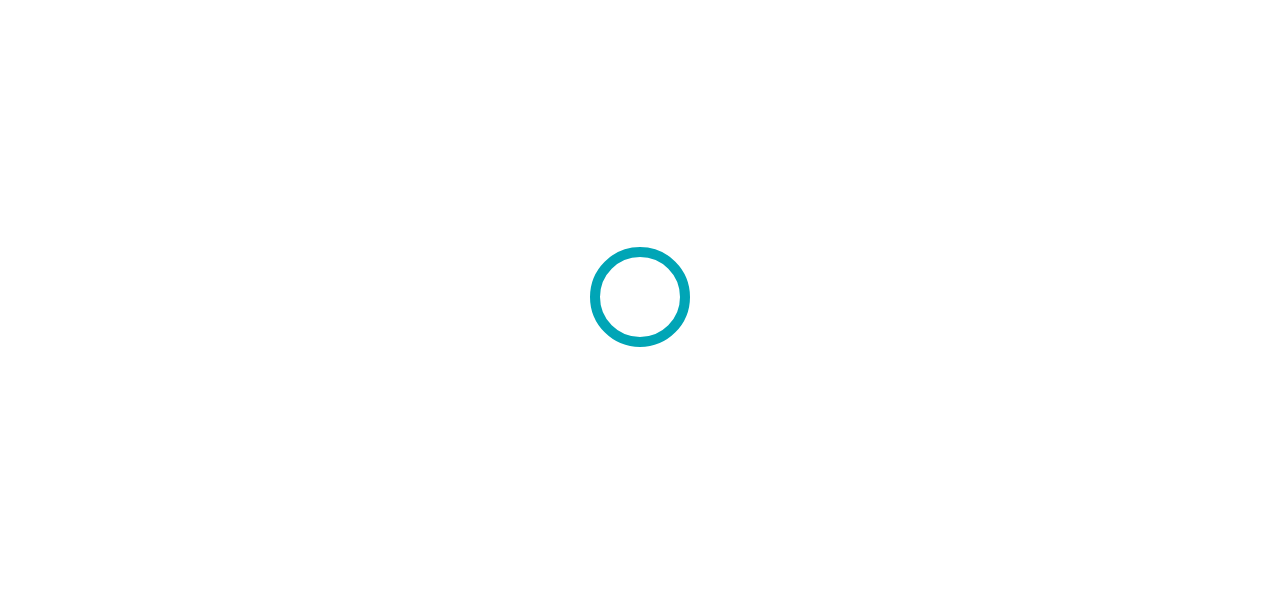 scroll, scrollTop: 0, scrollLeft: 0, axis: both 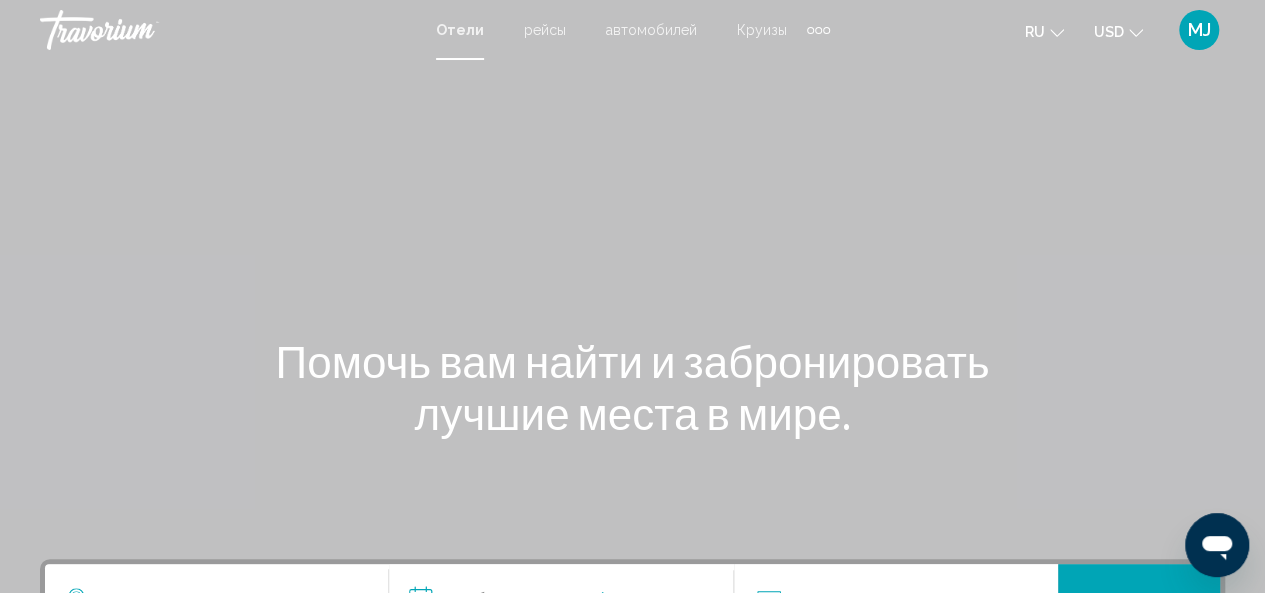 click at bounding box center [818, 30] 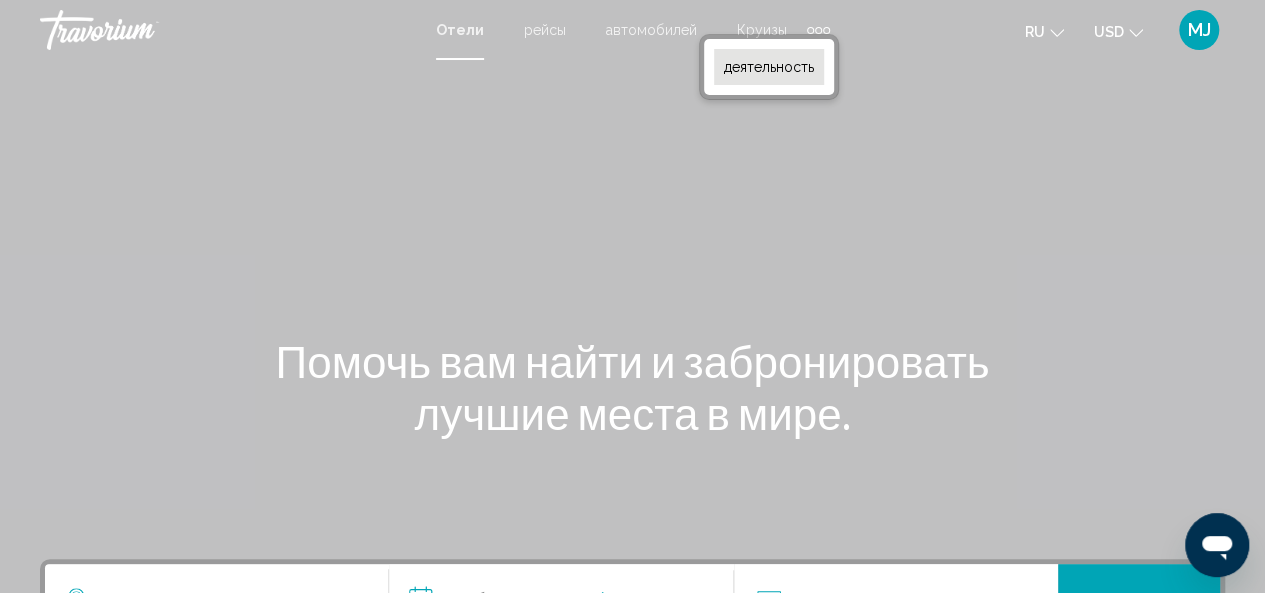 click on "деятельность" at bounding box center [769, 67] 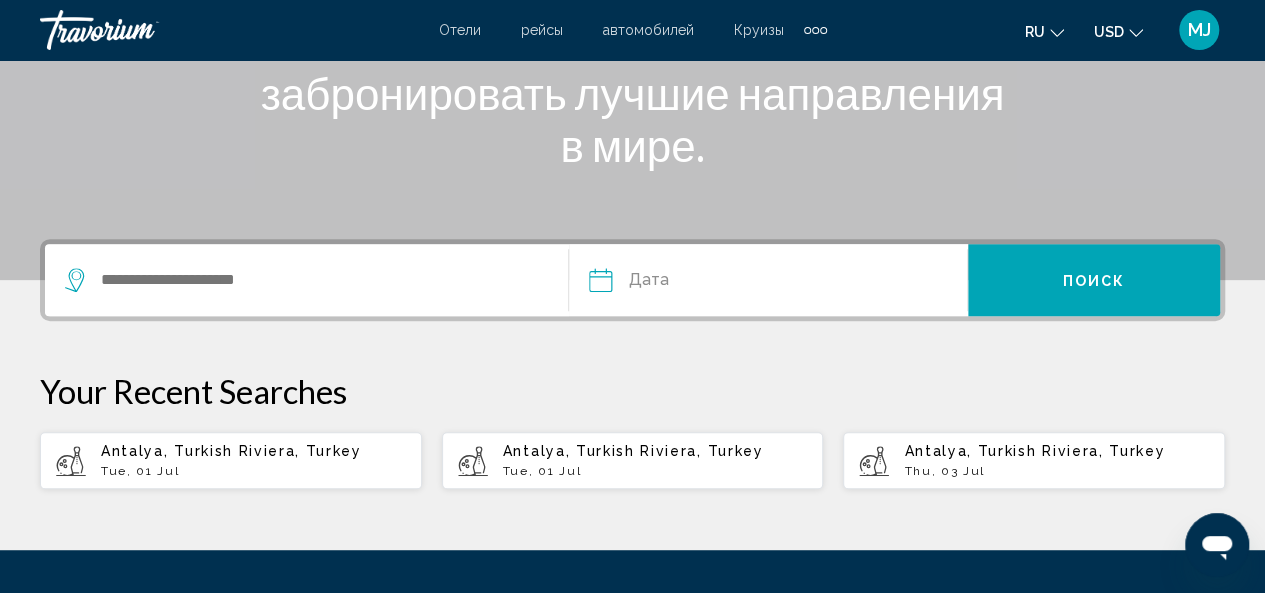 scroll, scrollTop: 328, scrollLeft: 0, axis: vertical 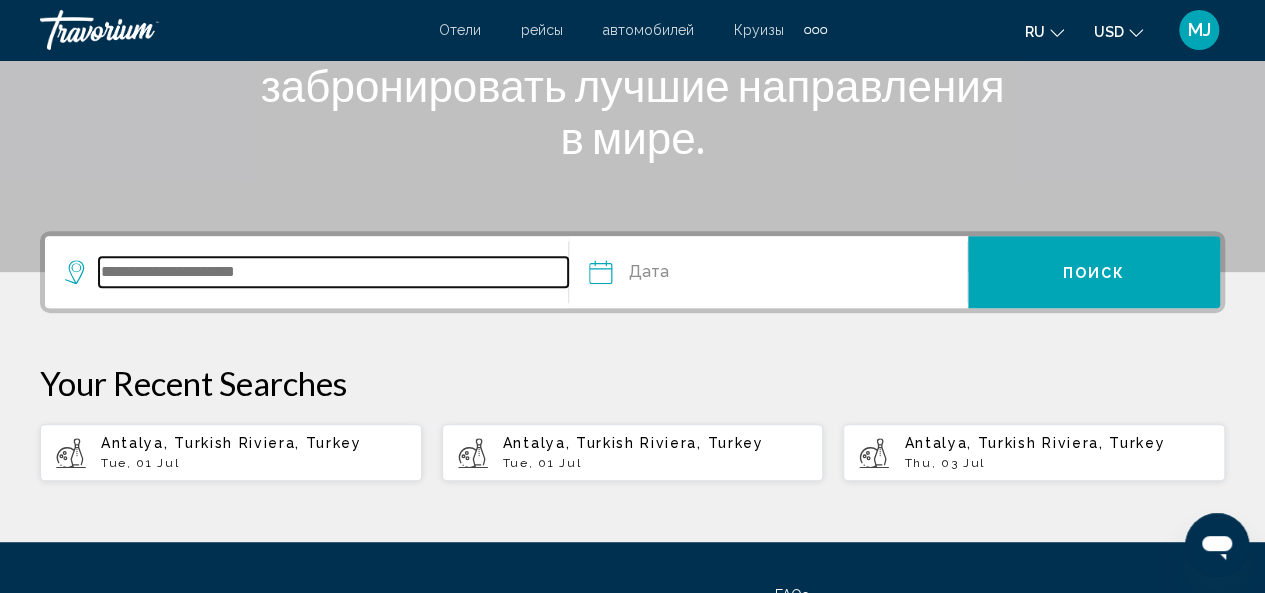 click at bounding box center (333, 272) 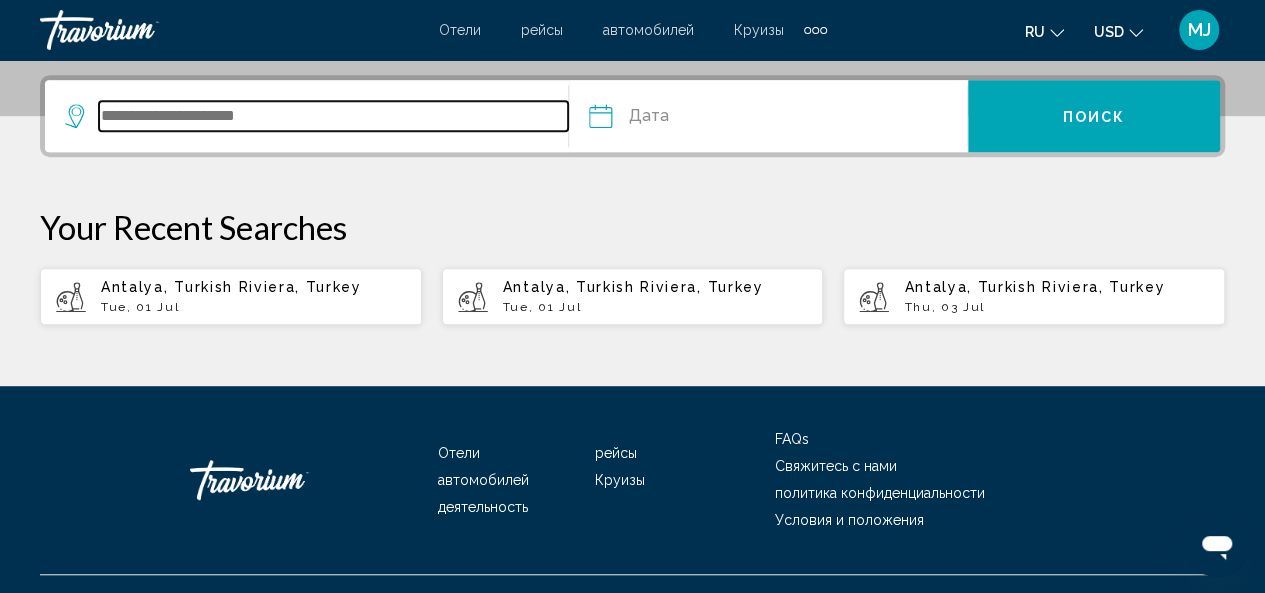 scroll, scrollTop: 494, scrollLeft: 0, axis: vertical 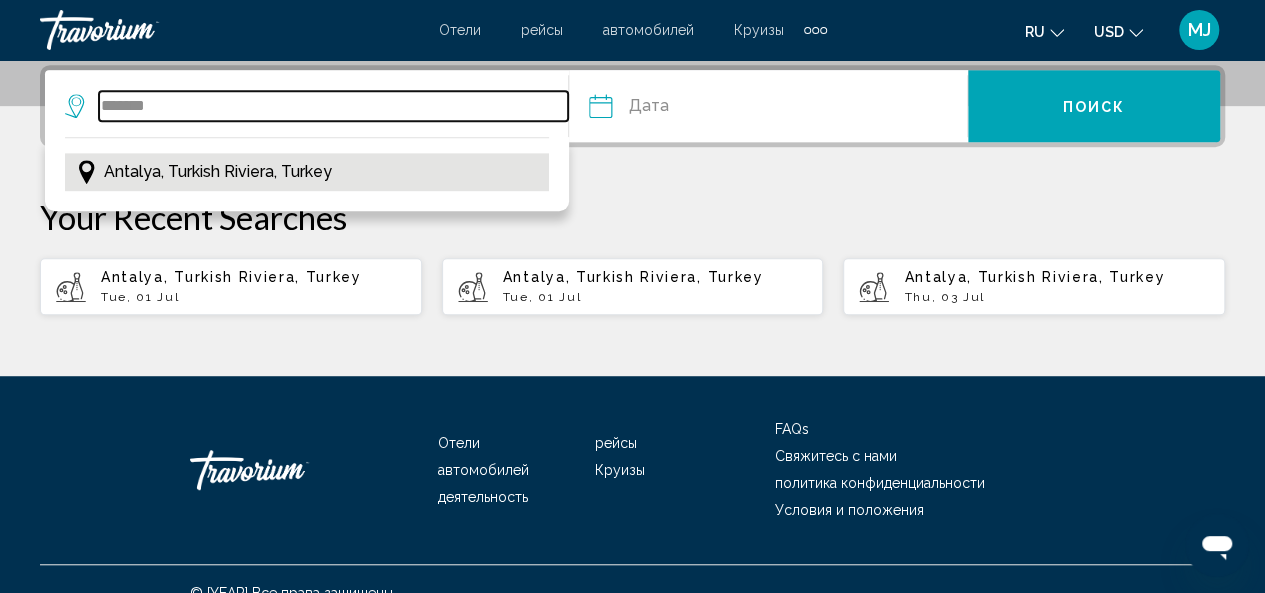 type on "*******" 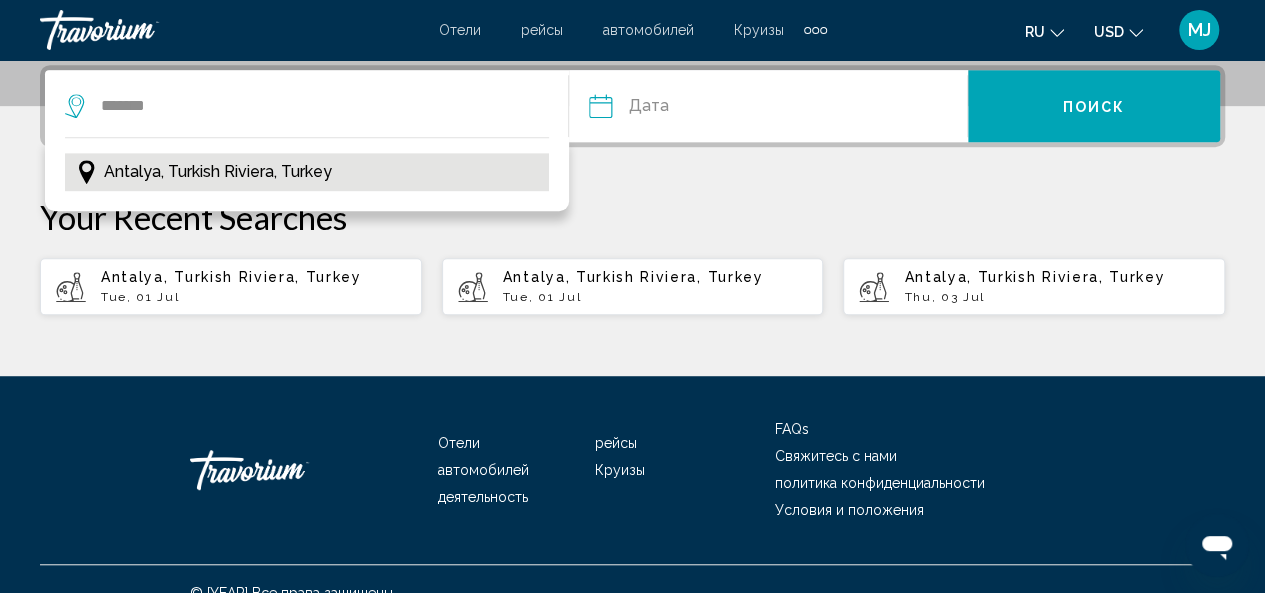 click on "Antalya, Turkish Riviera, Turkey" at bounding box center (218, 172) 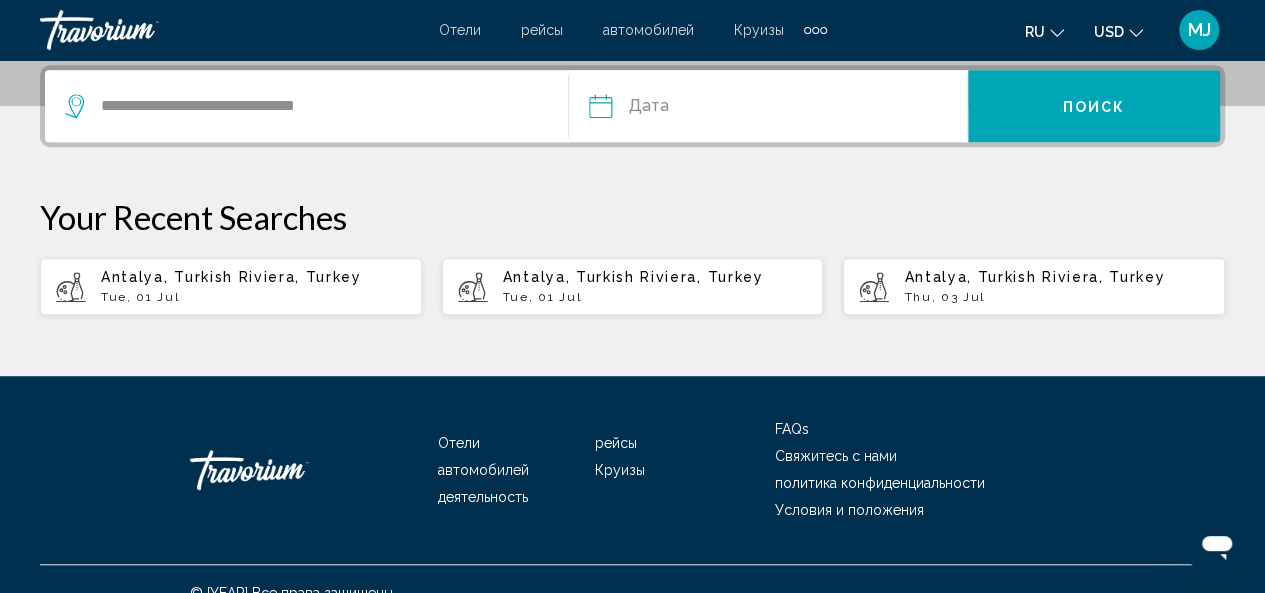 click at bounding box center [682, 109] 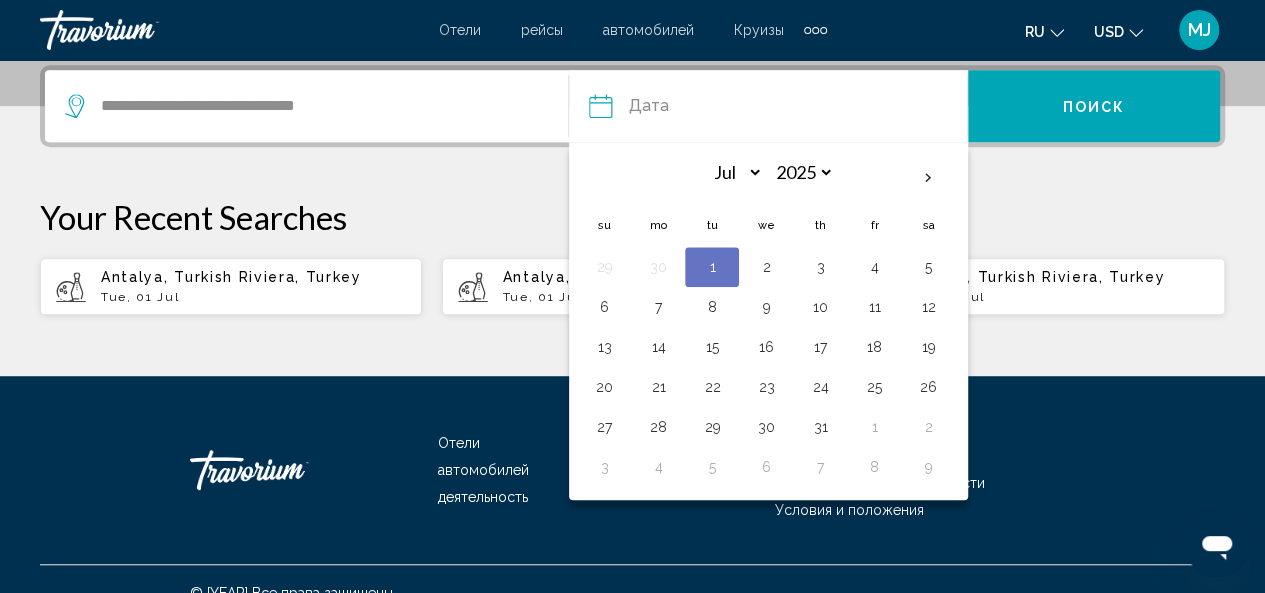 click on "1" at bounding box center [712, 267] 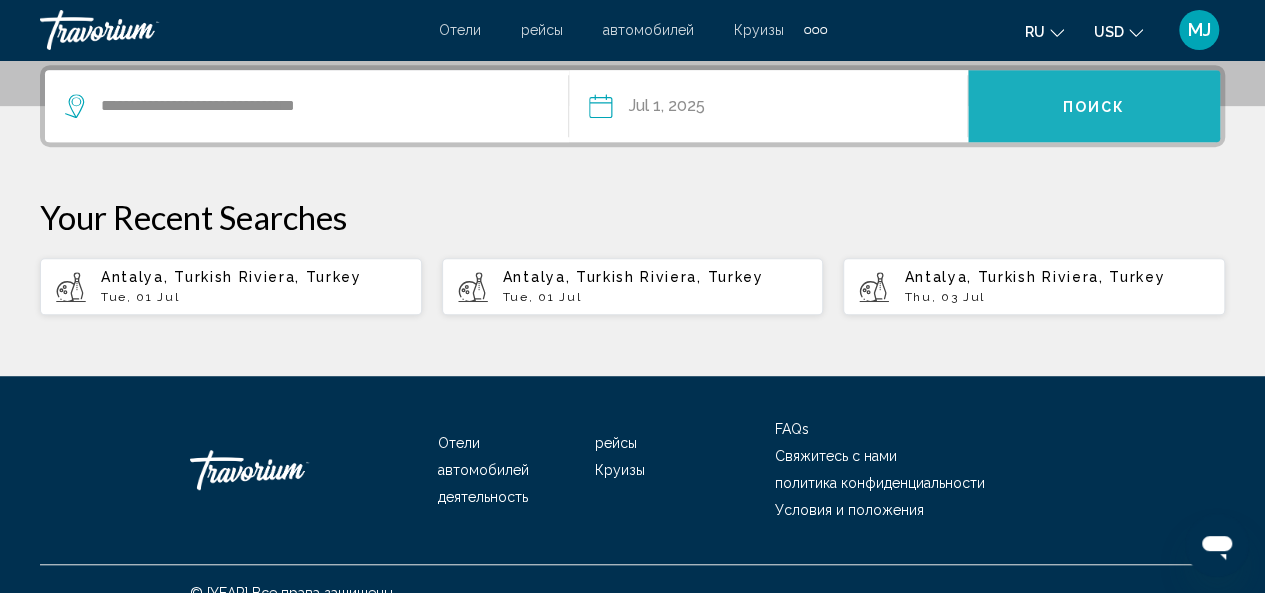 click on "Поиск" at bounding box center (1094, 106) 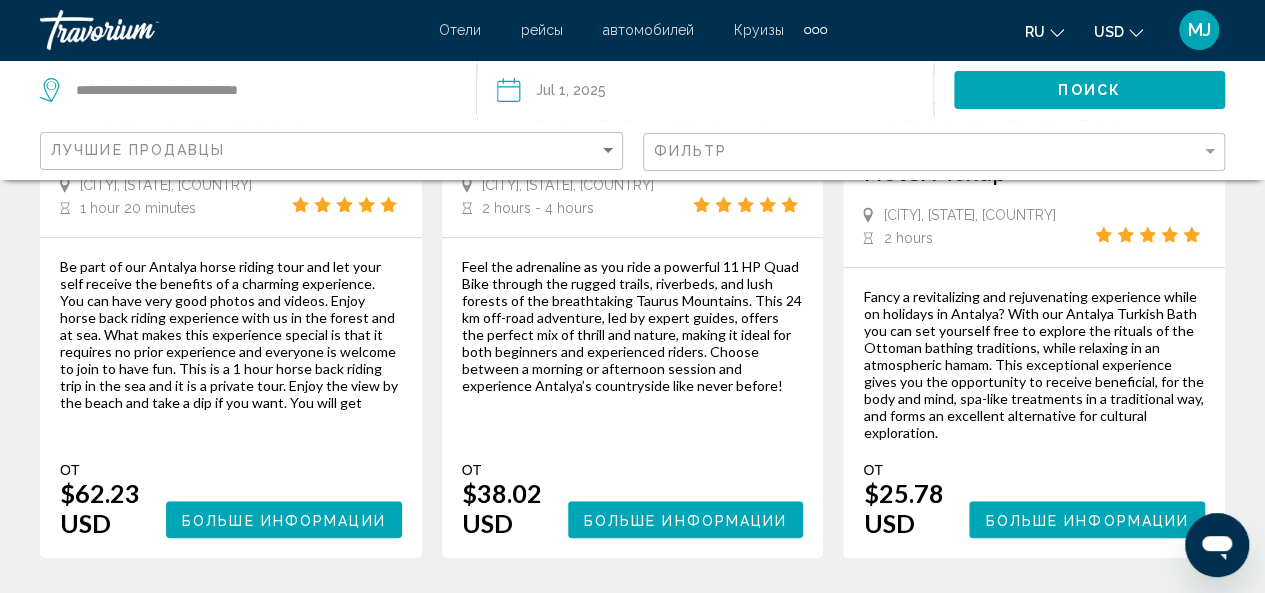 scroll, scrollTop: 0, scrollLeft: 0, axis: both 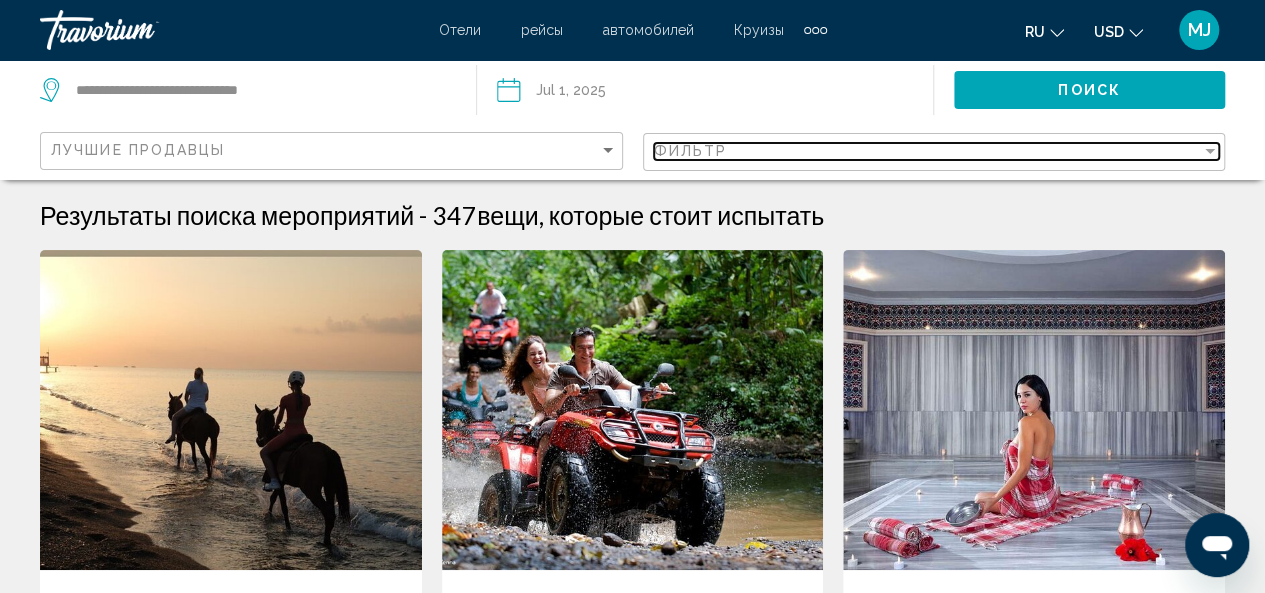 click at bounding box center (1210, 151) 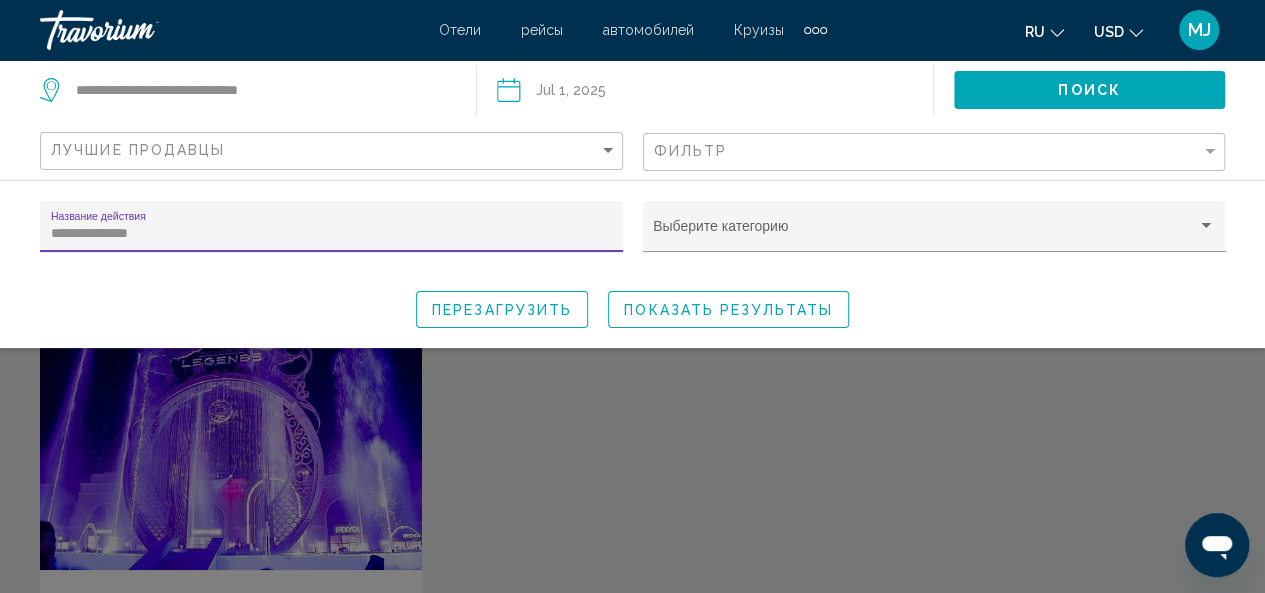 type on "**********" 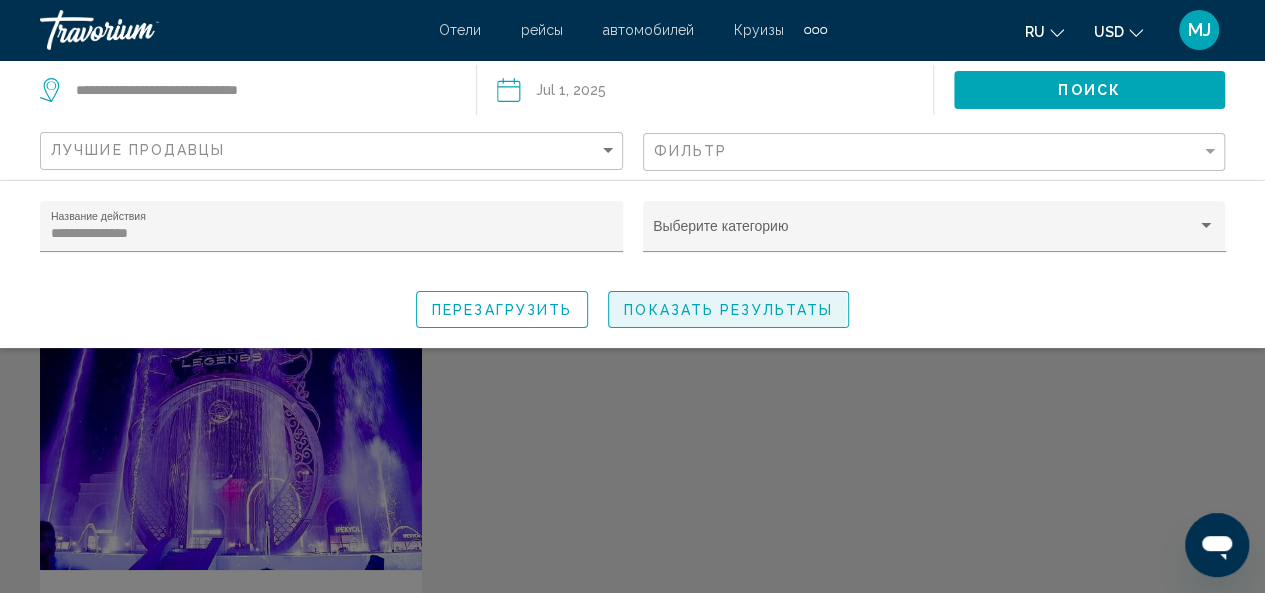 click on "Показать результаты" at bounding box center [728, 310] 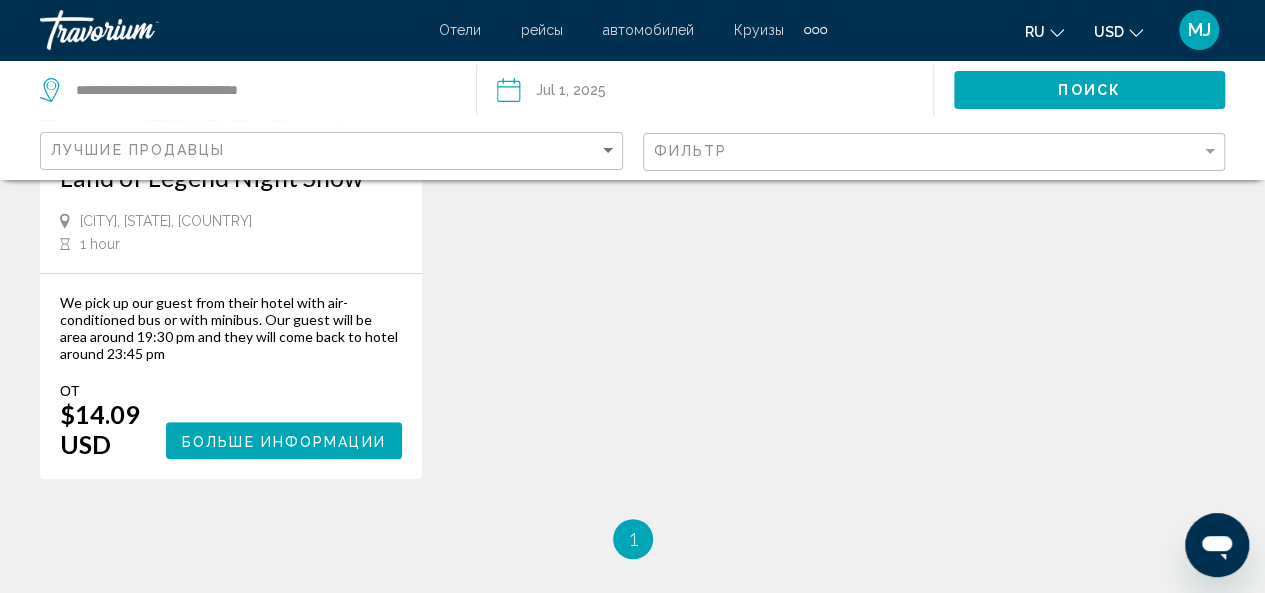 scroll, scrollTop: 429, scrollLeft: 0, axis: vertical 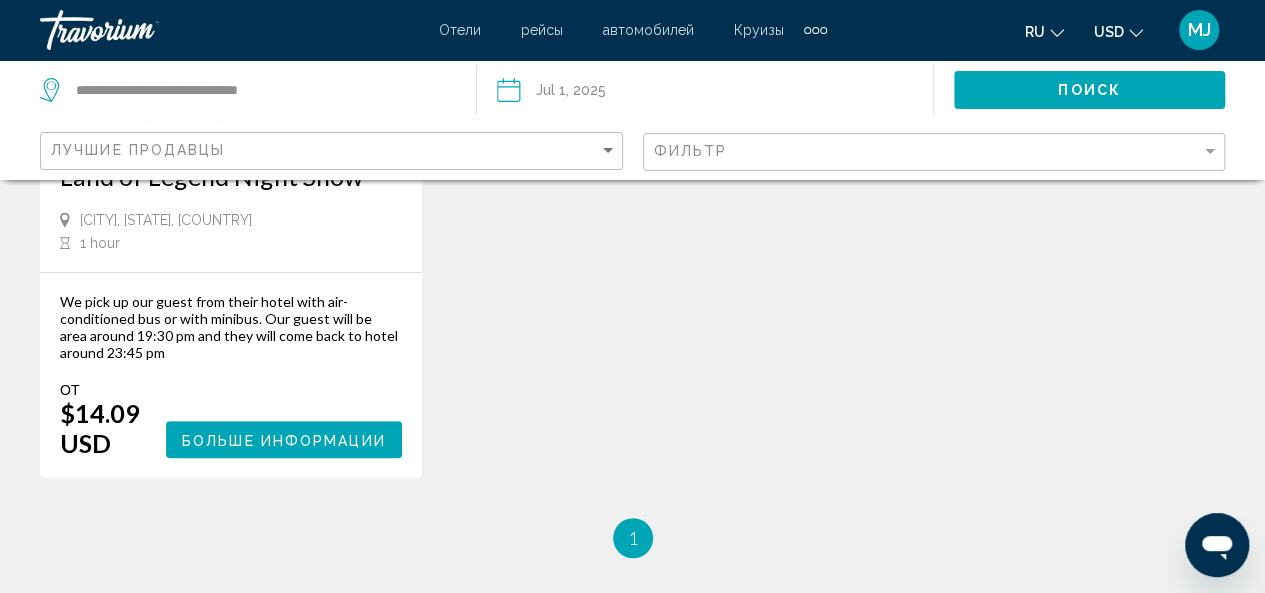 click on "Больше информации" at bounding box center [284, 440] 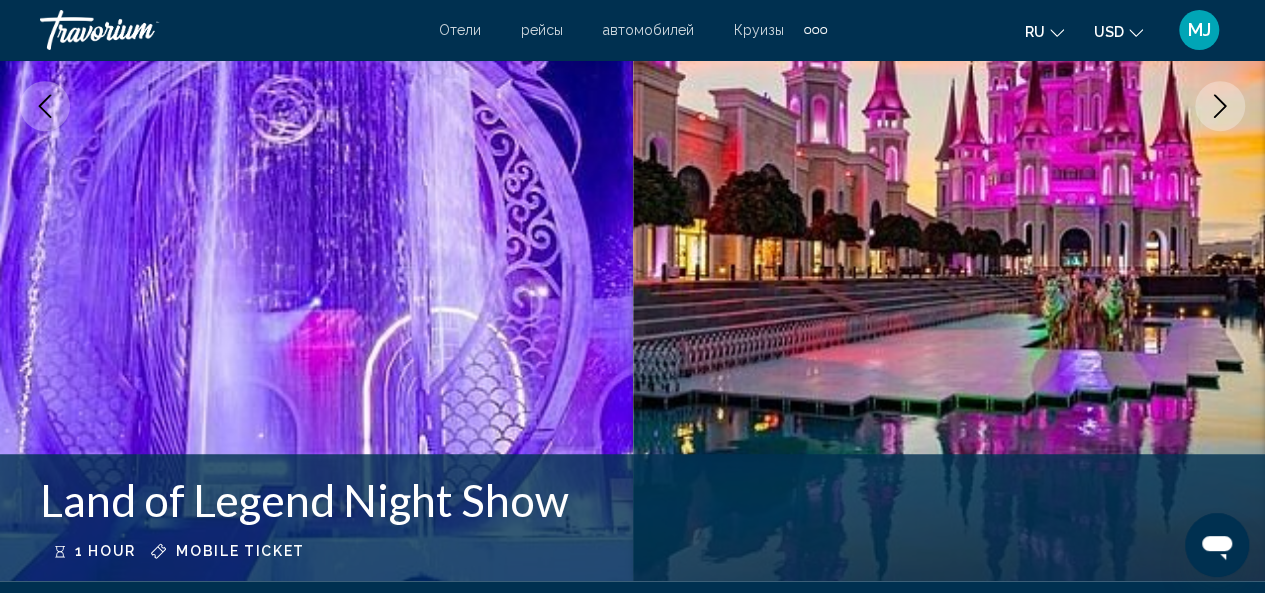 scroll, scrollTop: 238, scrollLeft: 0, axis: vertical 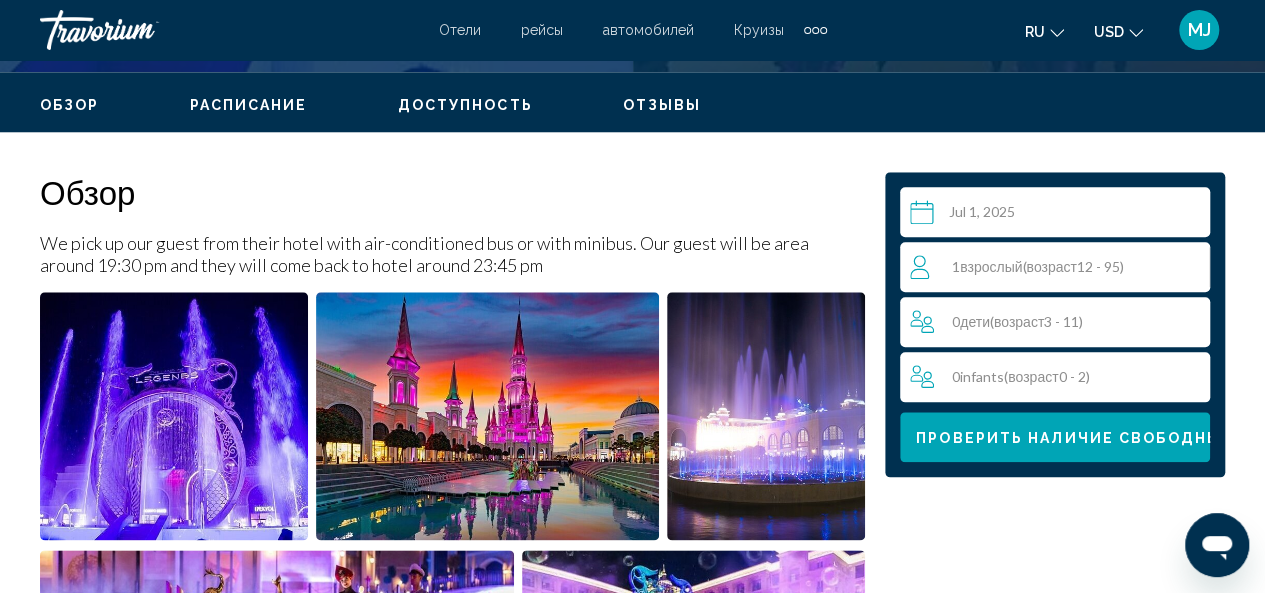 click on "[NUMBER] [AGE_GROUP] [AGE_GROUP] ( [AGE] - [AGE])" at bounding box center (1059, 267) 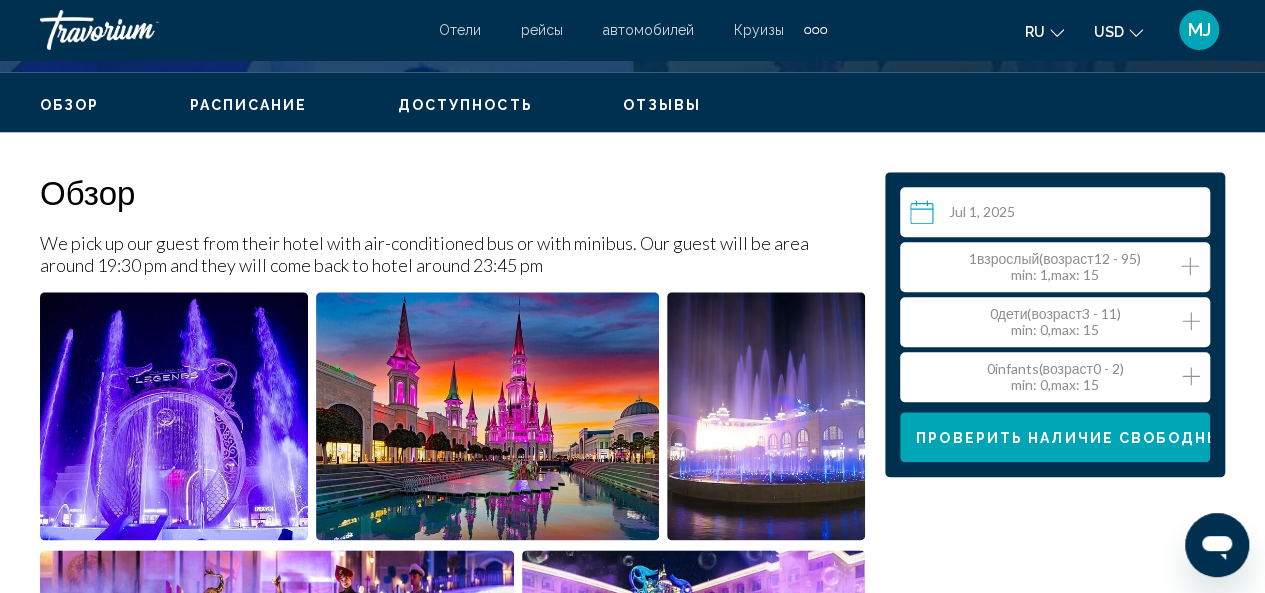 click at bounding box center (1190, 266) 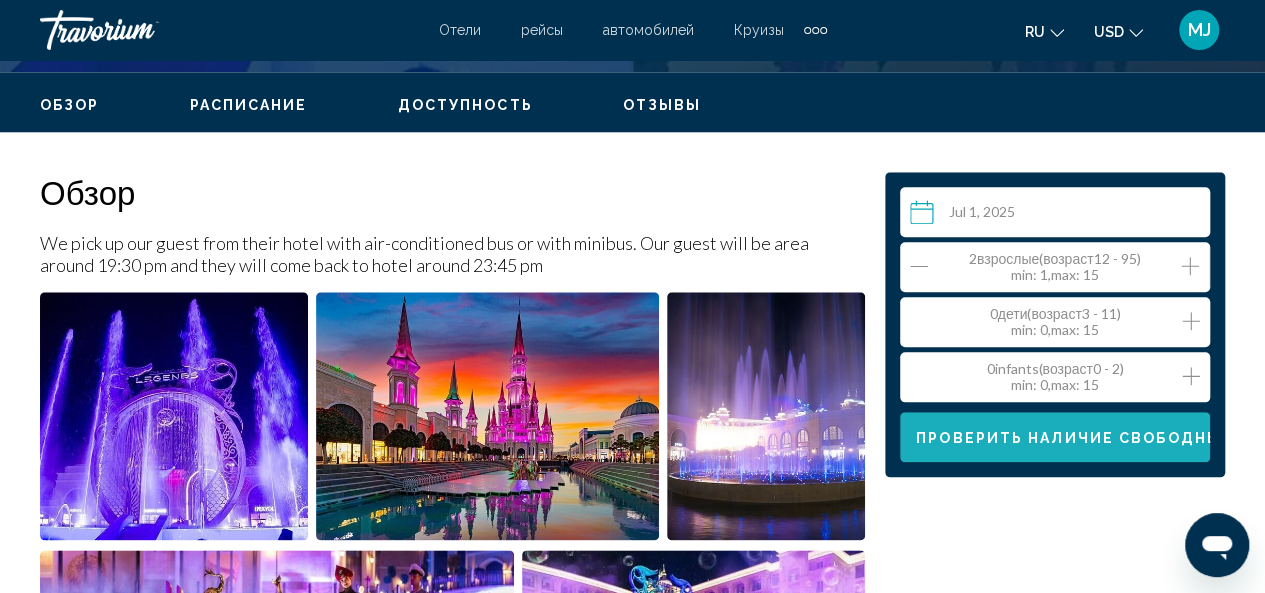 click on "Проверить наличие свободных мест" at bounding box center [1055, 437] 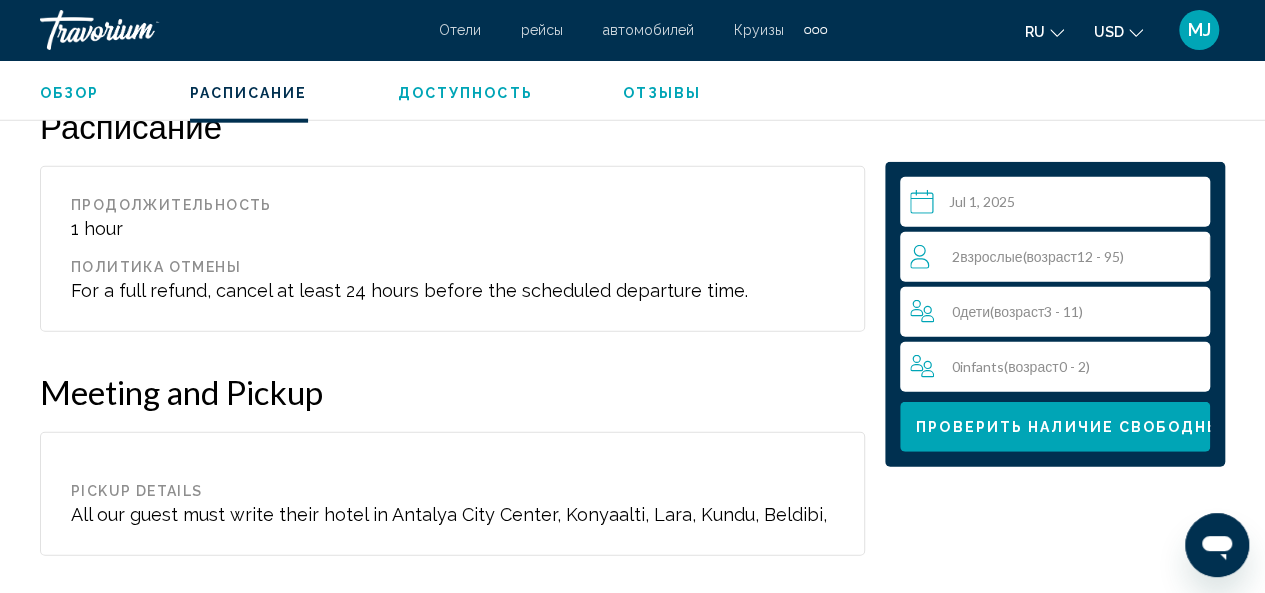 scroll, scrollTop: 2902, scrollLeft: 0, axis: vertical 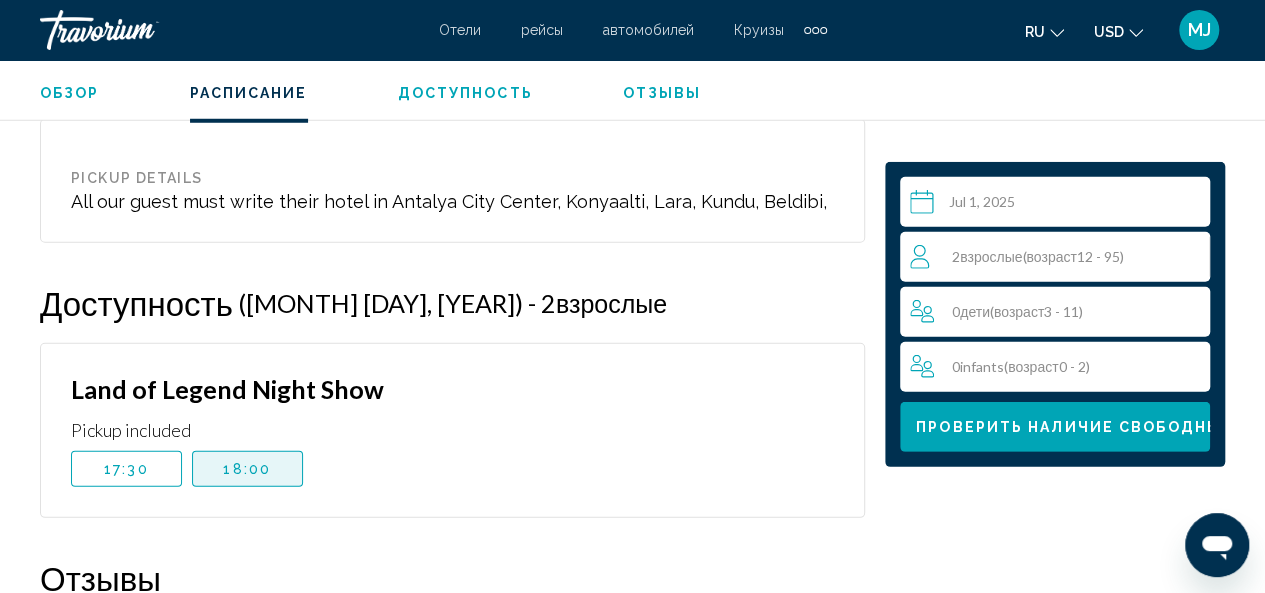 click on "18:00" at bounding box center (247, 469) 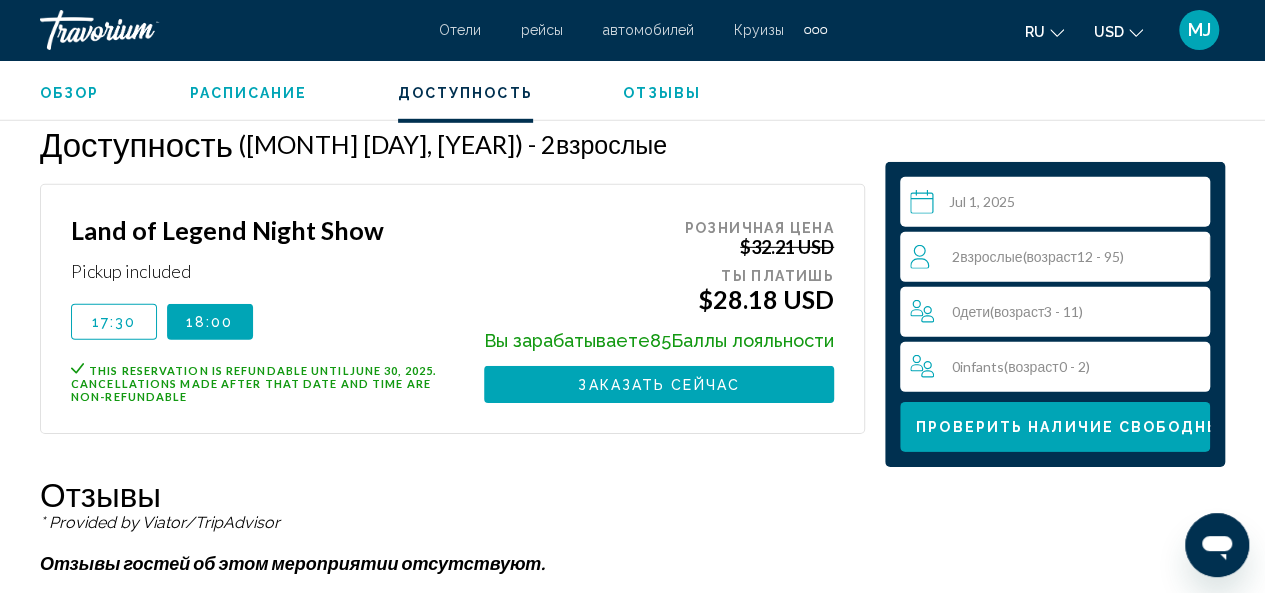 scroll, scrollTop: 2936, scrollLeft: 0, axis: vertical 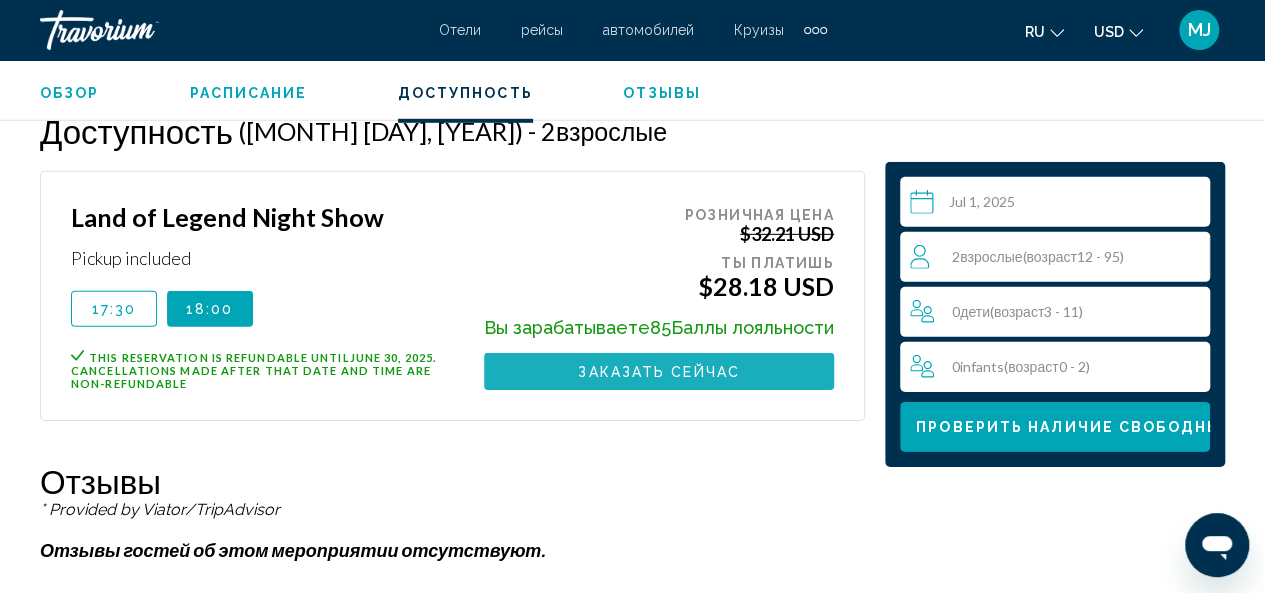 click on "Заказать сейчас" at bounding box center [659, 372] 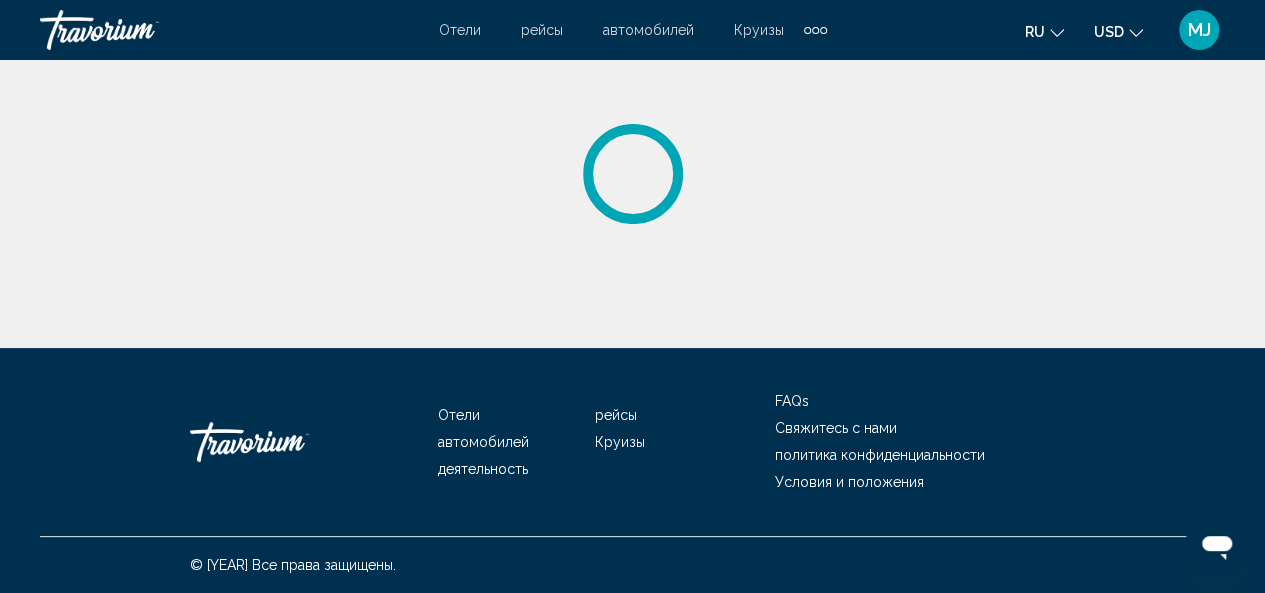 scroll, scrollTop: 0, scrollLeft: 0, axis: both 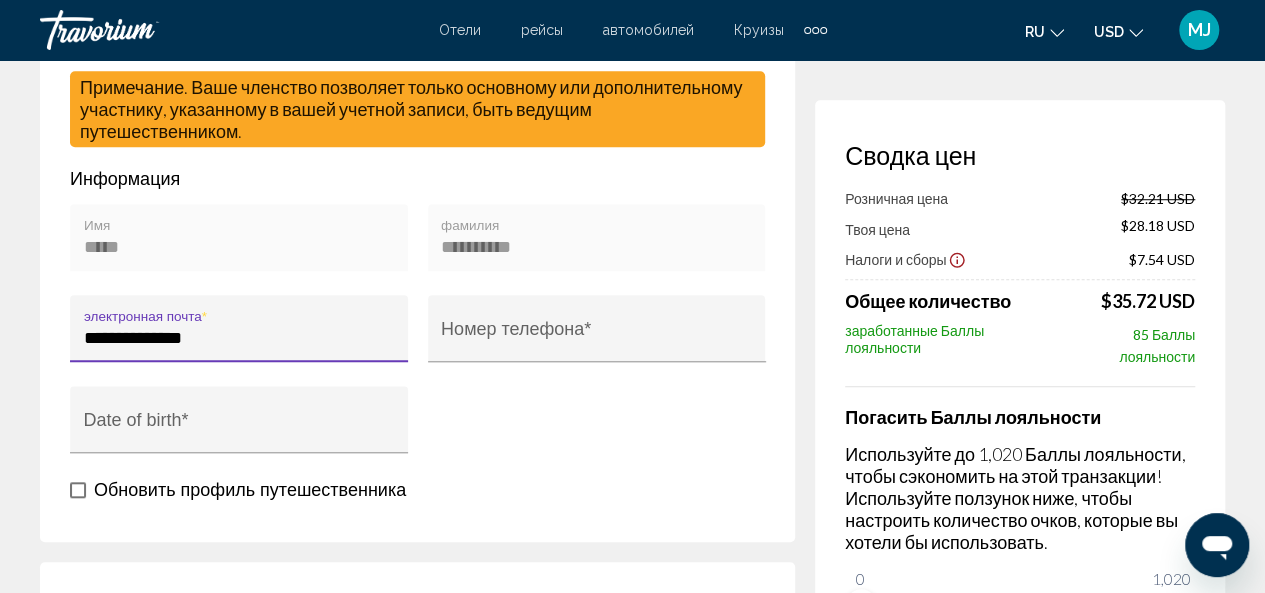 click on "**********" at bounding box center (239, 338) 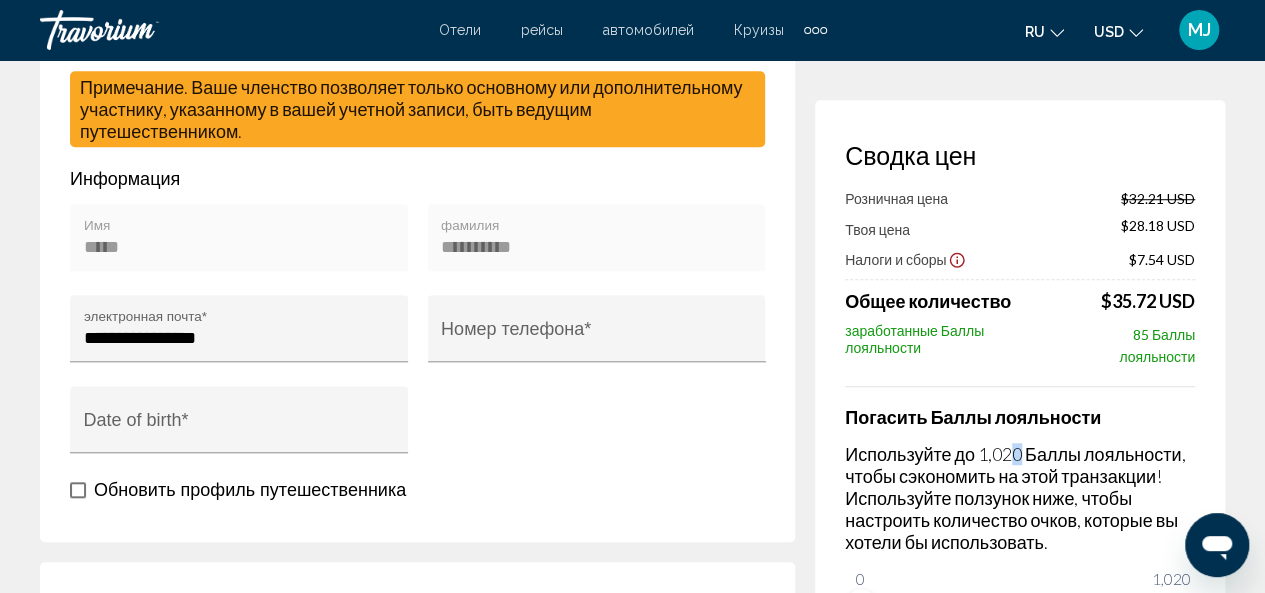drag, startPoint x: 1024, startPoint y: 454, endPoint x: 1013, endPoint y: 455, distance: 11.045361 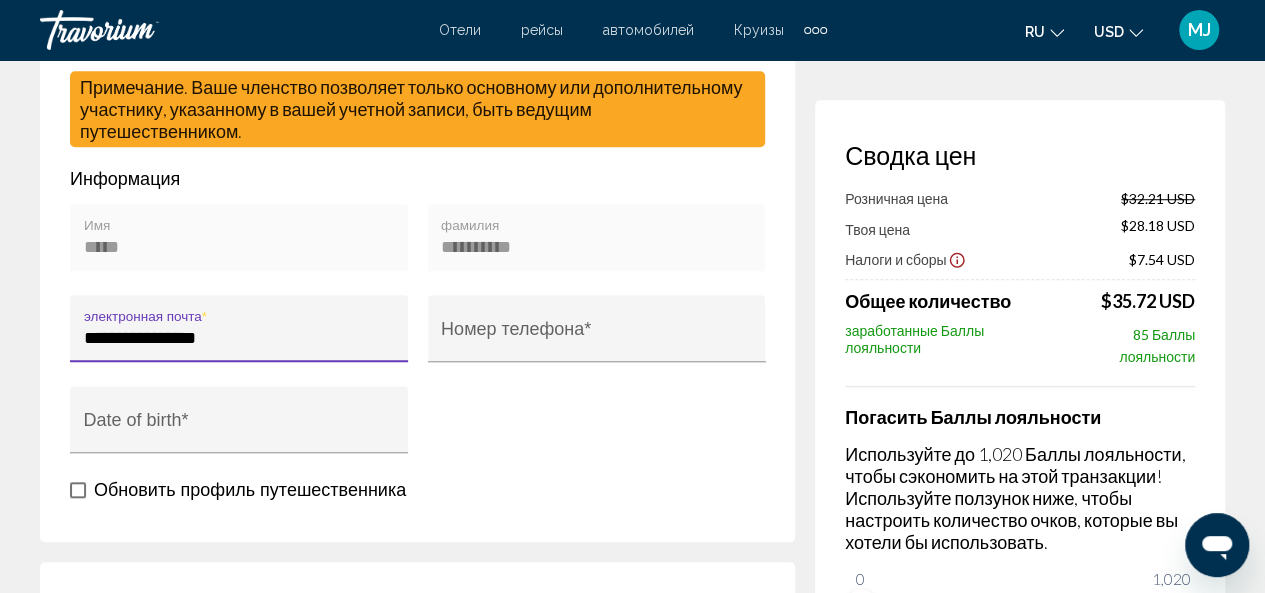 click on "**********" at bounding box center (239, 338) 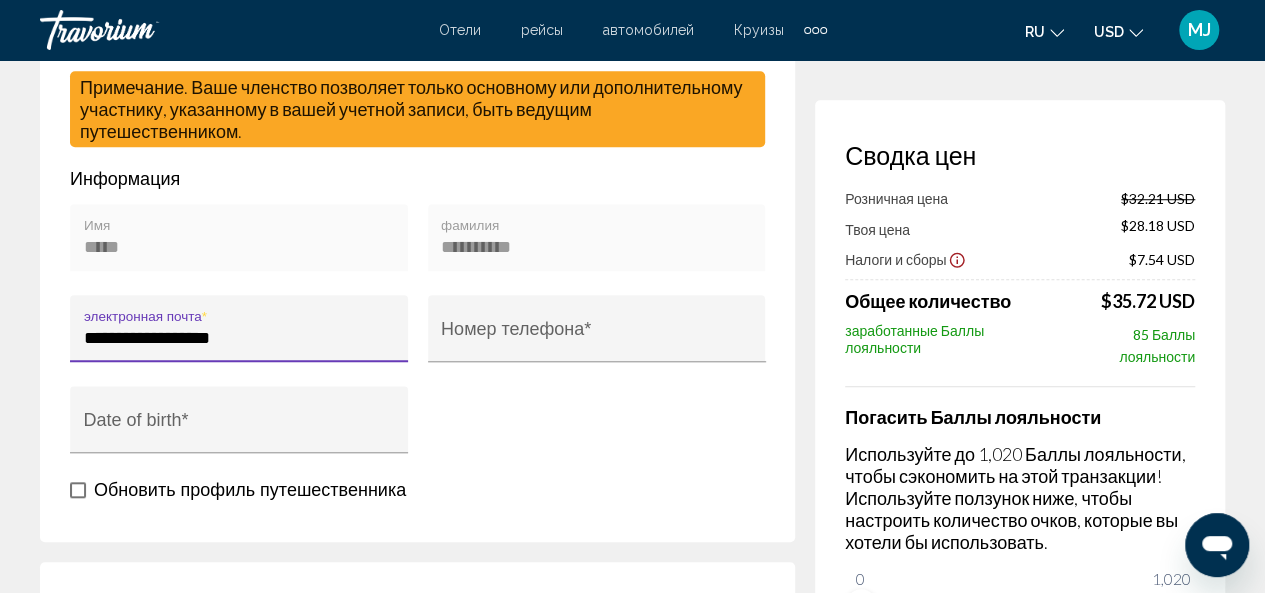paste on "*" 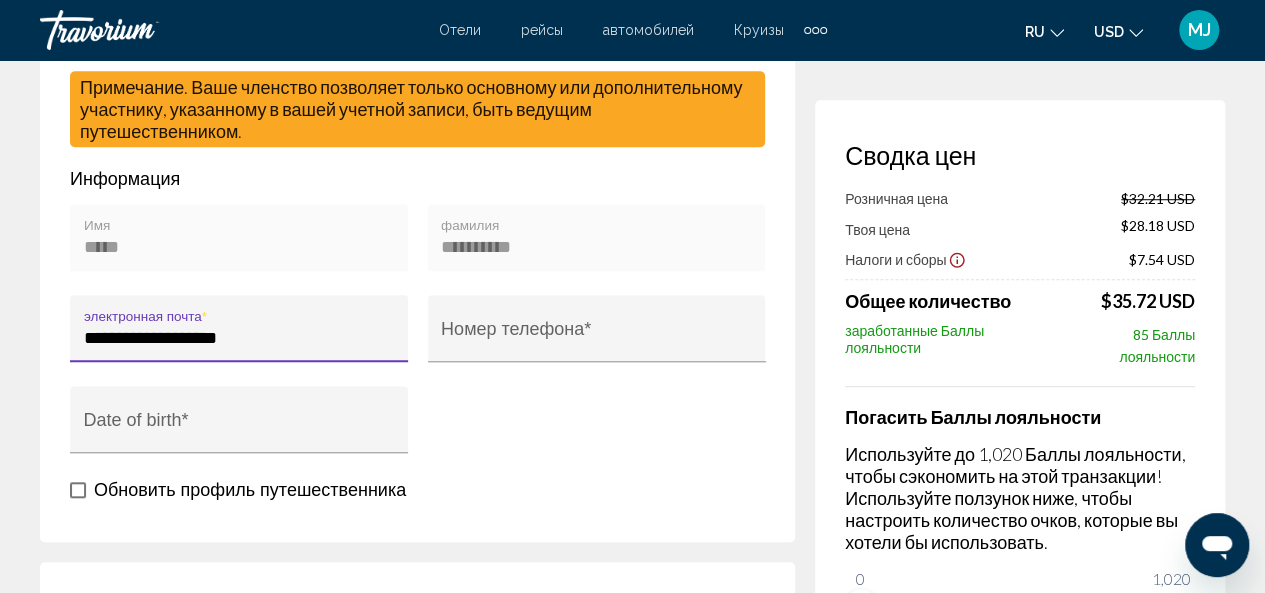 click on "Отели рейсы автомобилей Круизы деятельность Отели рейсы автомобилей Круизы деятельность ru
English Español Français Italiano Português русский USD
USD ($) MXN (Mex$) CAD (Can$) GBP (£) EUR (€) AUD (A$) NZD (NZ$) CNY (CN¥) MJ Авторизоваться" at bounding box center (632, 30) 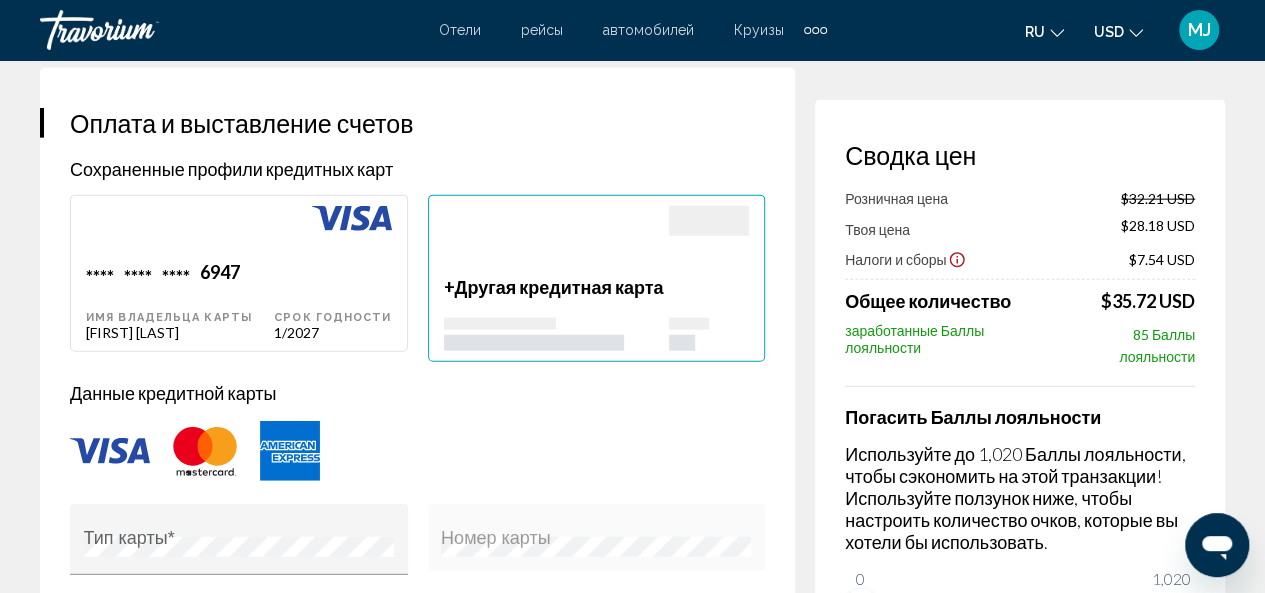 scroll, scrollTop: 2330, scrollLeft: 0, axis: vertical 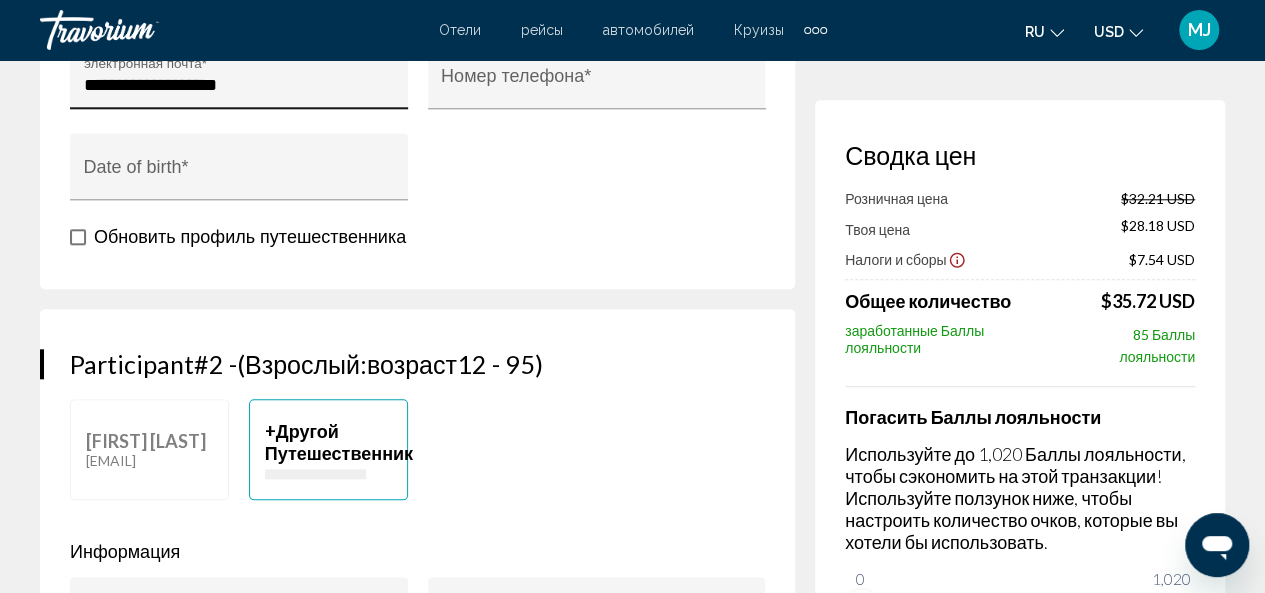click on "**********" at bounding box center (239, 85) 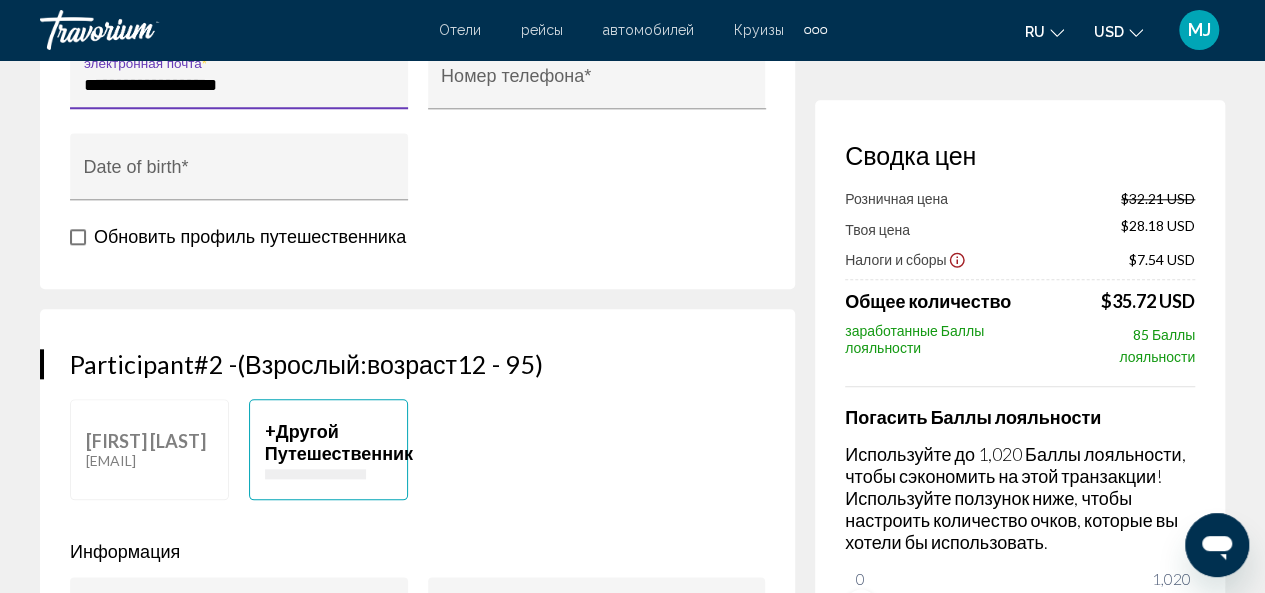 paste on "**" 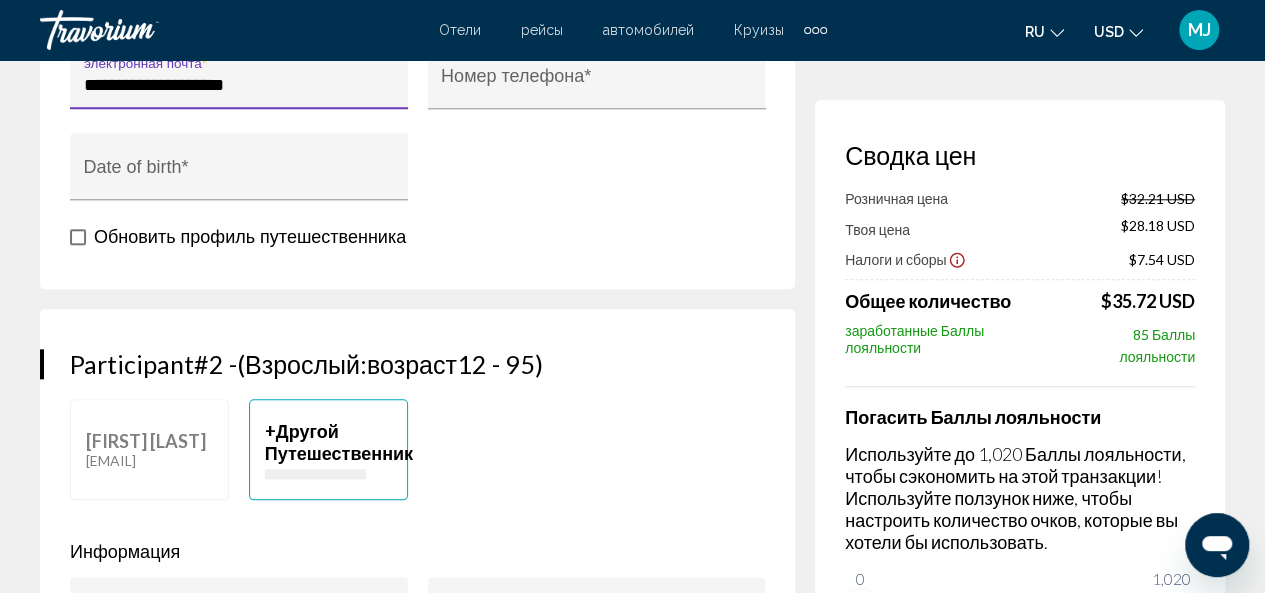 click on "**********" at bounding box center (239, 85) 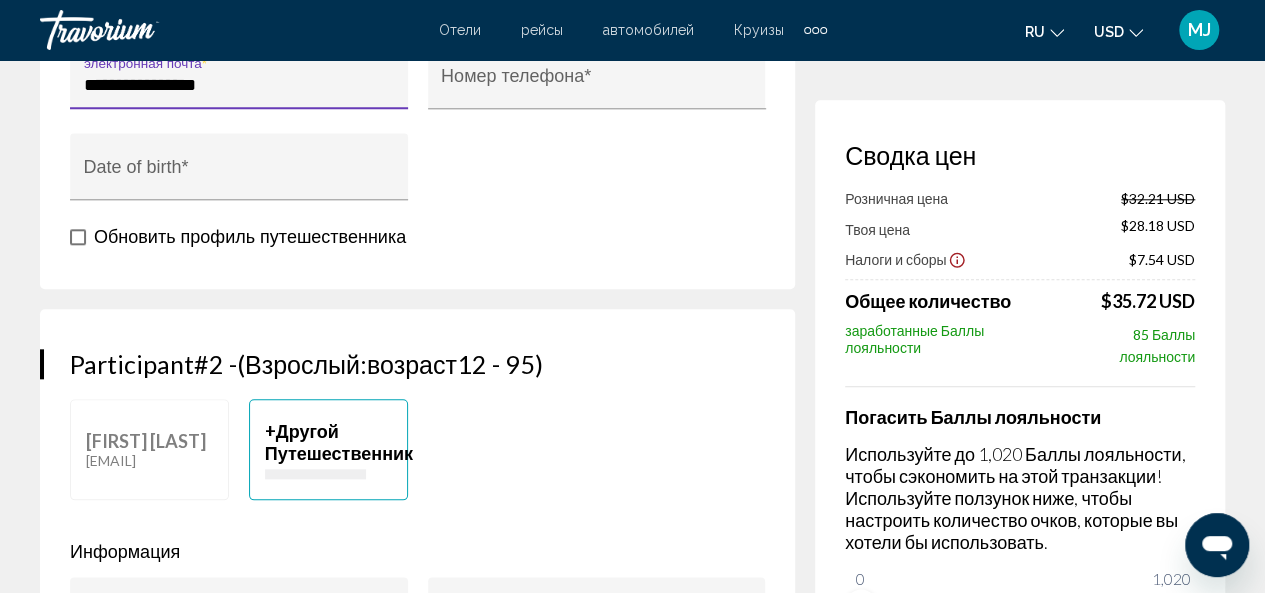 click on "**********" at bounding box center (239, 85) 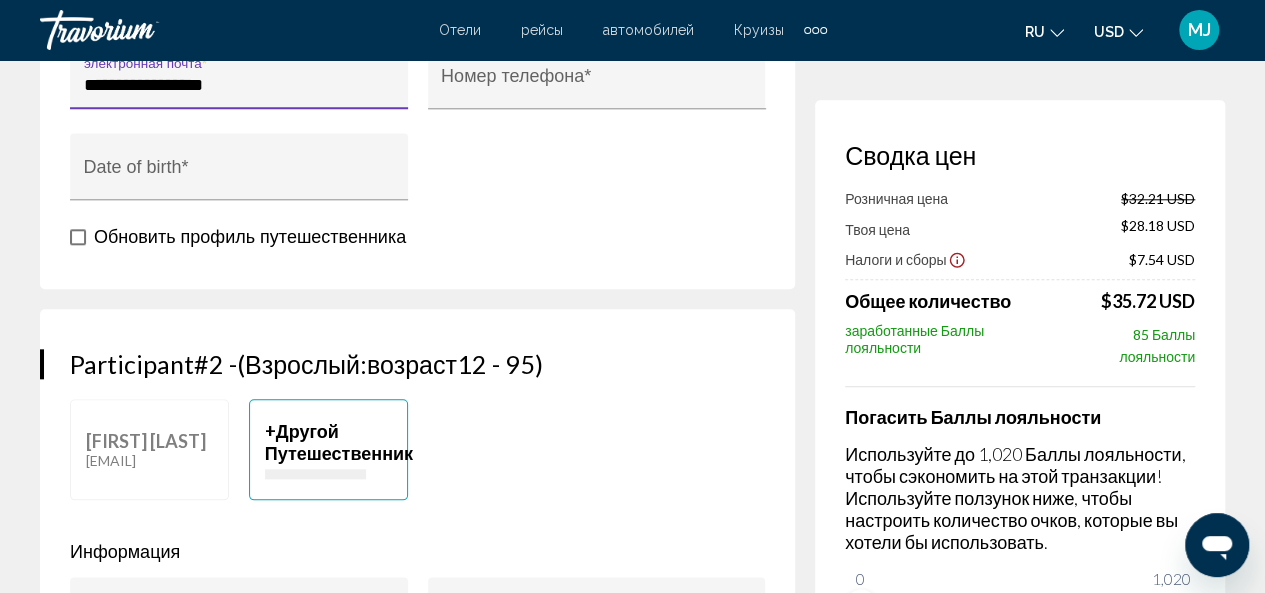 click on "**********" at bounding box center [239, 85] 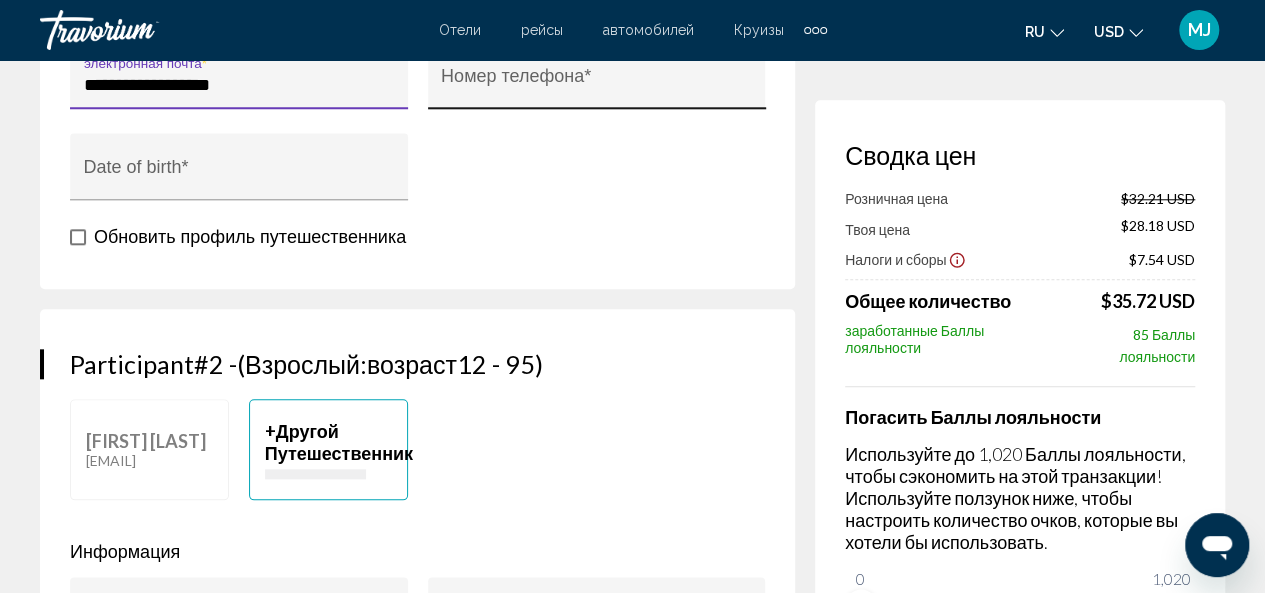 type on "**********" 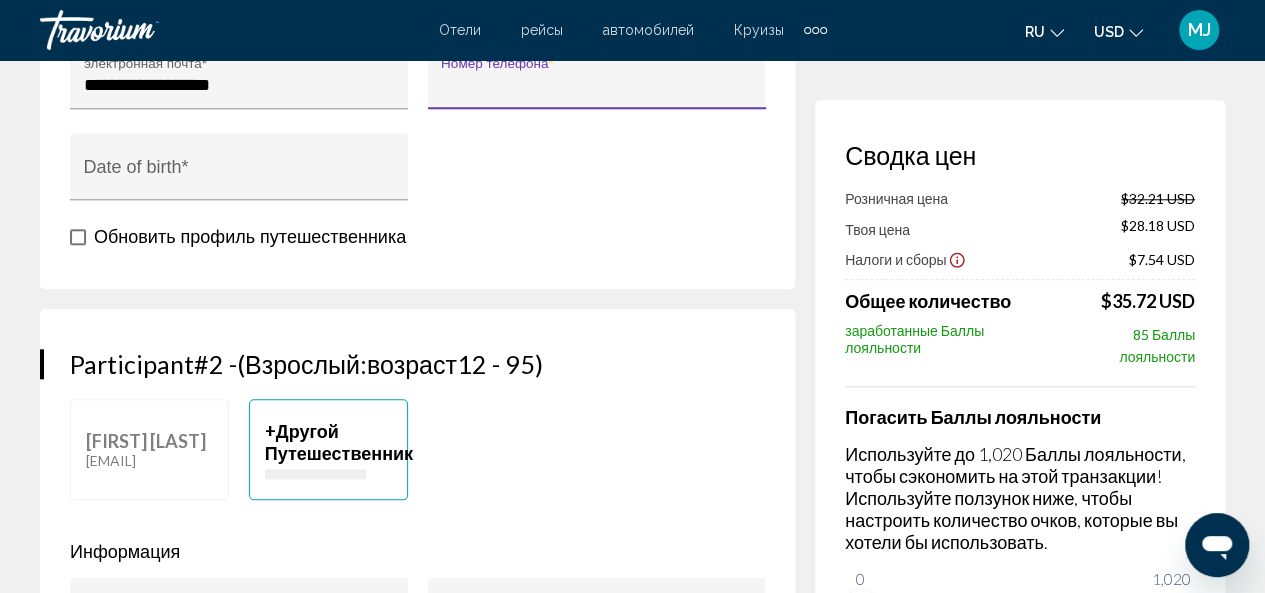 click on "Номер телефона  *" at bounding box center [596, 85] 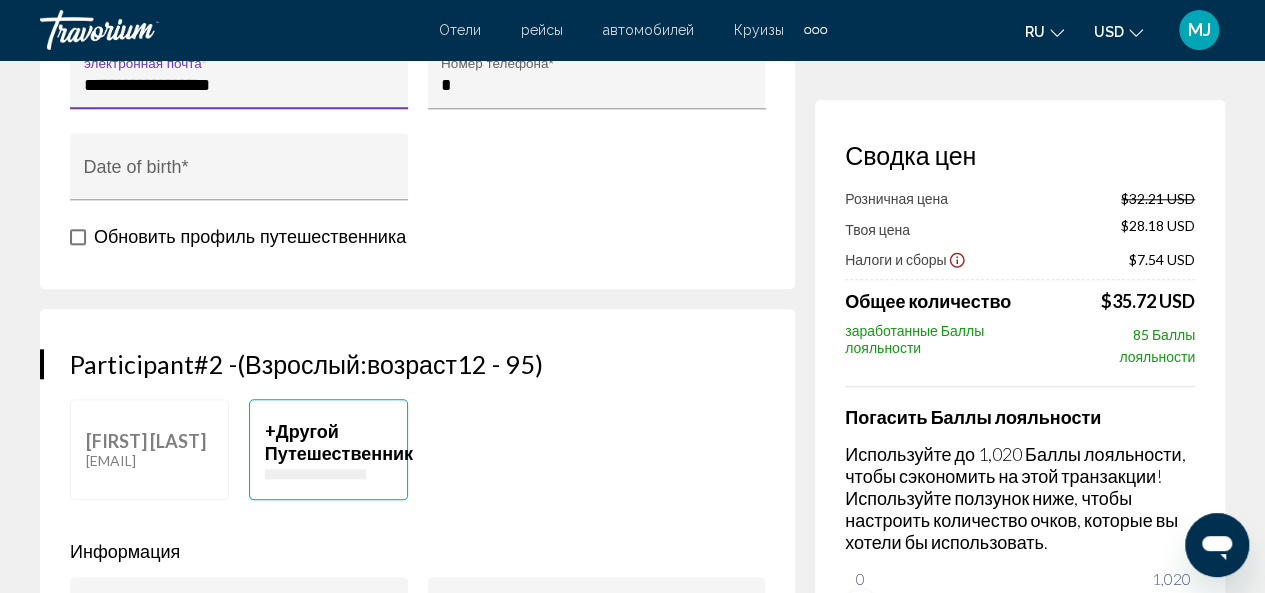 click on "**********" at bounding box center [239, 85] 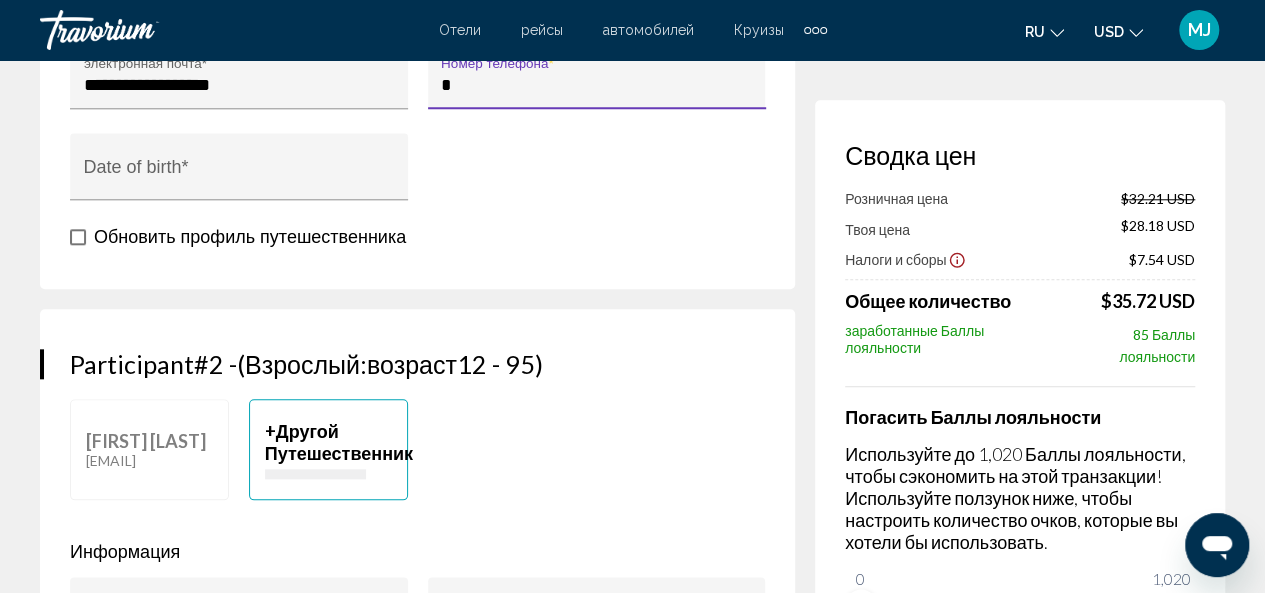 click on "*" at bounding box center [596, 85] 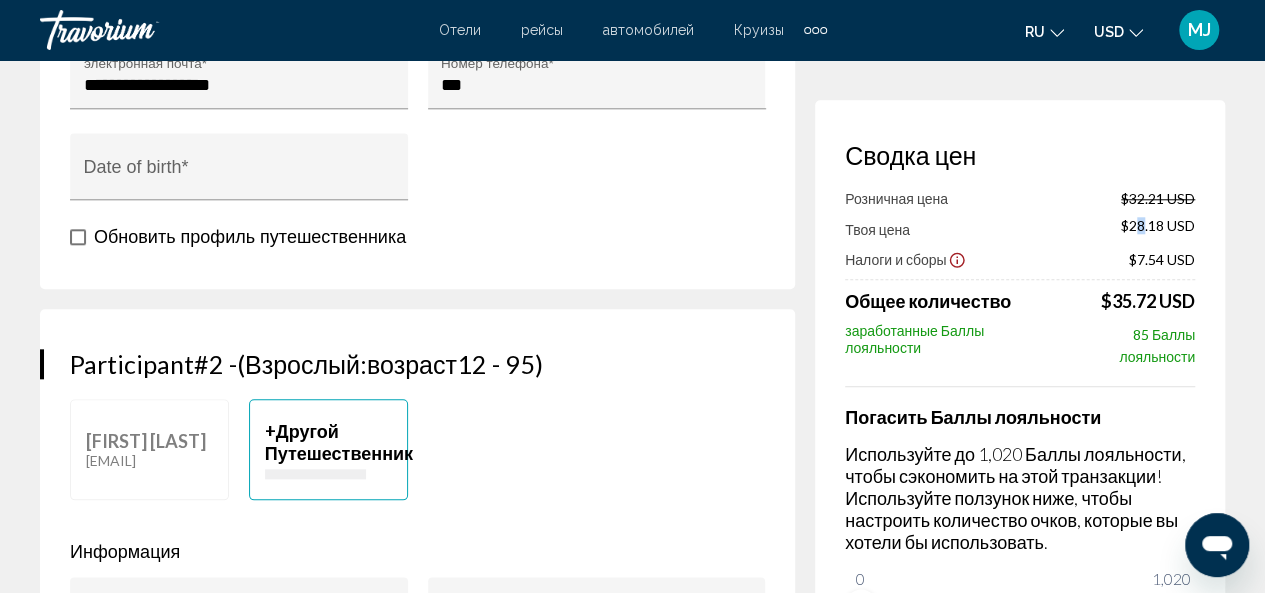 drag, startPoint x: 1144, startPoint y: 225, endPoint x: 1134, endPoint y: 227, distance: 10.198039 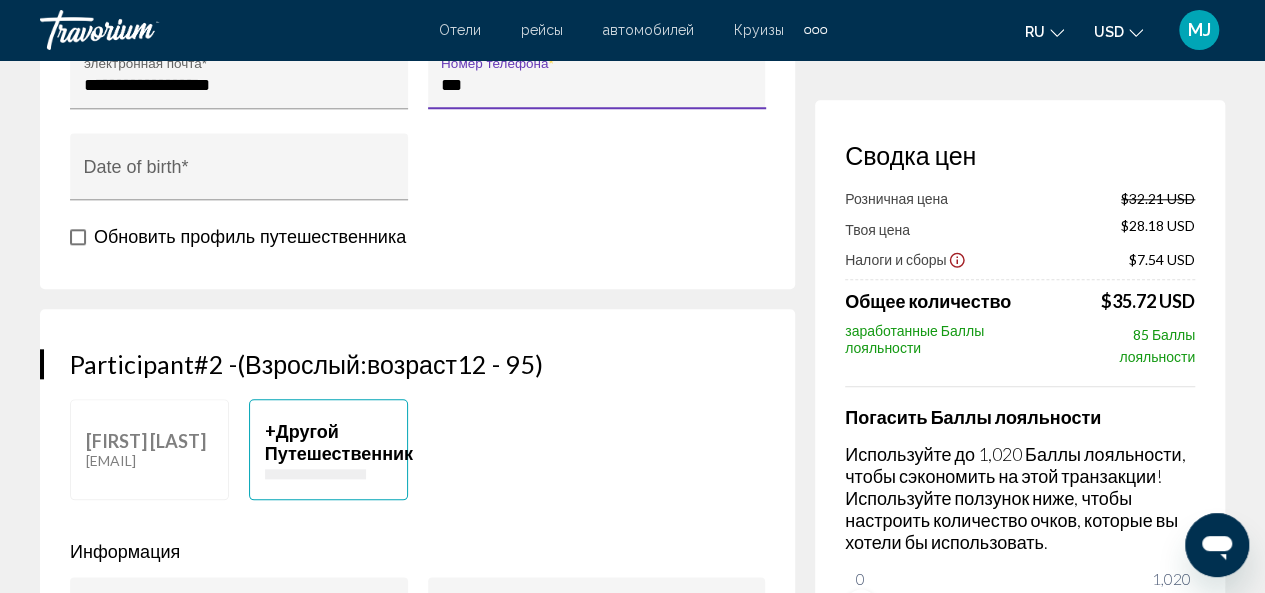 click on "***" at bounding box center [596, 85] 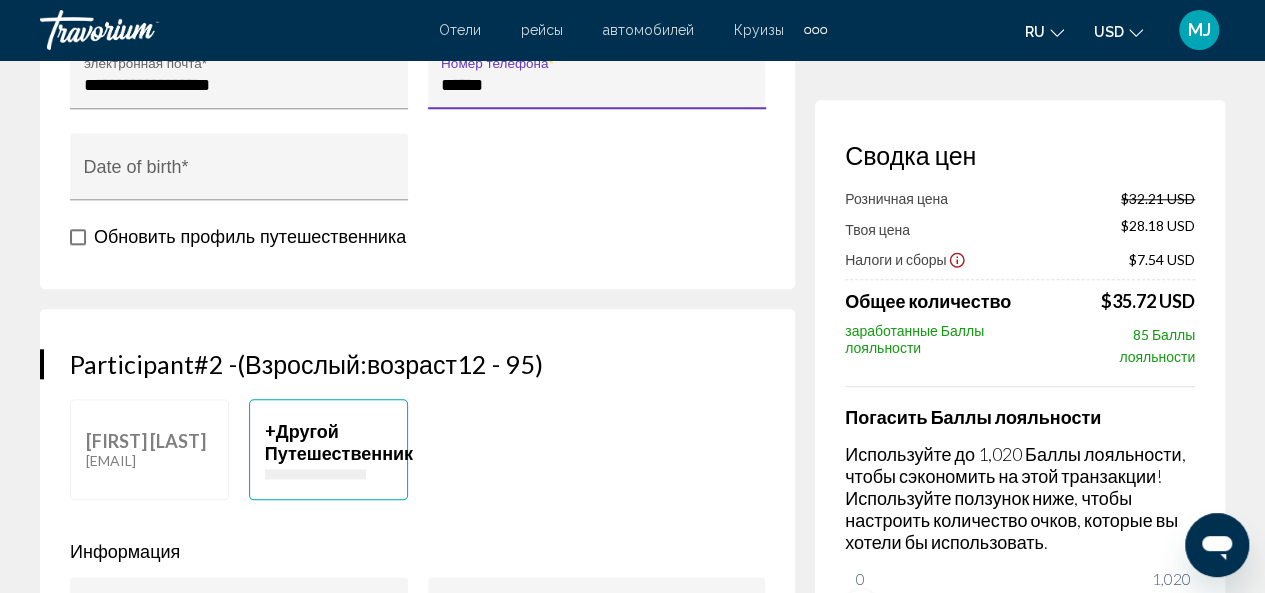 paste on "*" 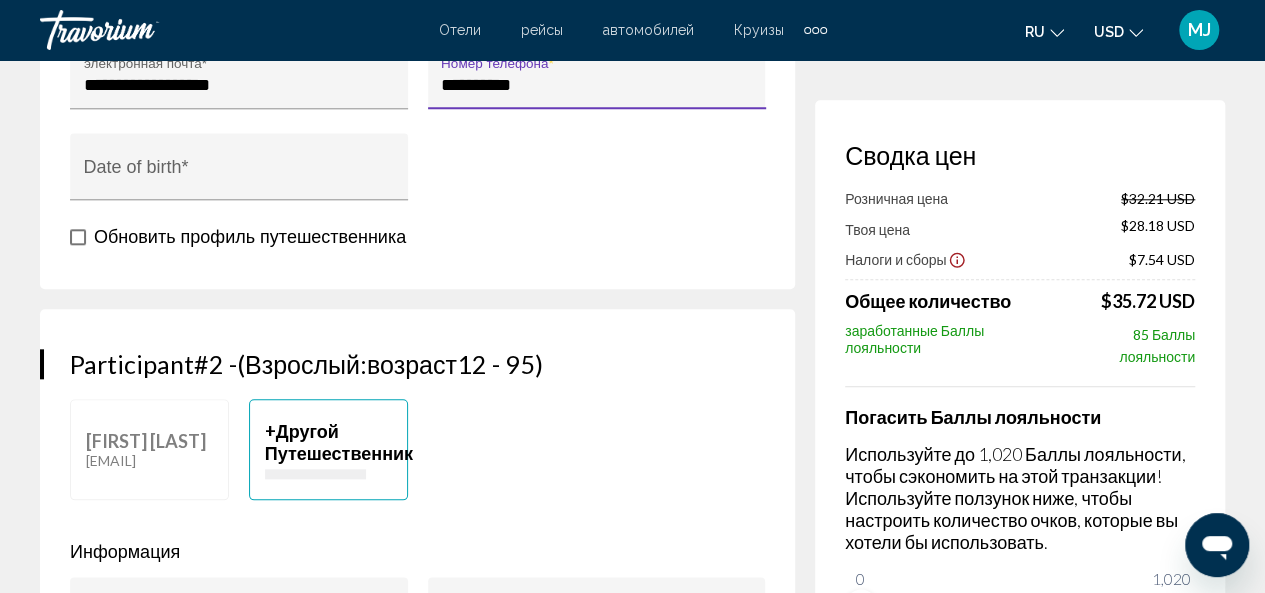 click on "**********" at bounding box center [596, 85] 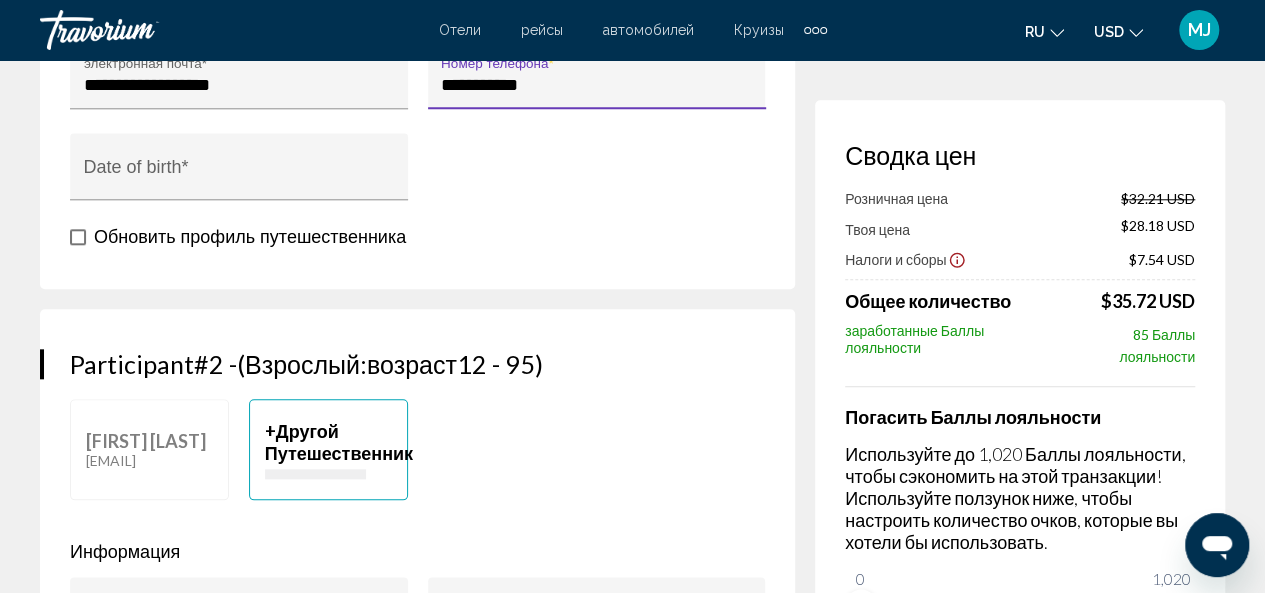 type on "**********" 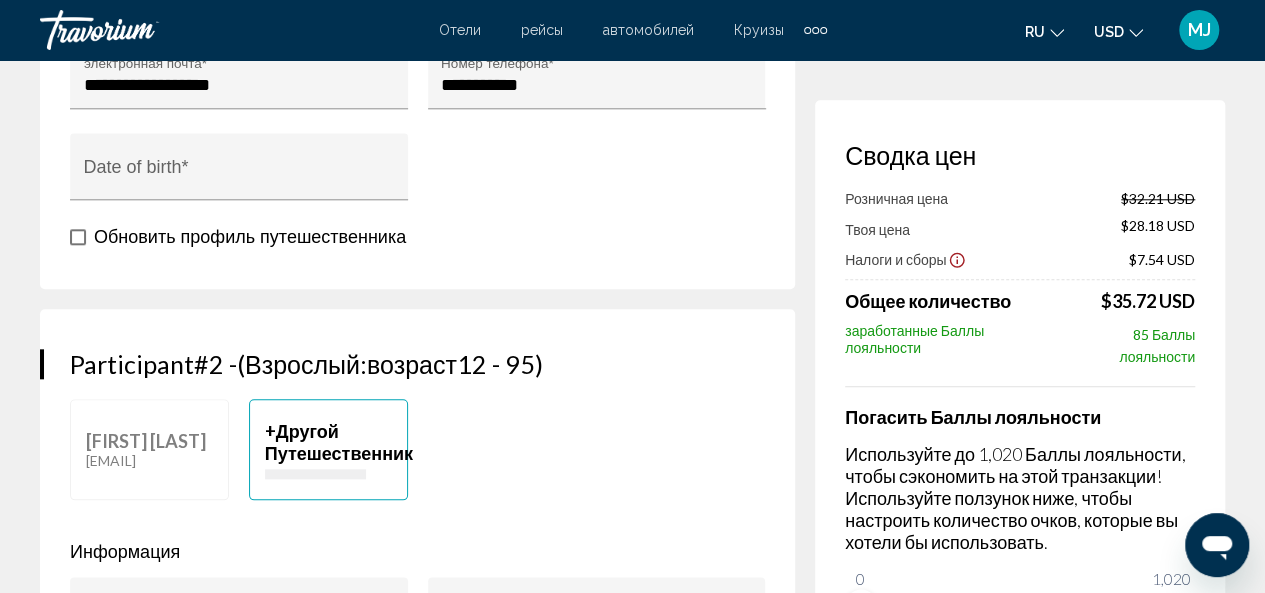 click on "**********" at bounding box center [243, 181] 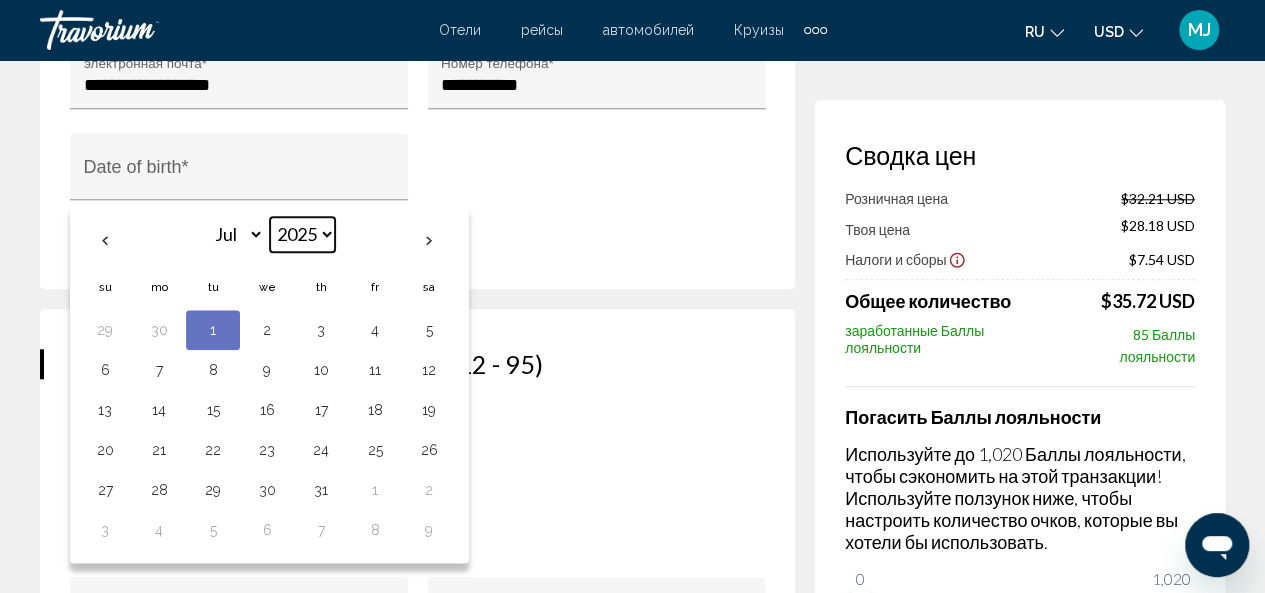 click on "**** **** **** **** **** **** **** **** **** **** **** **** **** **** **** **** **** **** **** **** **** **** **** **** **** **** **** **** **** **** **** **** **** **** **** **** **** **** **** **** **** **** **** **** **** **** **** **** **** **** **** **** **** **** **** **** **** **** **** **** **** **** **** **** **** **** **** **** **** **** **** **** **** **** **** **** **** **** **** **** **** **** **** **** **** **** **** **** **** **** **** **** **** **** **** **** **** **** **** **** **** **** **** **** **** **** **** **** **** **** **** **** **** **** **** **** **** **** **** **** **** **** **** **** **** **** **** **** **** **** **** **** **** **** **** **** **** **** **** **** **** **** **** **** **** ****" at bounding box center [302, 234] 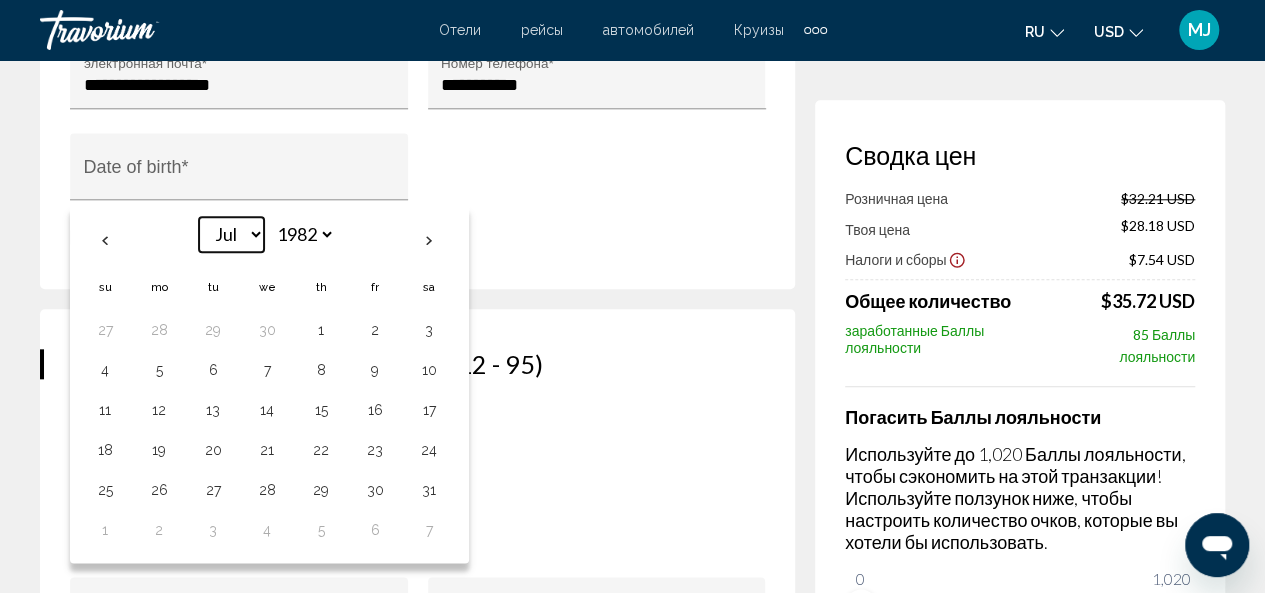 click on "*** *** *** *** *** *** *** *** *** *** *** ***" at bounding box center [231, 234] 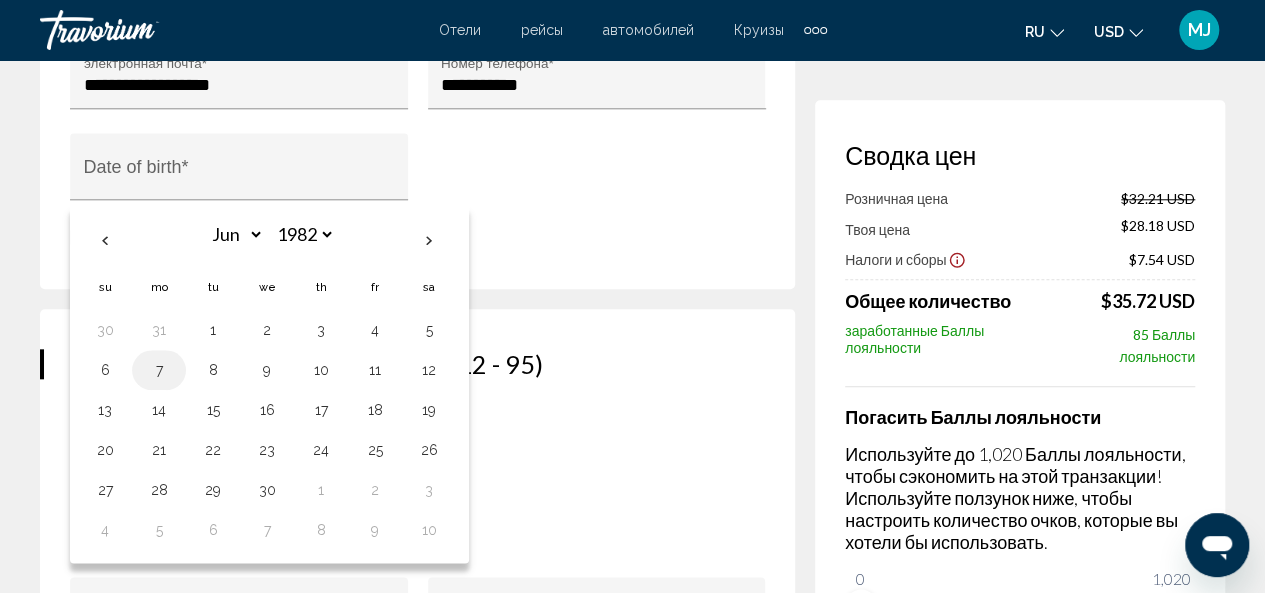 click on "7" at bounding box center [159, 370] 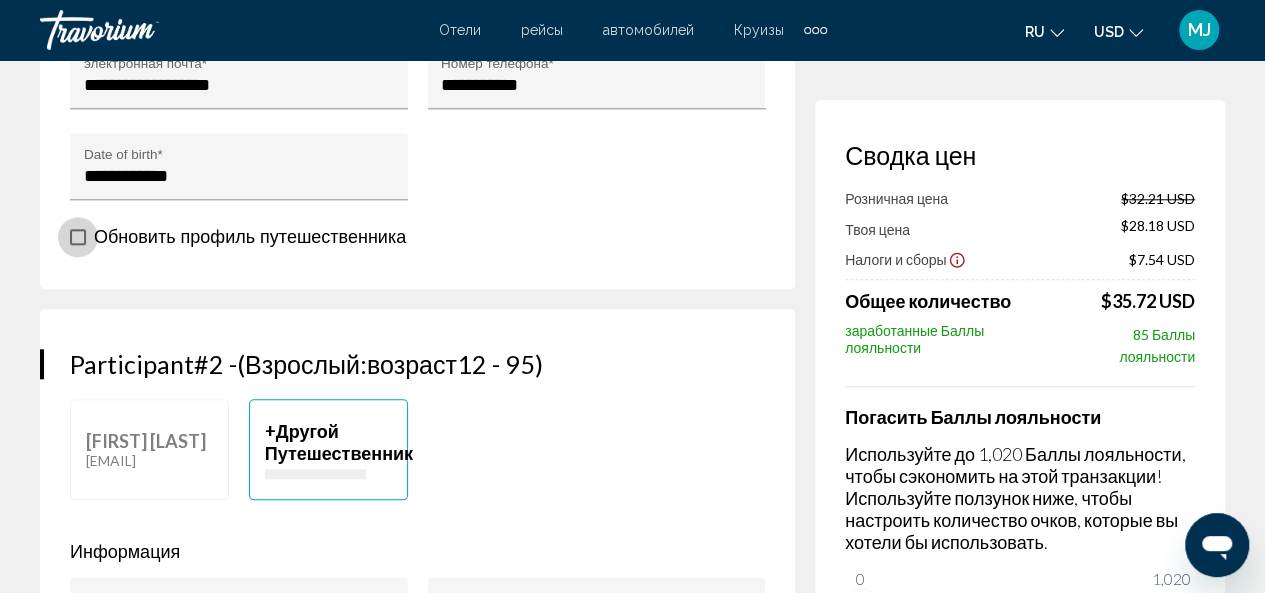 click at bounding box center (78, 237) 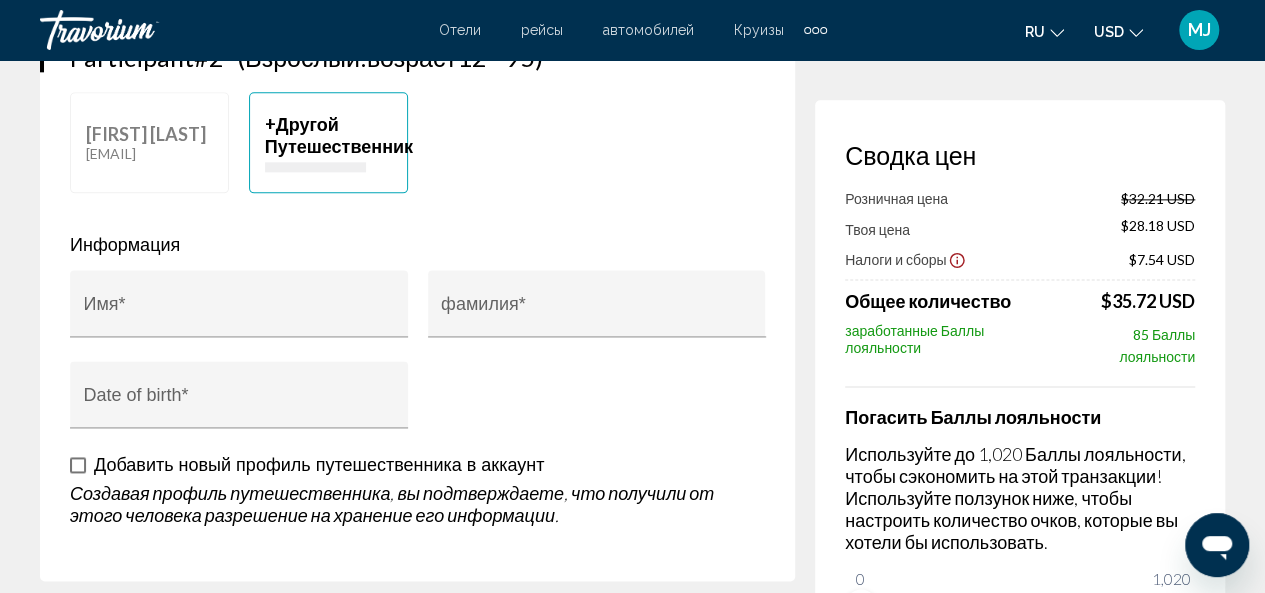 scroll, scrollTop: 1195, scrollLeft: 0, axis: vertical 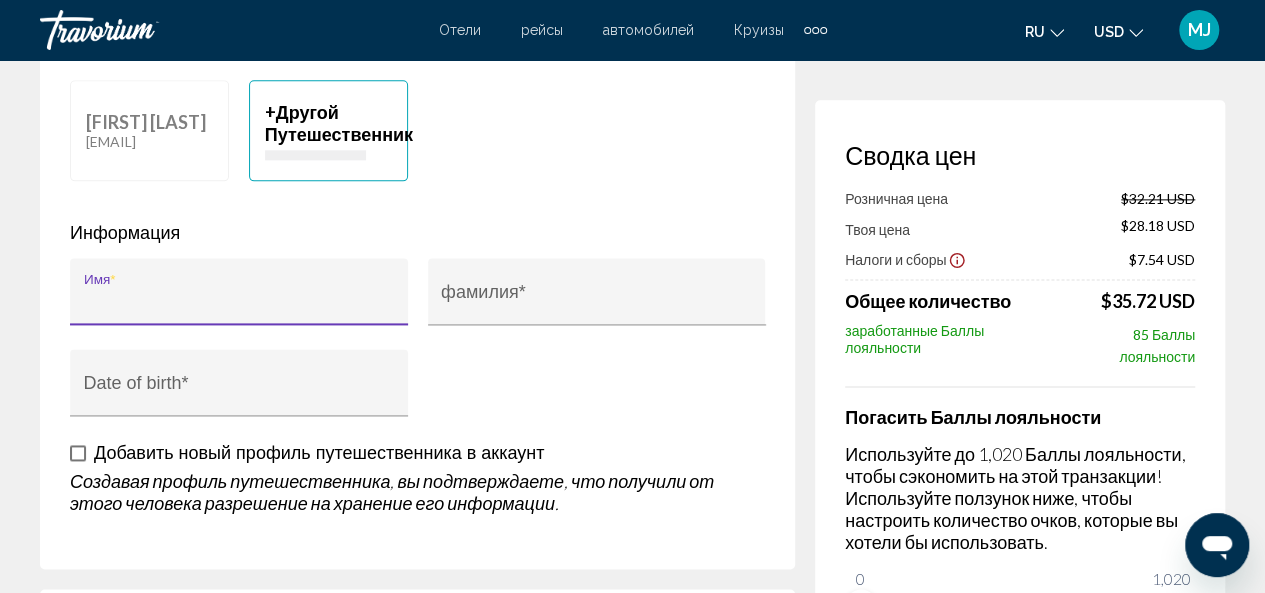 click on "Имя  *" at bounding box center (239, 301) 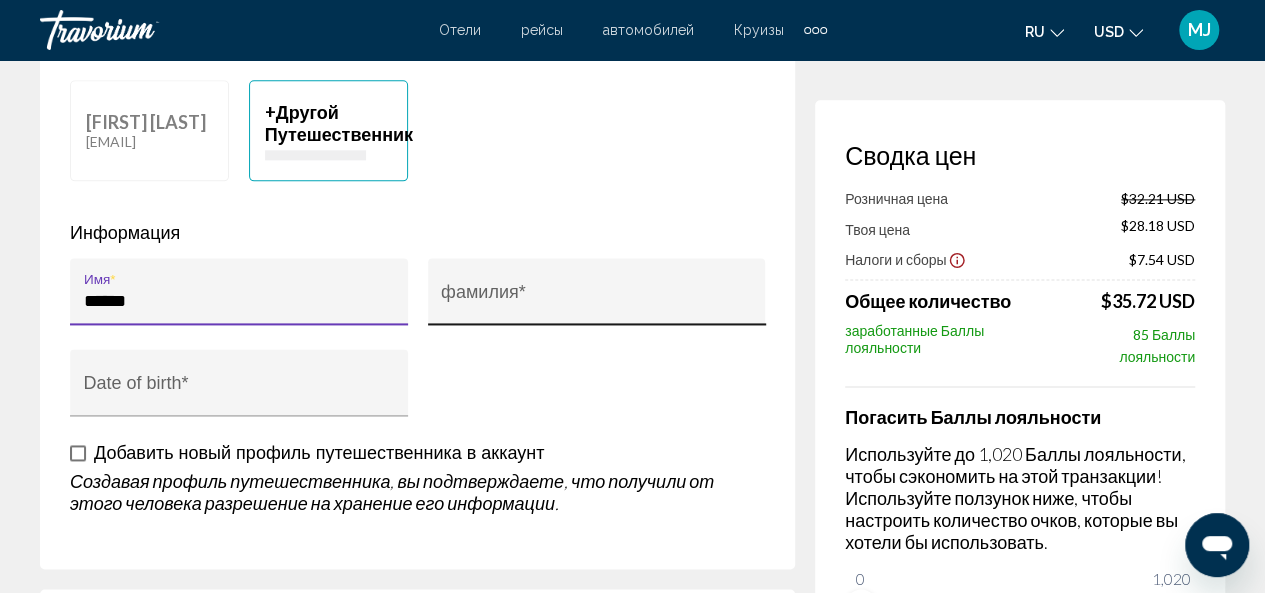 type on "******" 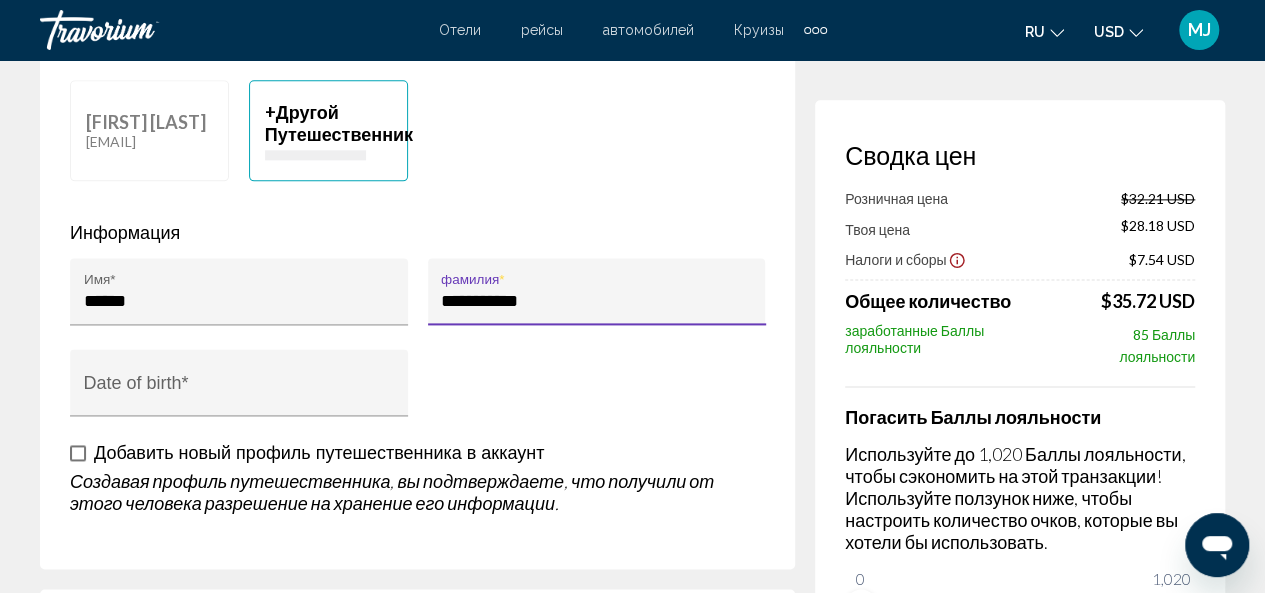 type on "**********" 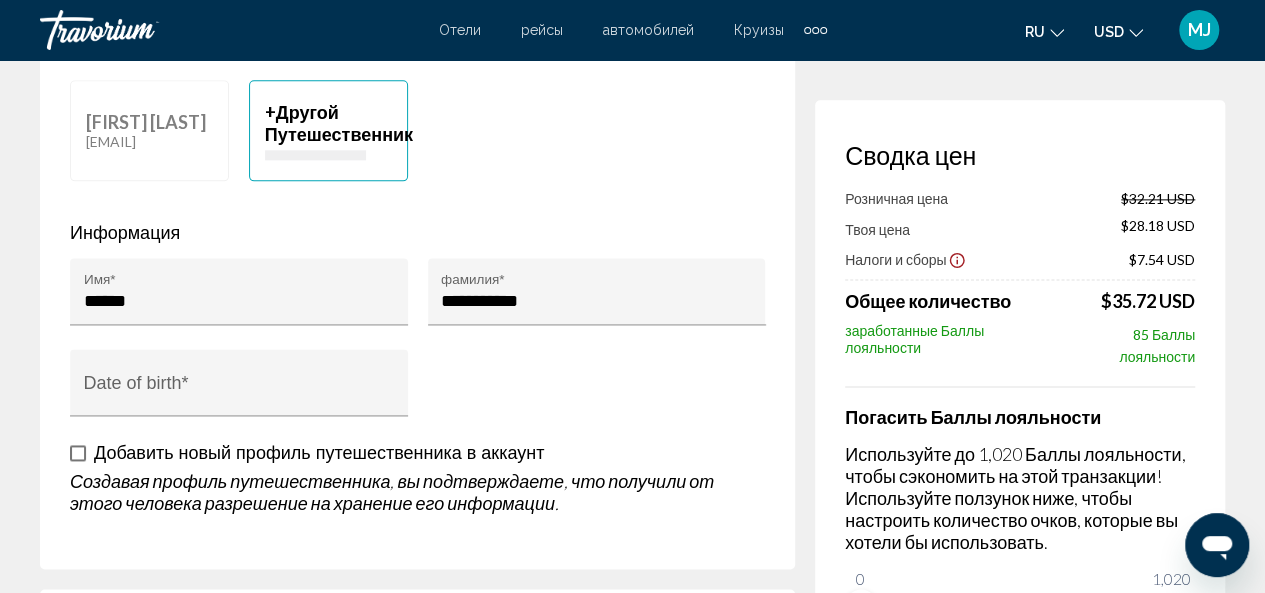 click on "**********" at bounding box center [243, 397] 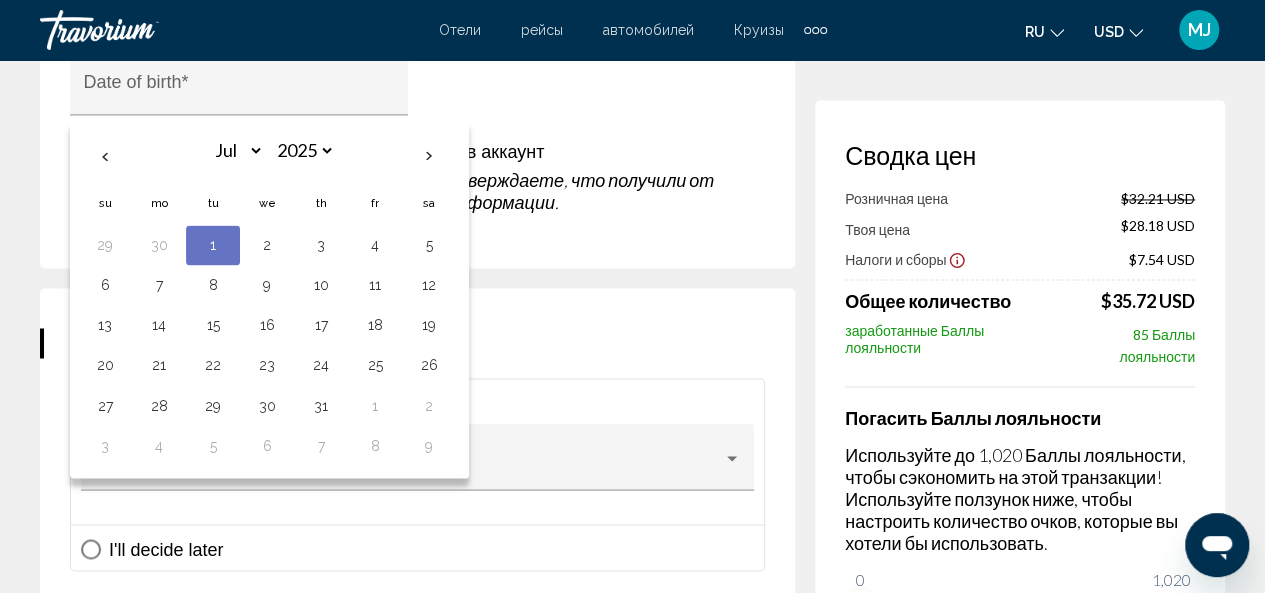 scroll, scrollTop: 1521, scrollLeft: 0, axis: vertical 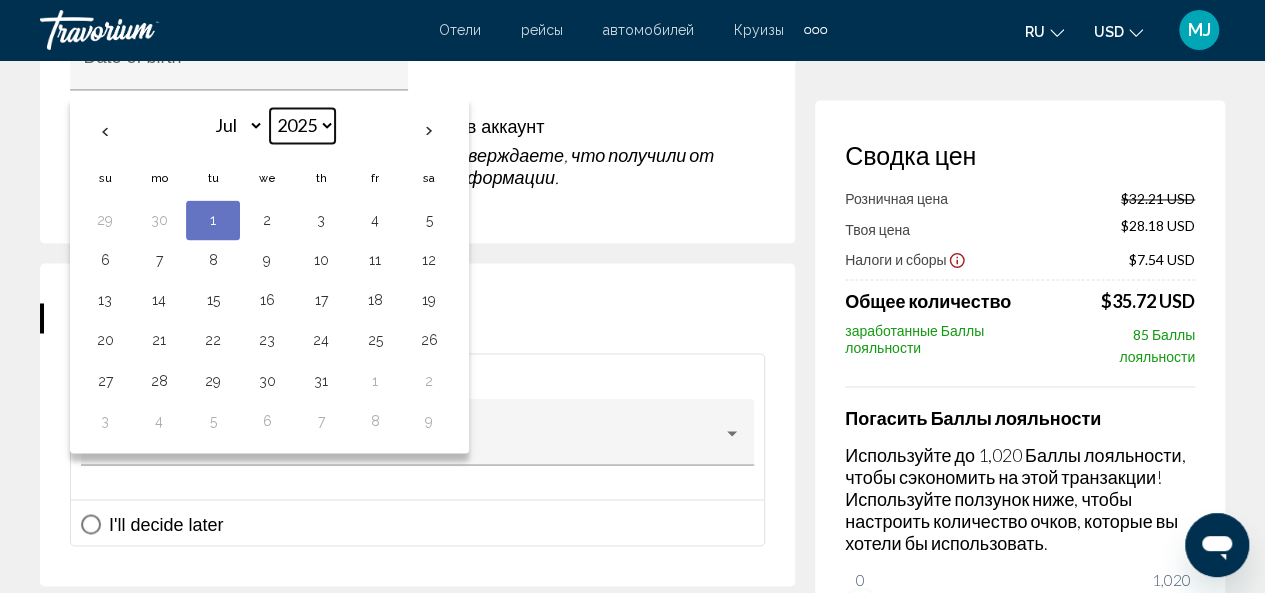 click on "**** **** **** **** **** **** **** **** **** **** **** **** **** **** **** **** **** **** **** **** **** **** **** **** **** **** **** **** **** **** **** **** **** **** **** **** **** **** **** **** **** **** **** **** **** **** **** **** **** **** **** **** **** **** **** **** **** **** **** **** **** **** **** **** **** **** **** **** **** **** **** **** **** **** **** **** **** **** **** **** **** **** **** **** **** **** **** **** **** **** **** **** **** **** **** **** **** **** **** **** **** **** **** **** **** **** **** **** **** **** **** **** **** **** **** **** **** **** **** **** **** **** **** **** **** **** **** **** **** **** **** **** **** **** **** **** **** **** **** **** **** **** **** **** **** ****" at bounding box center [302, 125] 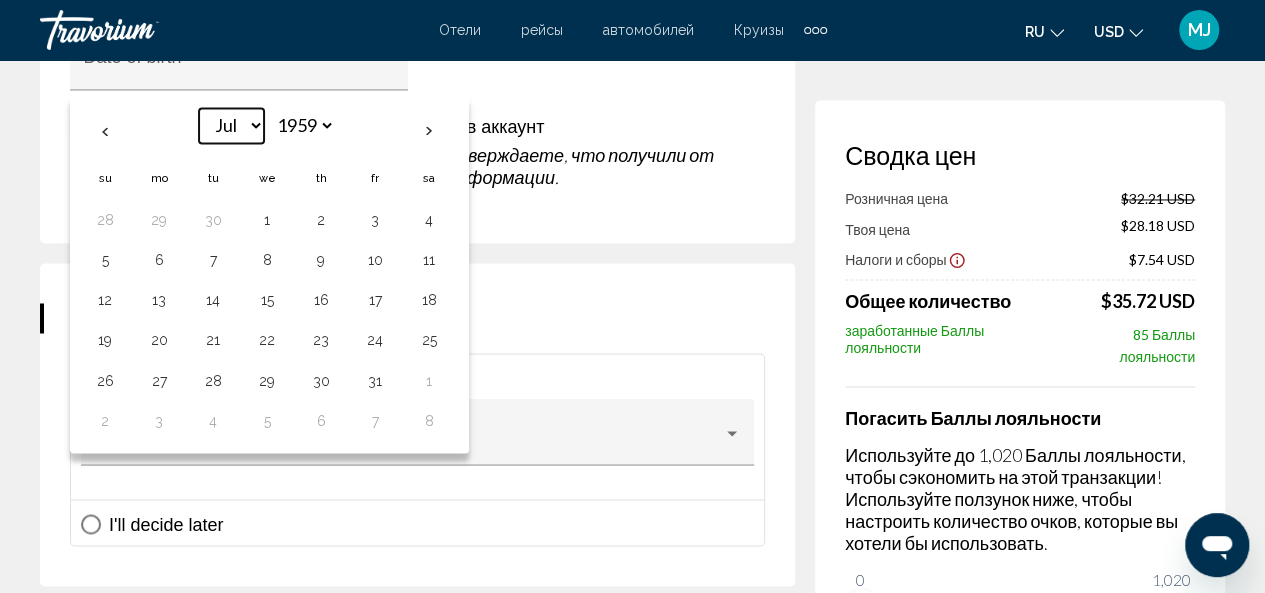 click on "*** *** *** *** *** *** *** *** *** *** *** ***" at bounding box center [231, 125] 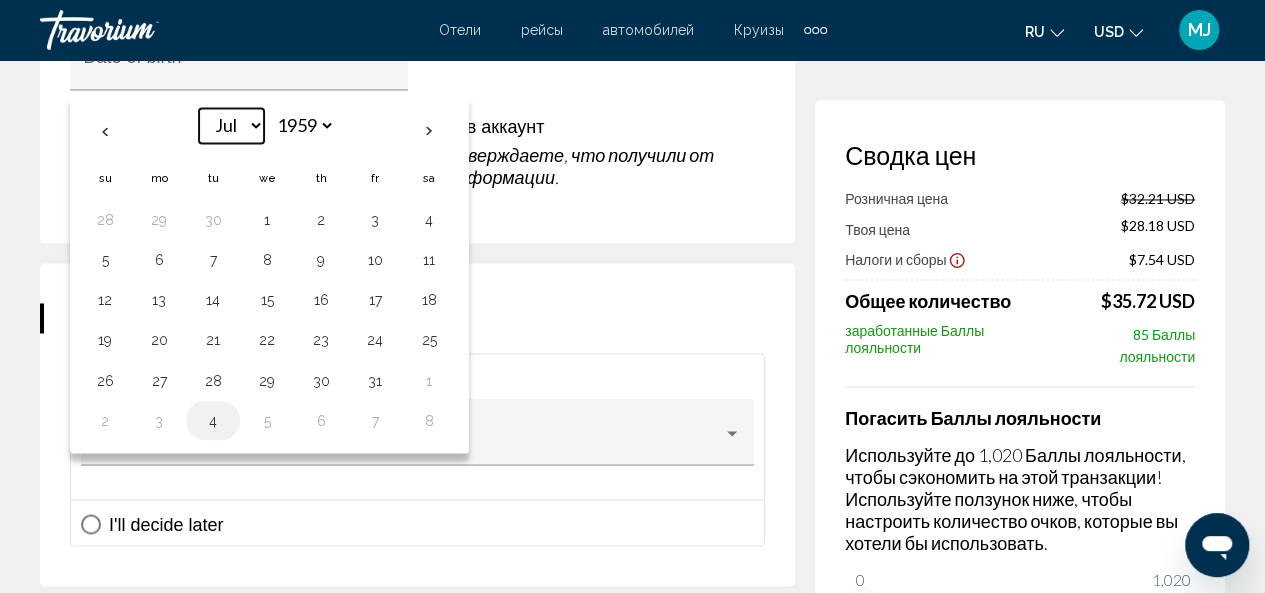 select on "**" 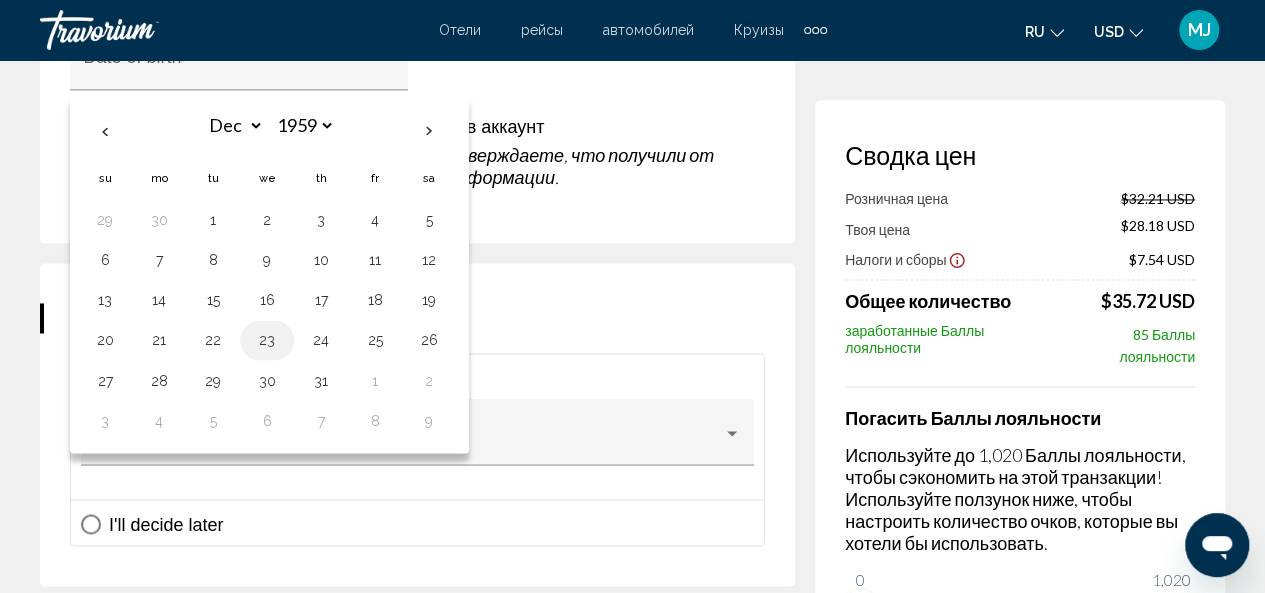 click on "23" at bounding box center (267, 340) 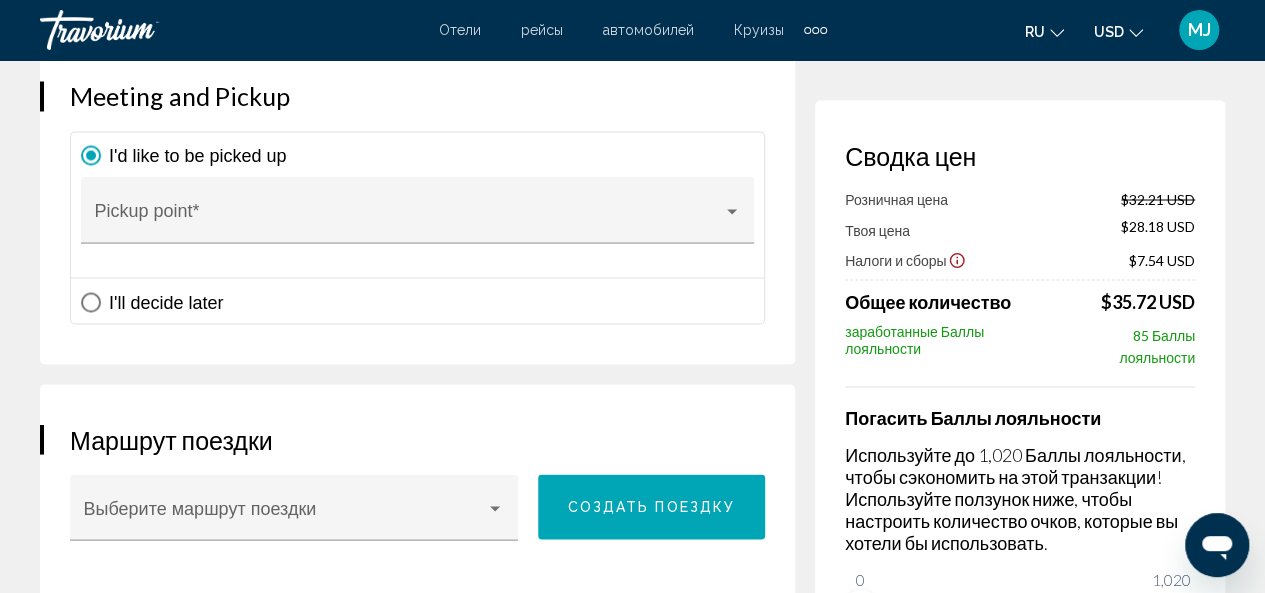 scroll, scrollTop: 1755, scrollLeft: 0, axis: vertical 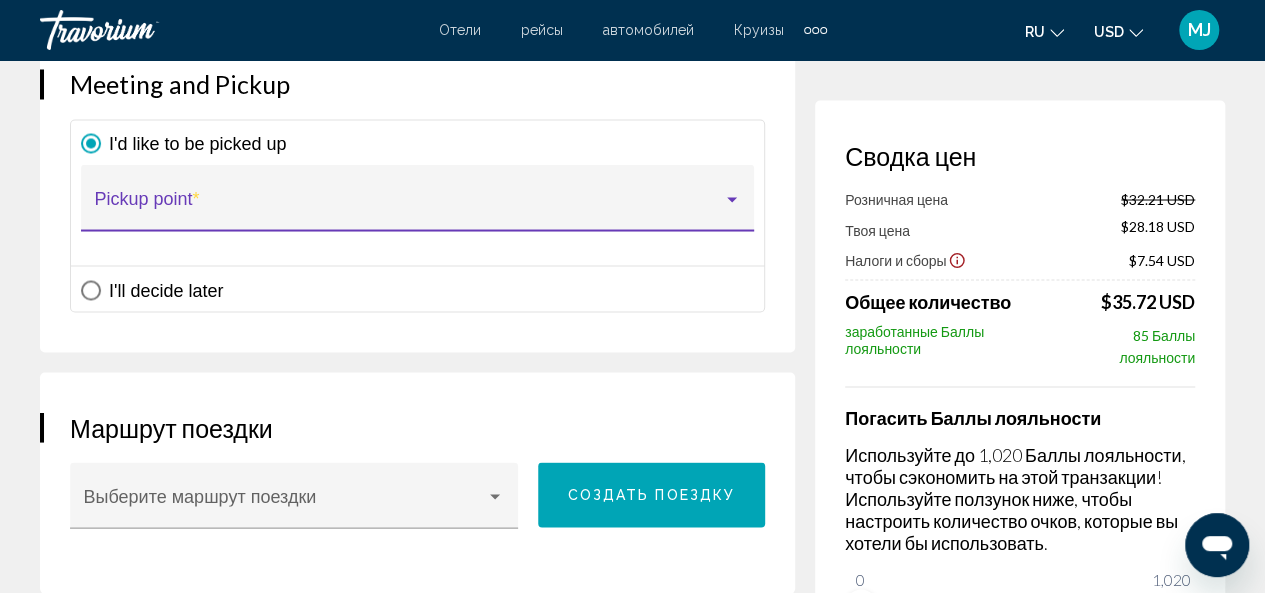 click at bounding box center (409, 207) 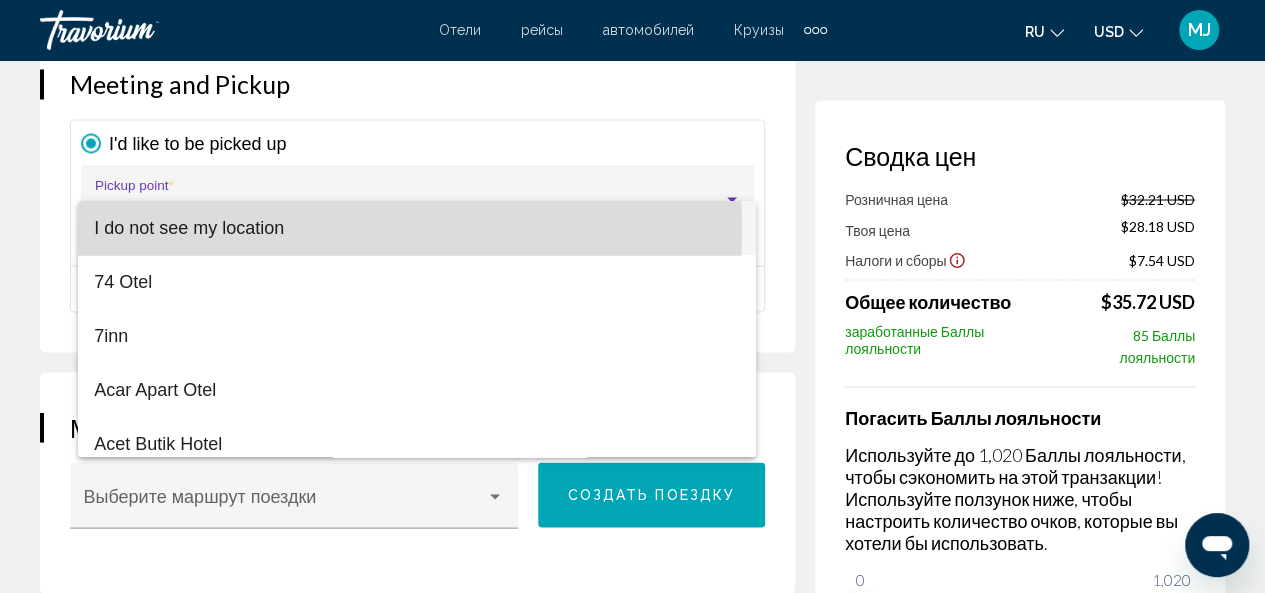 click on "I do not see my location" at bounding box center (417, 228) 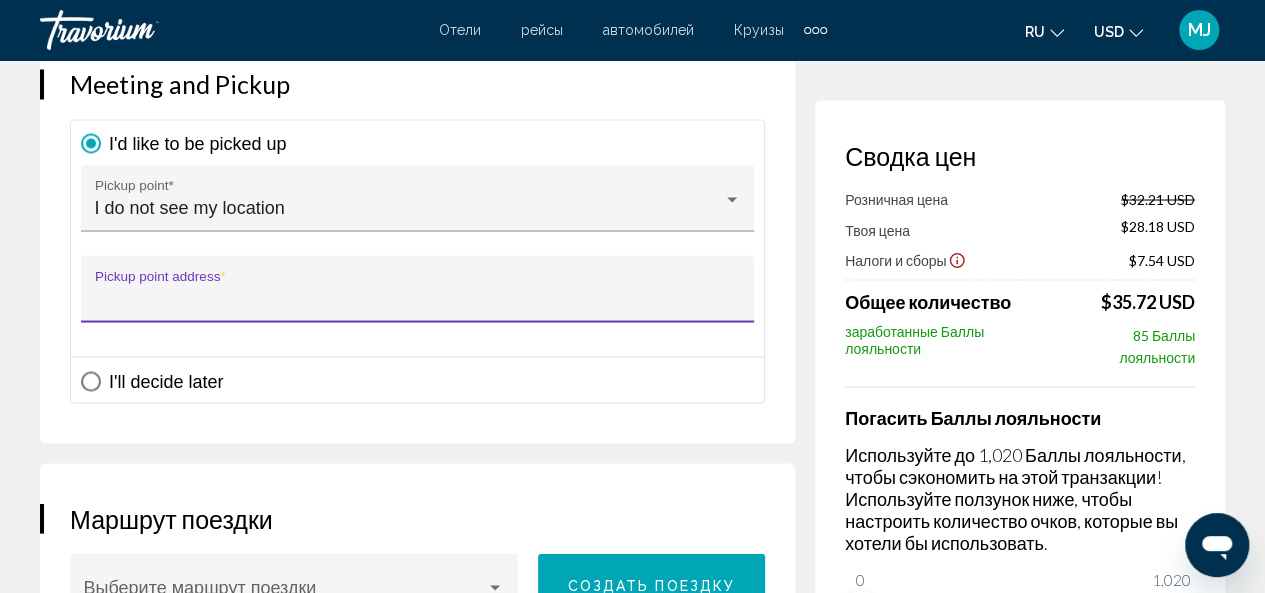 click on "Pickup point address  *" at bounding box center (418, 298) 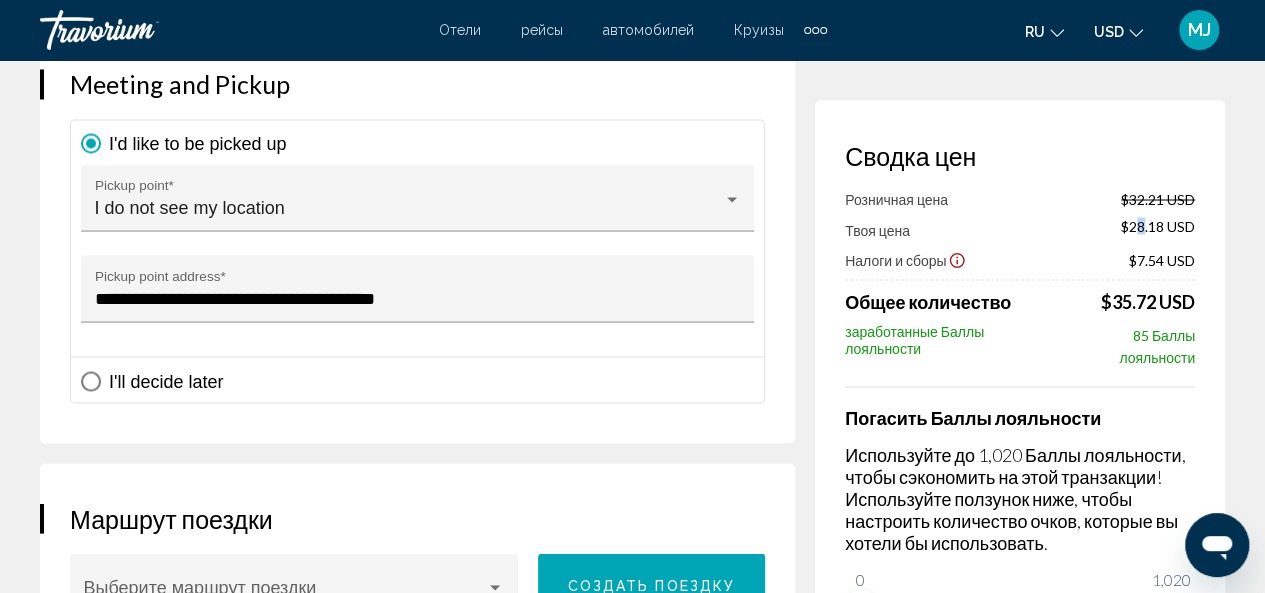 click on "$28.18 USD" at bounding box center (1158, 228) 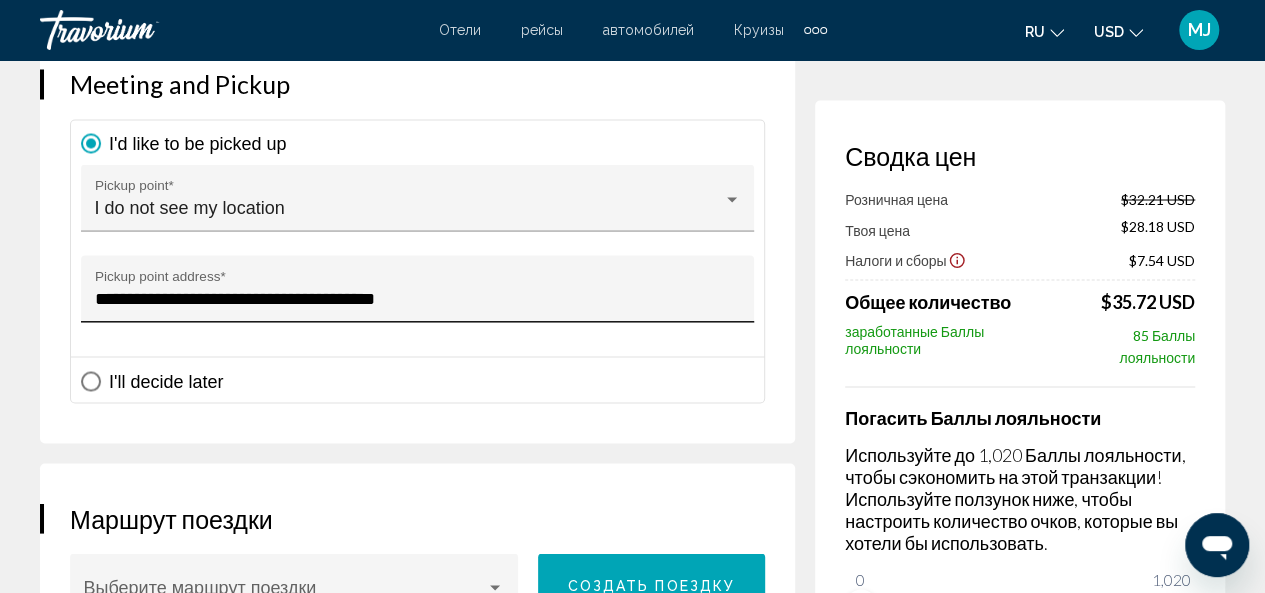 click on "**********" at bounding box center (418, 298) 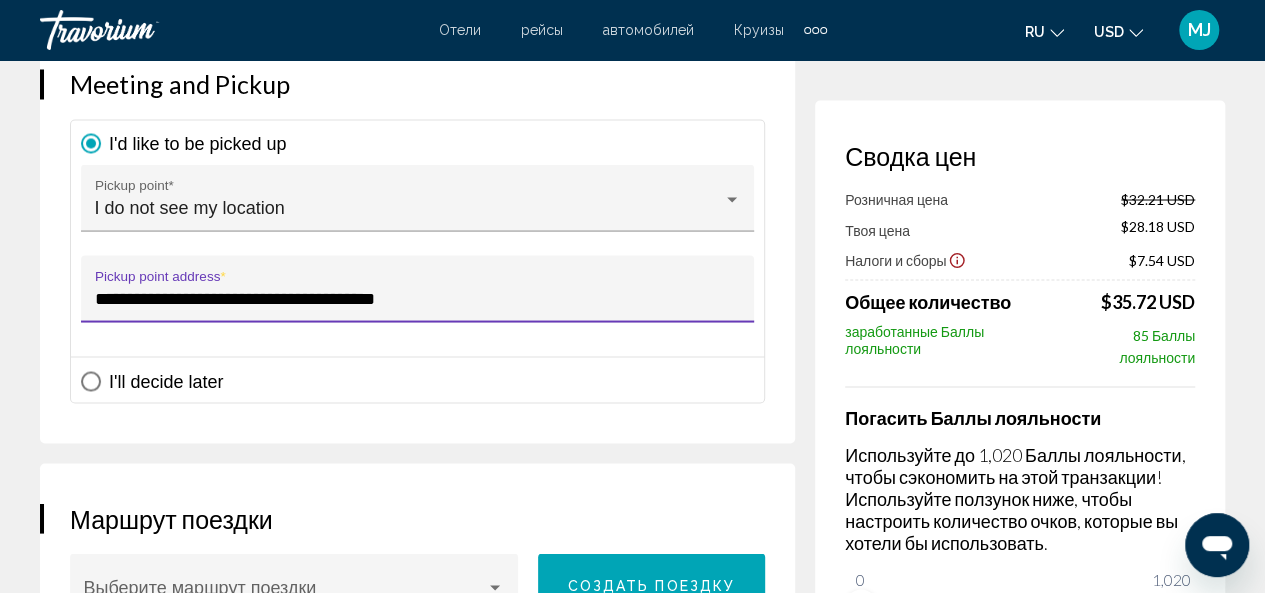 paste on "**" 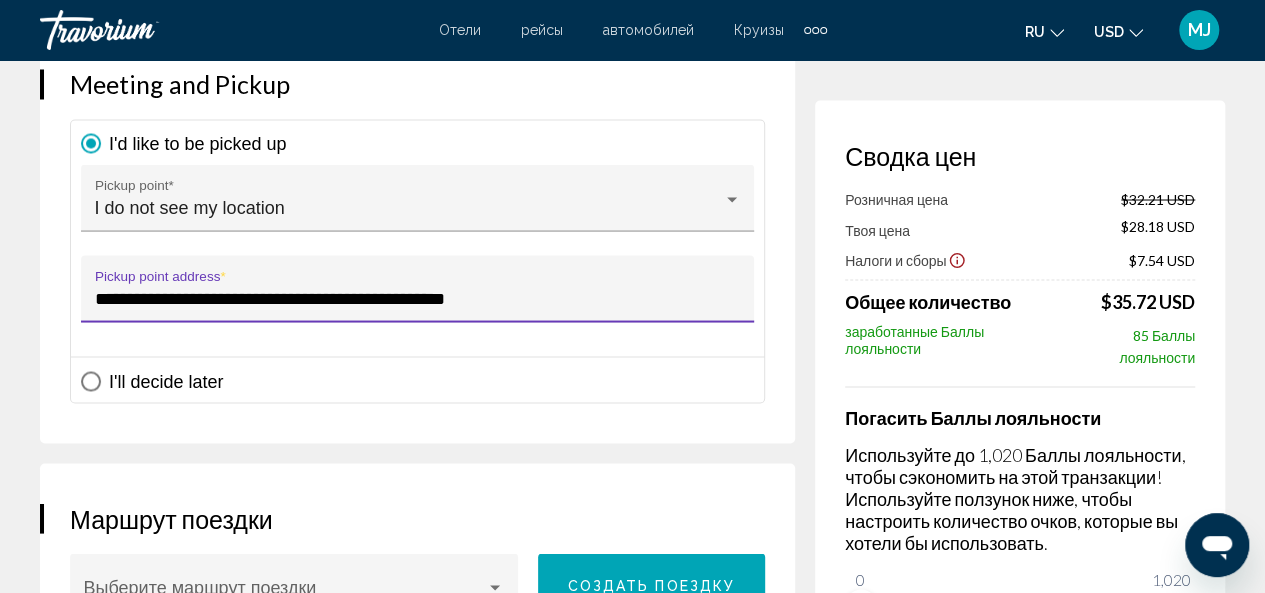 click on "**********" at bounding box center (418, 298) 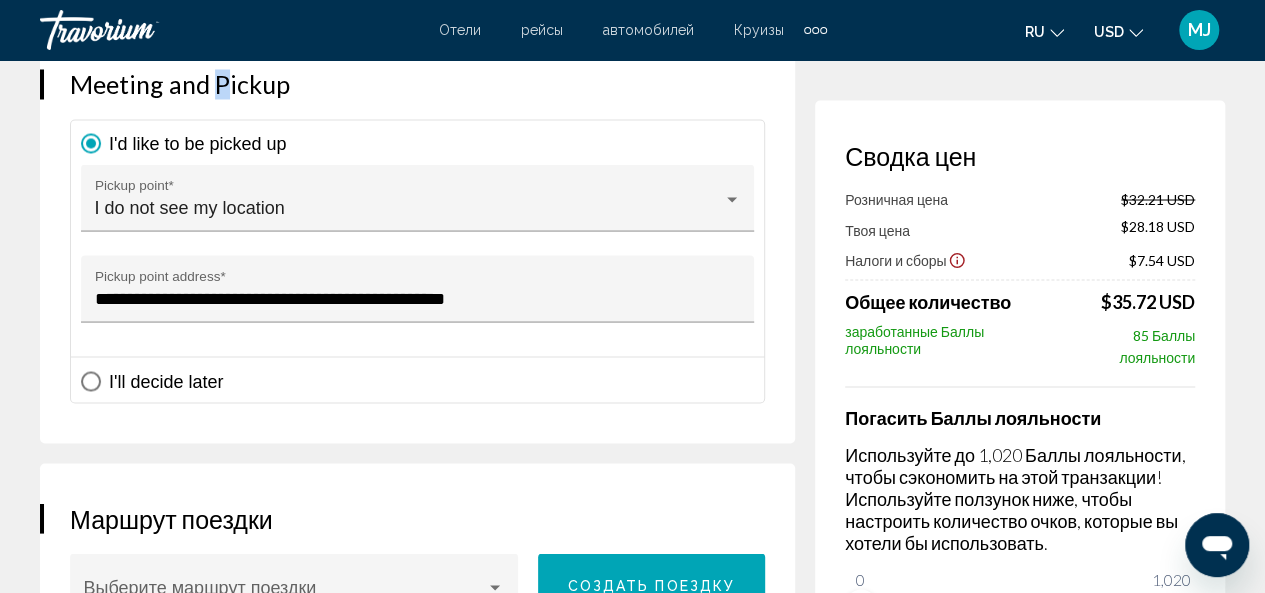 drag, startPoint x: 224, startPoint y: 104, endPoint x: 210, endPoint y: 106, distance: 14.142136 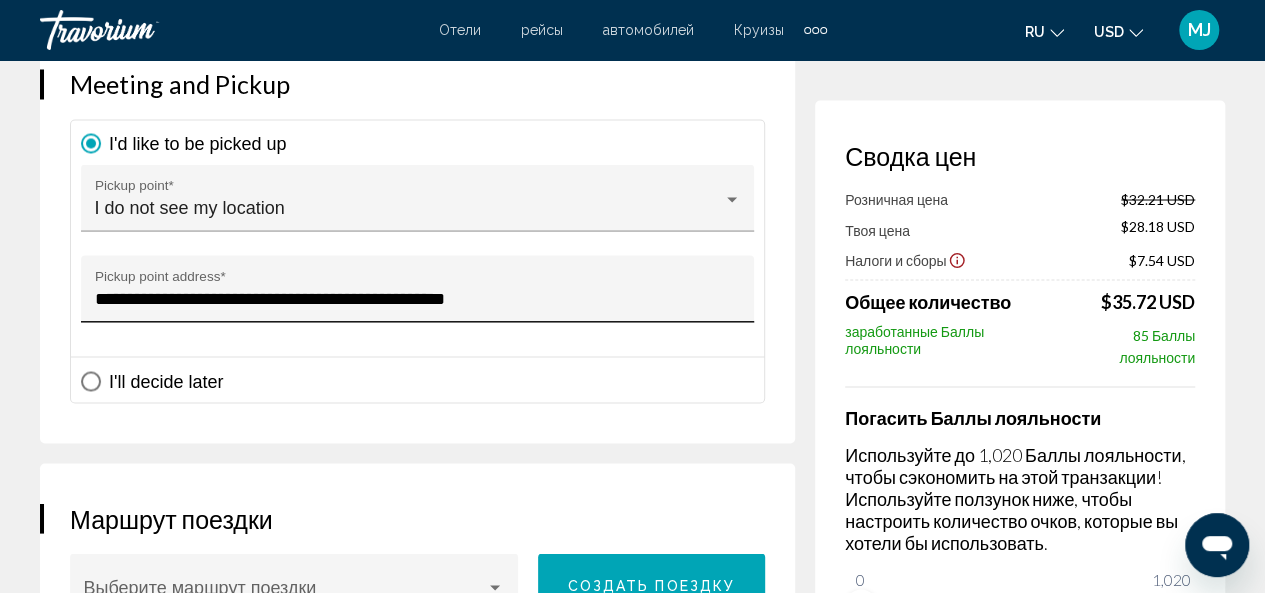click on "**********" at bounding box center (418, 298) 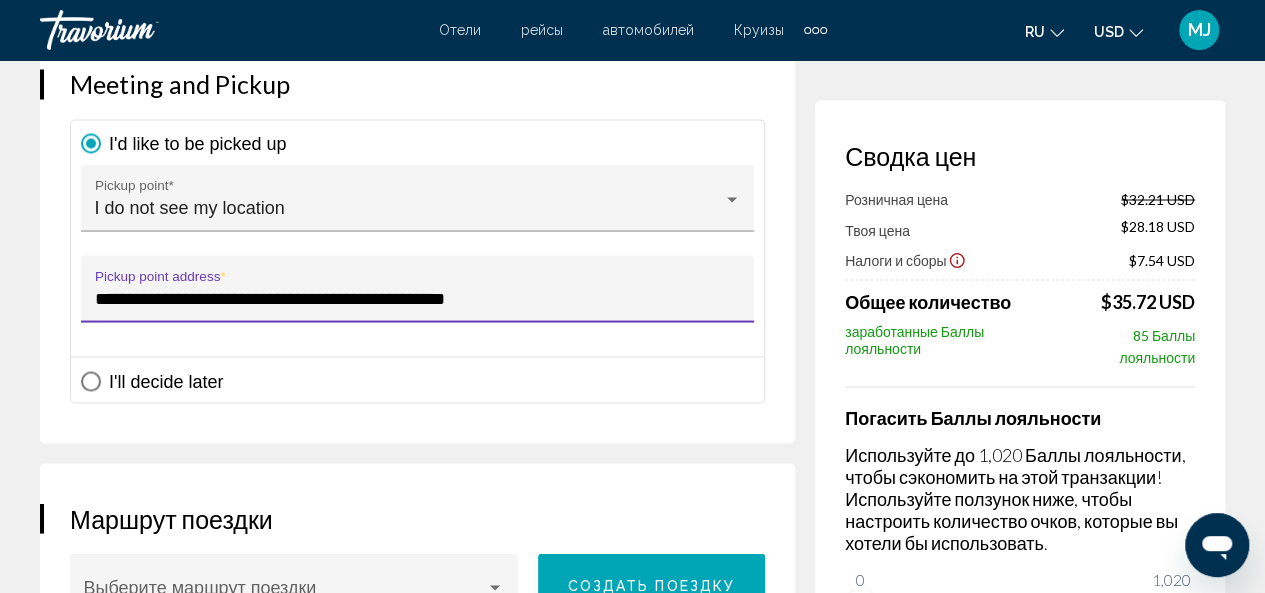 paste on "*" 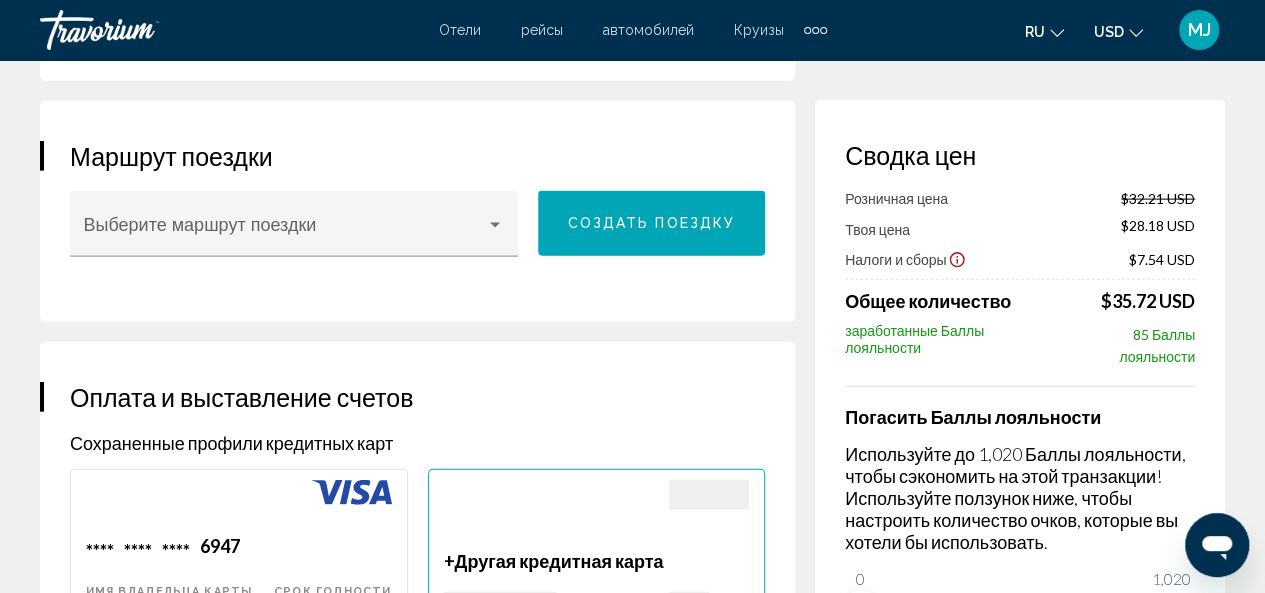 scroll, scrollTop: 2154, scrollLeft: 0, axis: vertical 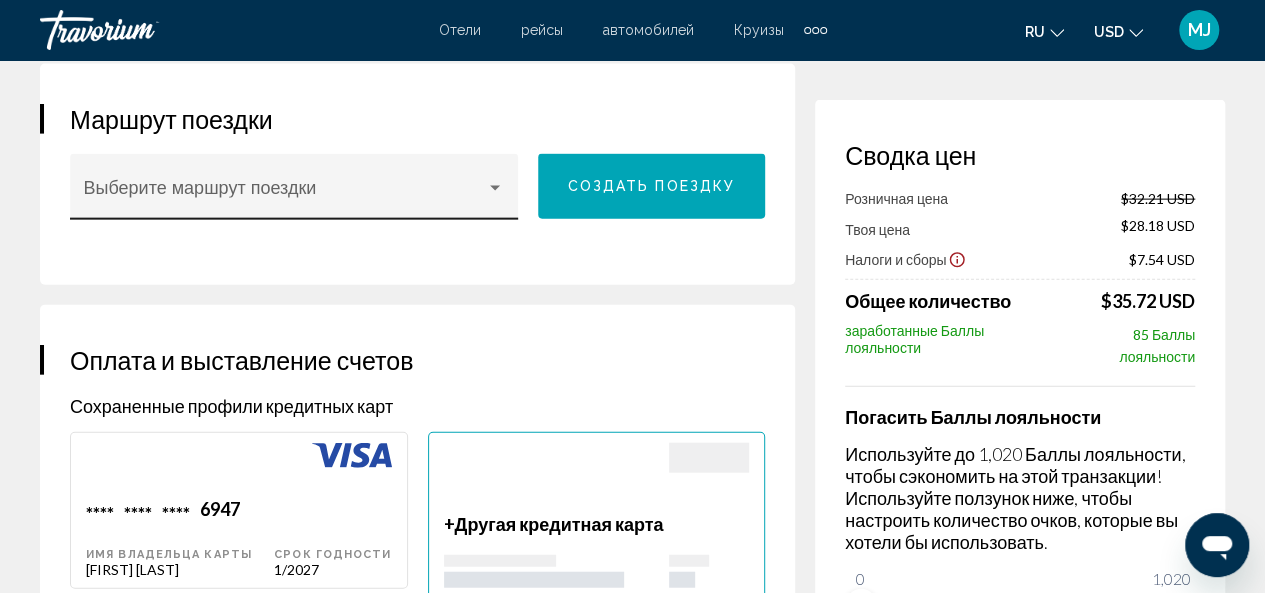 type on "**********" 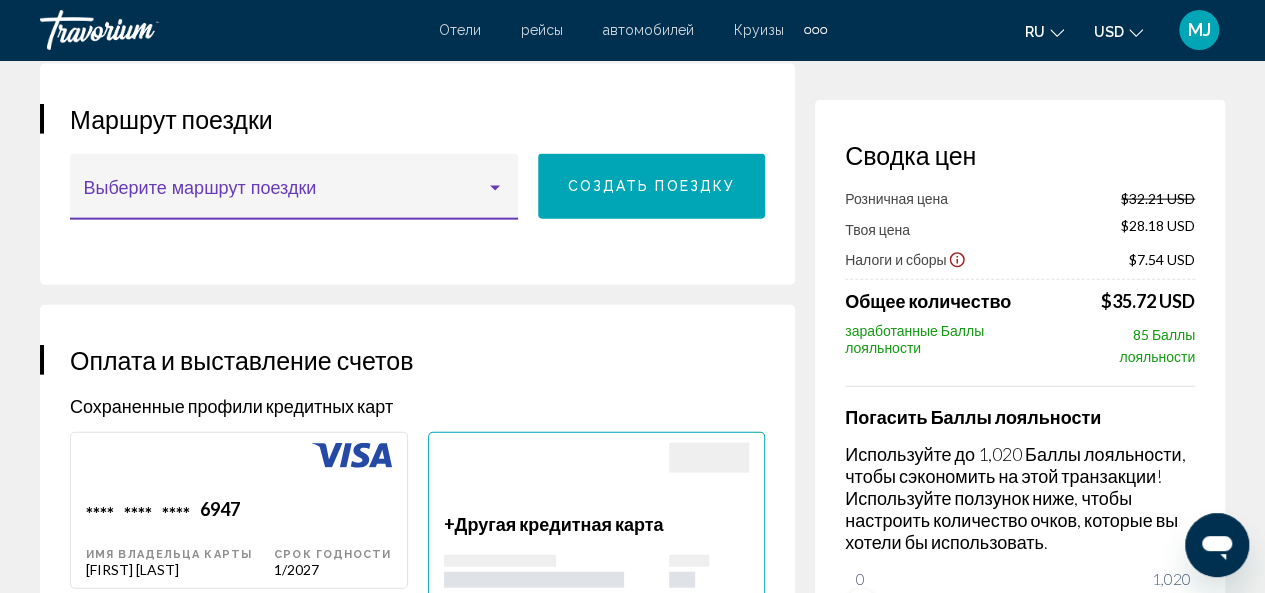 click at bounding box center (495, 188) 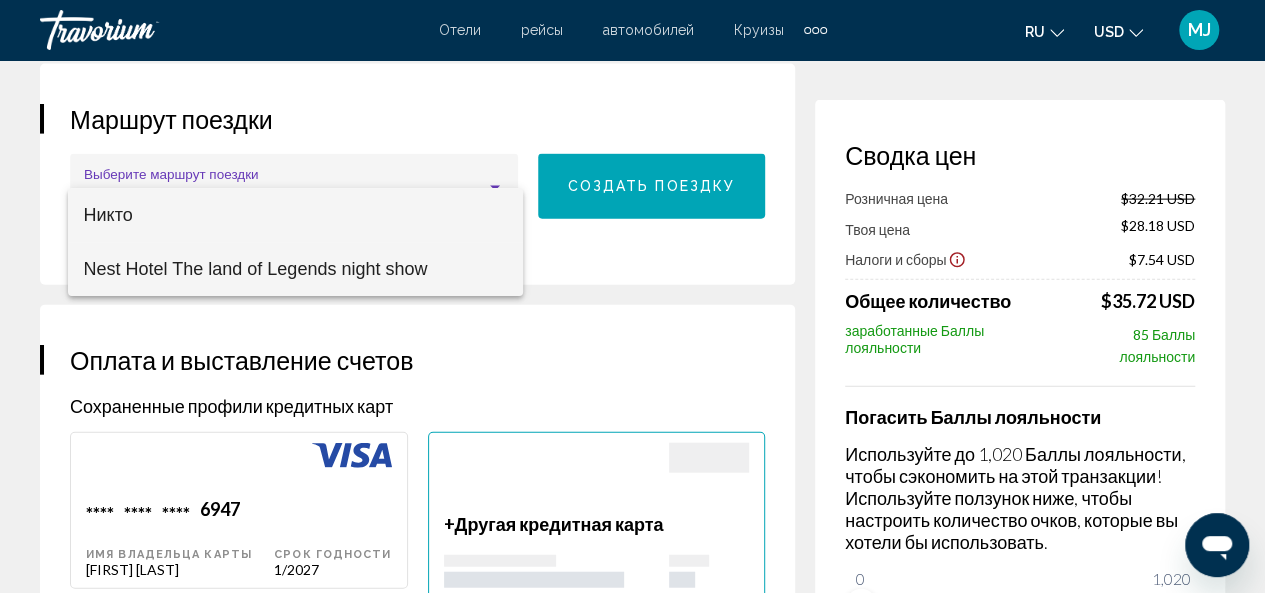 click on "Nest Hotel The land of Legends night show" at bounding box center (296, 269) 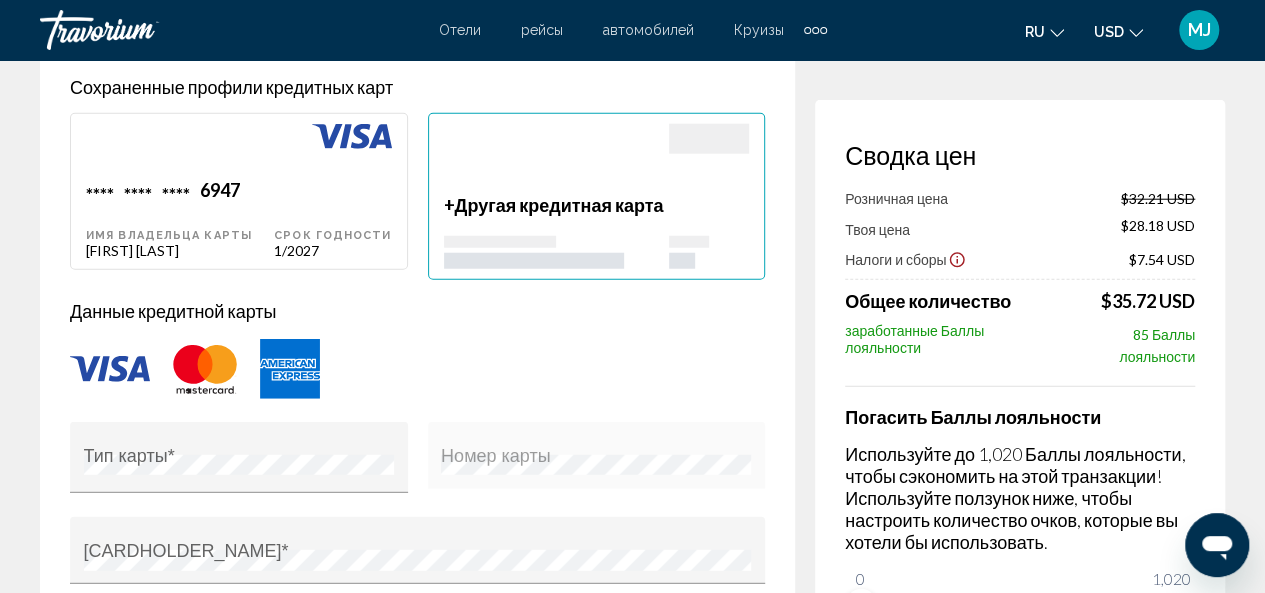 scroll, scrollTop: 2424, scrollLeft: 0, axis: vertical 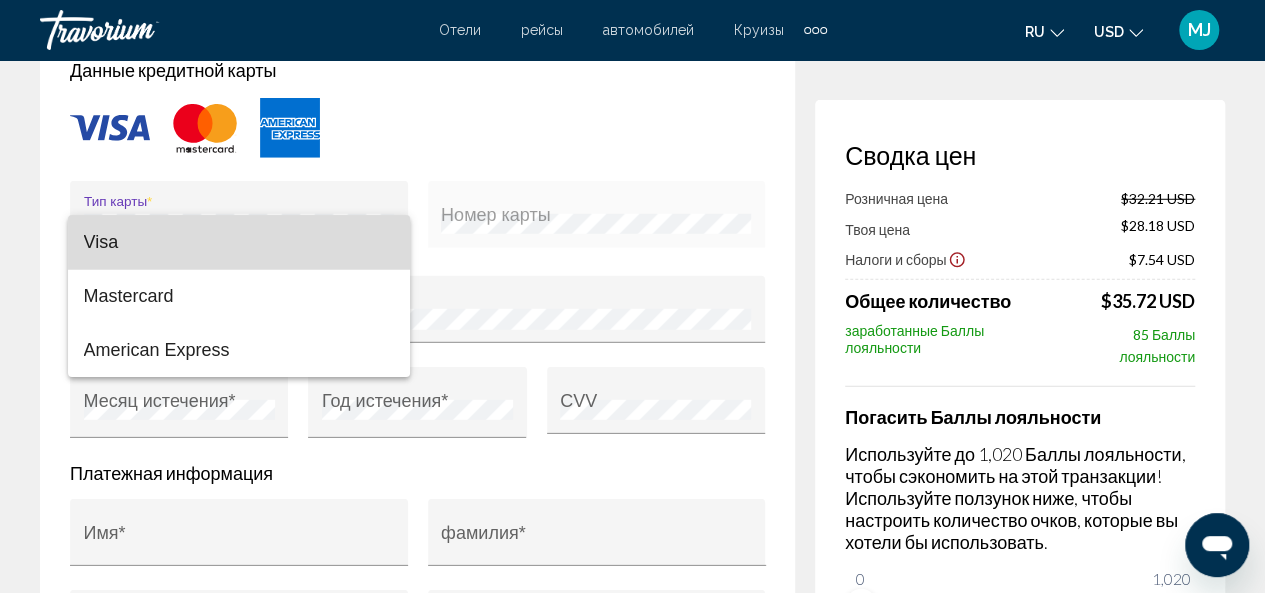 click on "Visa" at bounding box center [239, 242] 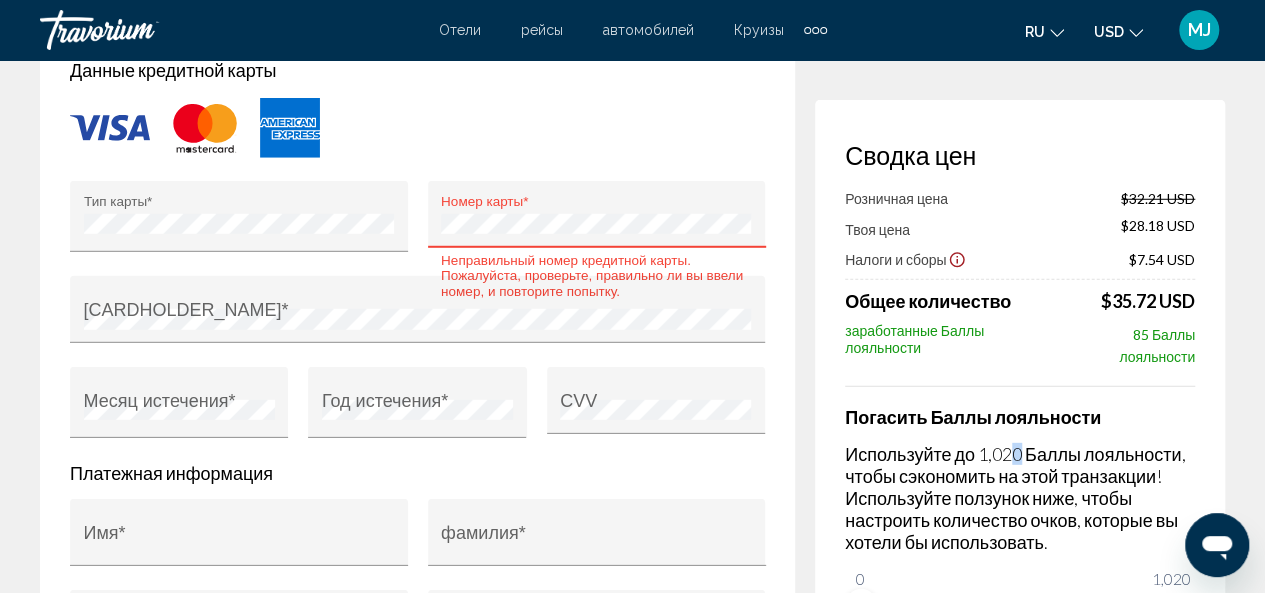 click on "Используйте до 1,020 Баллы лояльности, чтобы сэкономить на этой транзакции! Используйте ползунок ниже, чтобы настроить количество очков, которые вы хотели бы использовать." at bounding box center (1020, 498) 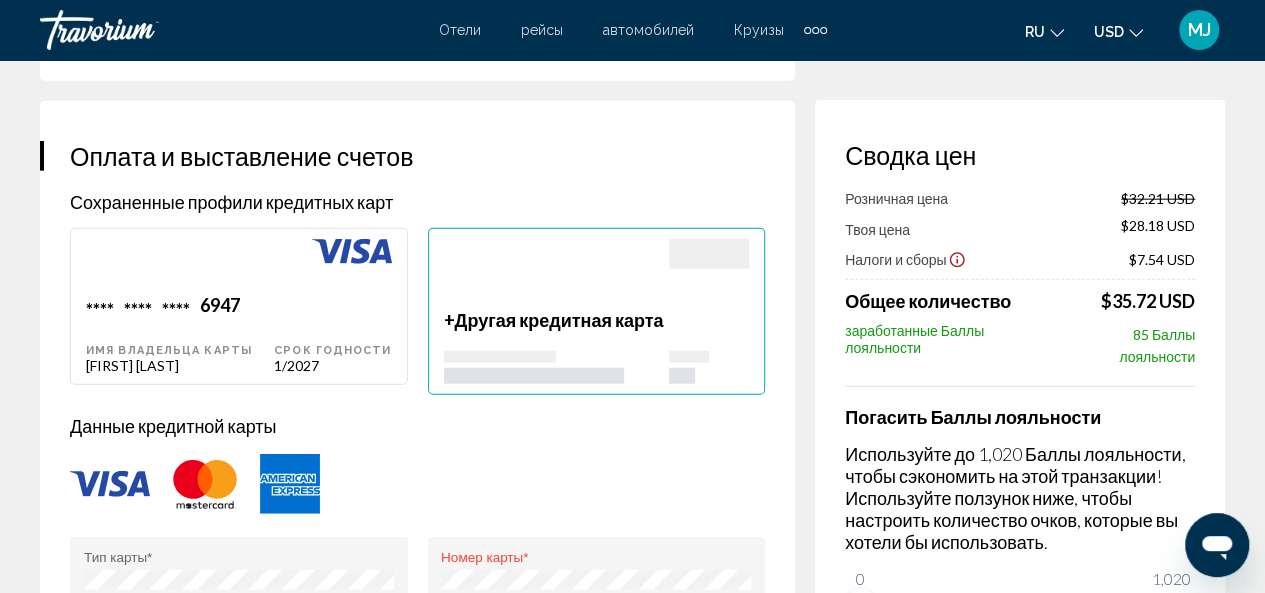 scroll, scrollTop: 2396, scrollLeft: 0, axis: vertical 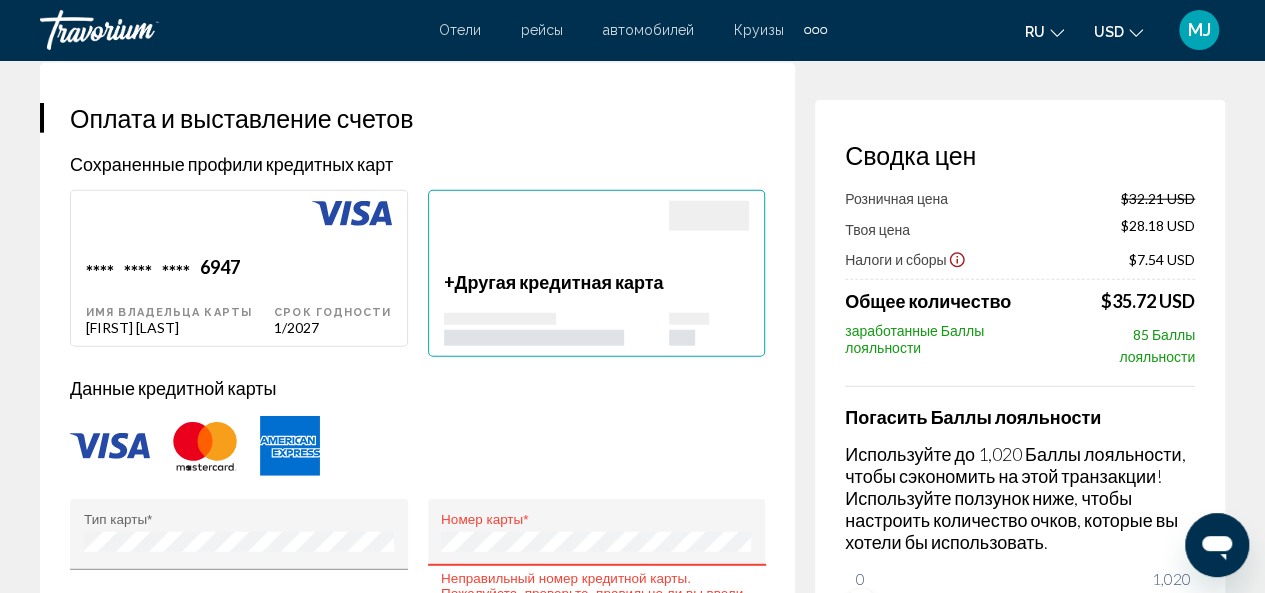 click on "**** **** **** **** [CARD_NUMBER] [CARDHOLDER_NAME]" at bounding box center [180, 295] 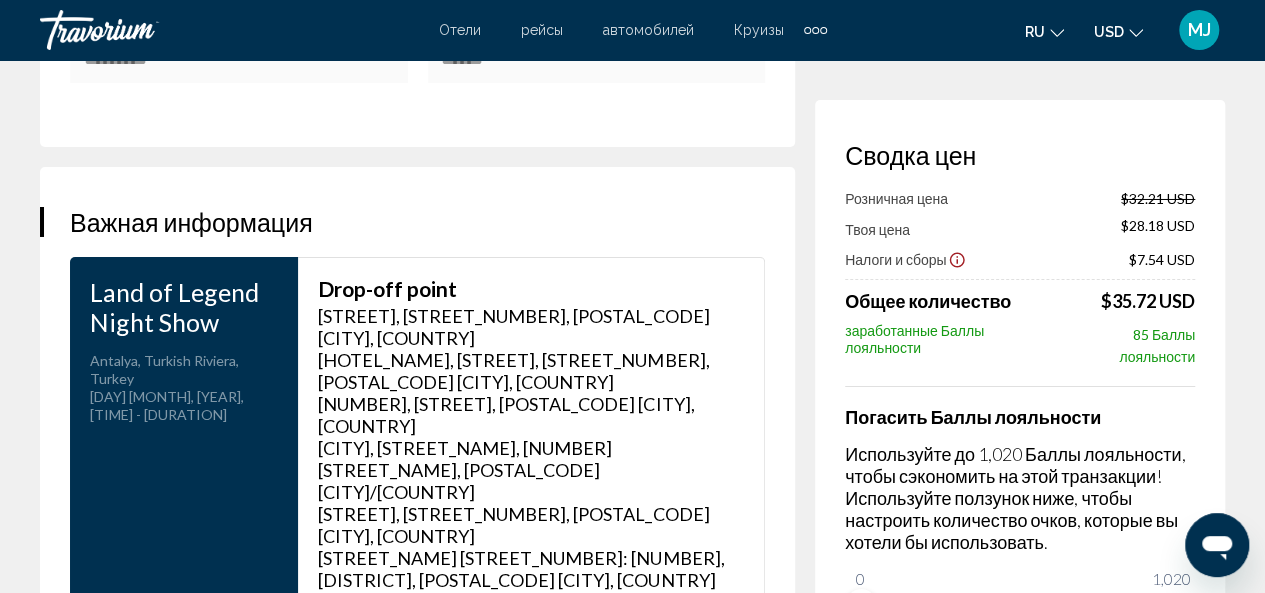 scroll, scrollTop: 3482, scrollLeft: 0, axis: vertical 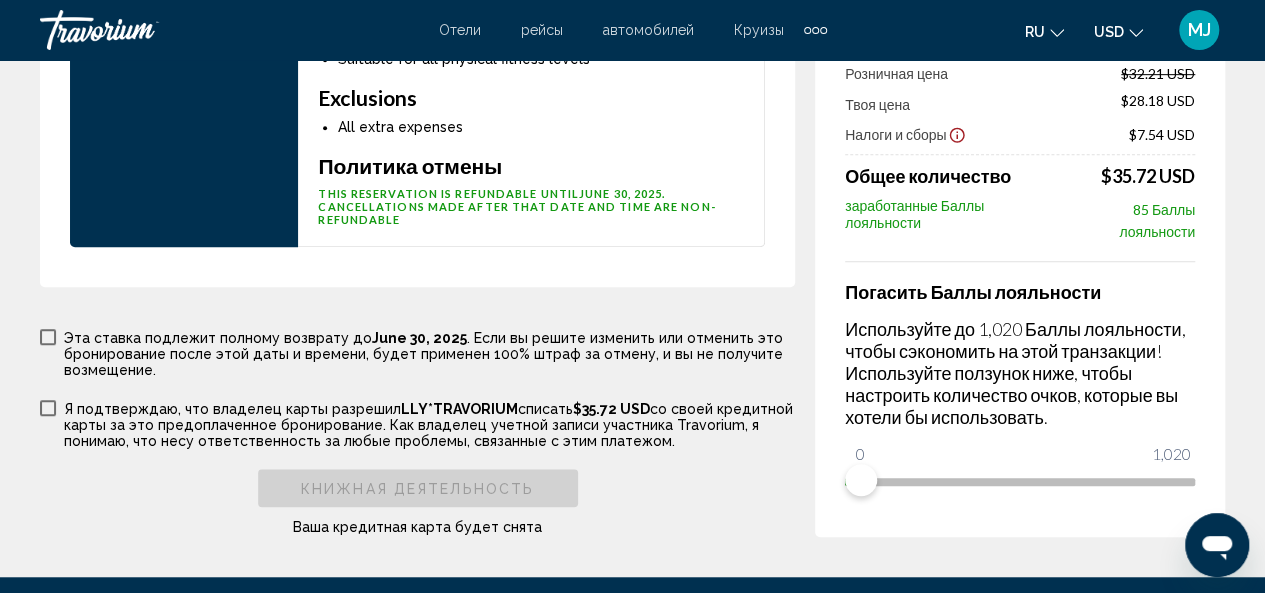 click at bounding box center (48, 337) 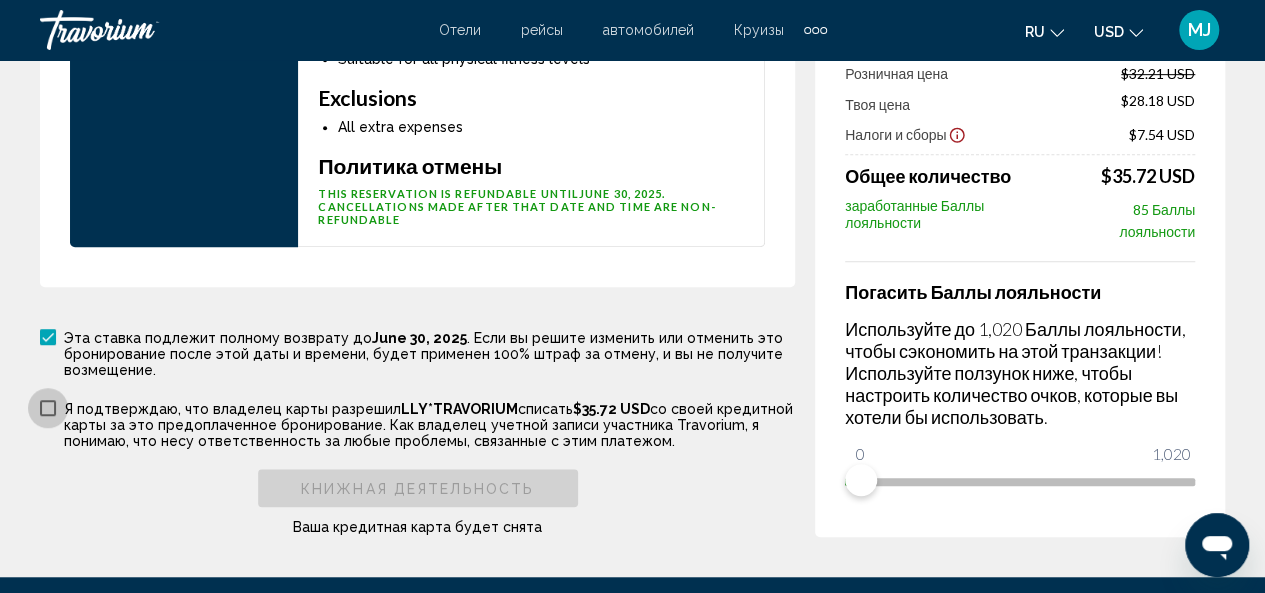 click at bounding box center (48, 408) 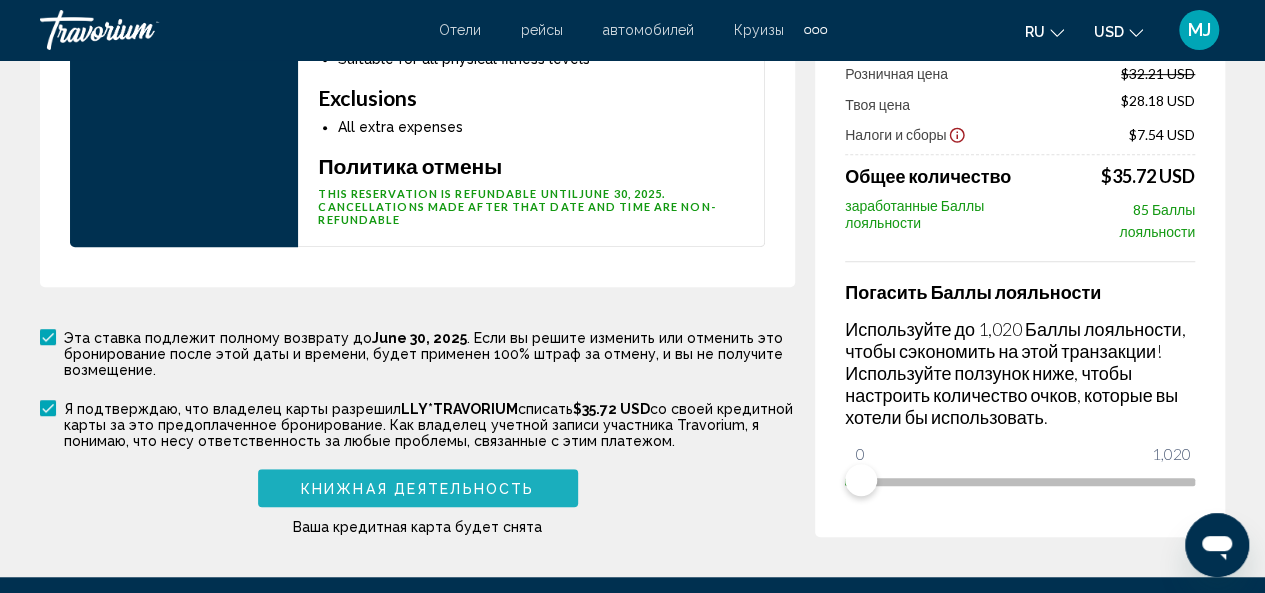 click on "Книжная деятельность" at bounding box center [417, 489] 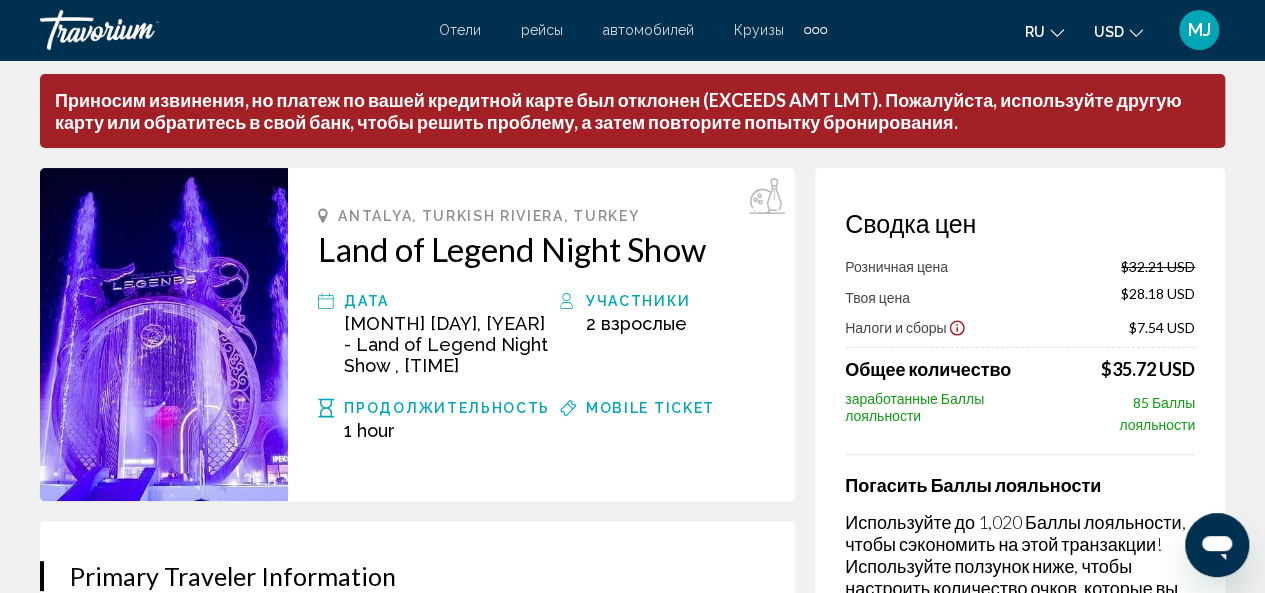 scroll, scrollTop: 0, scrollLeft: 0, axis: both 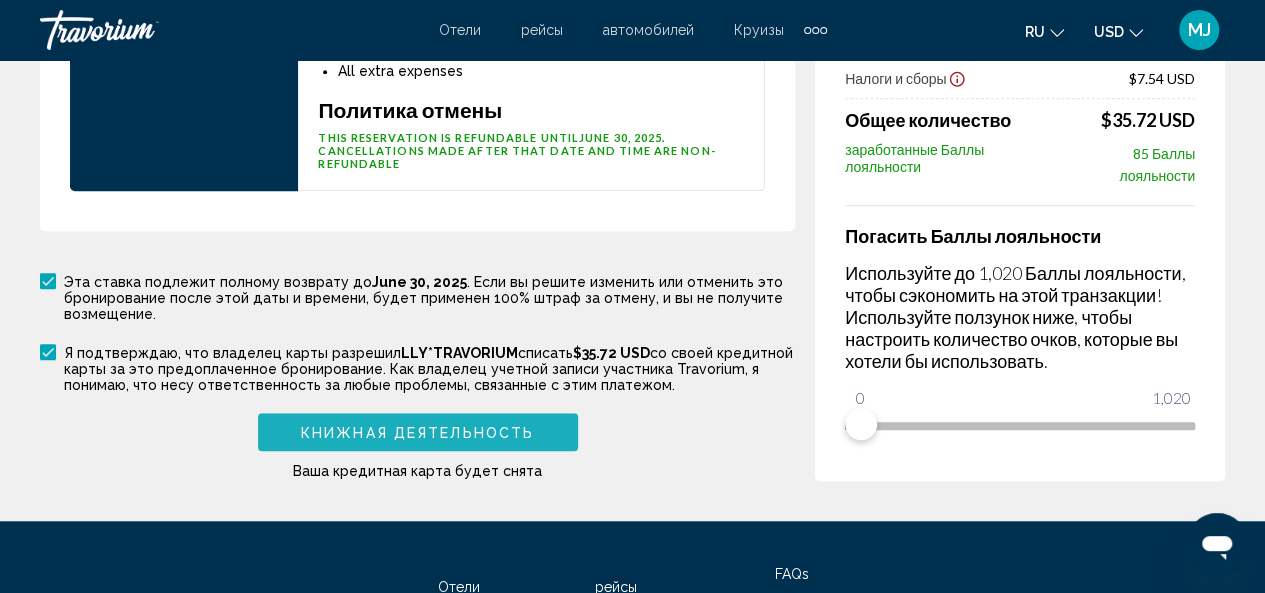 click on "Книжная деятельность" at bounding box center (418, 431) 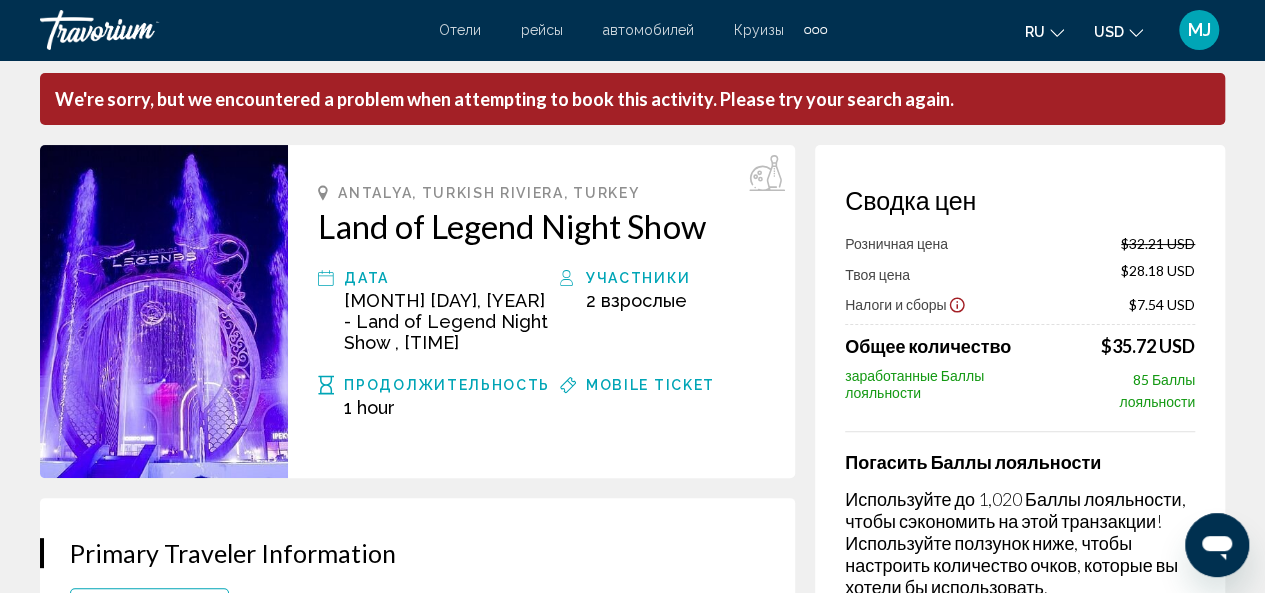 scroll, scrollTop: 0, scrollLeft: 0, axis: both 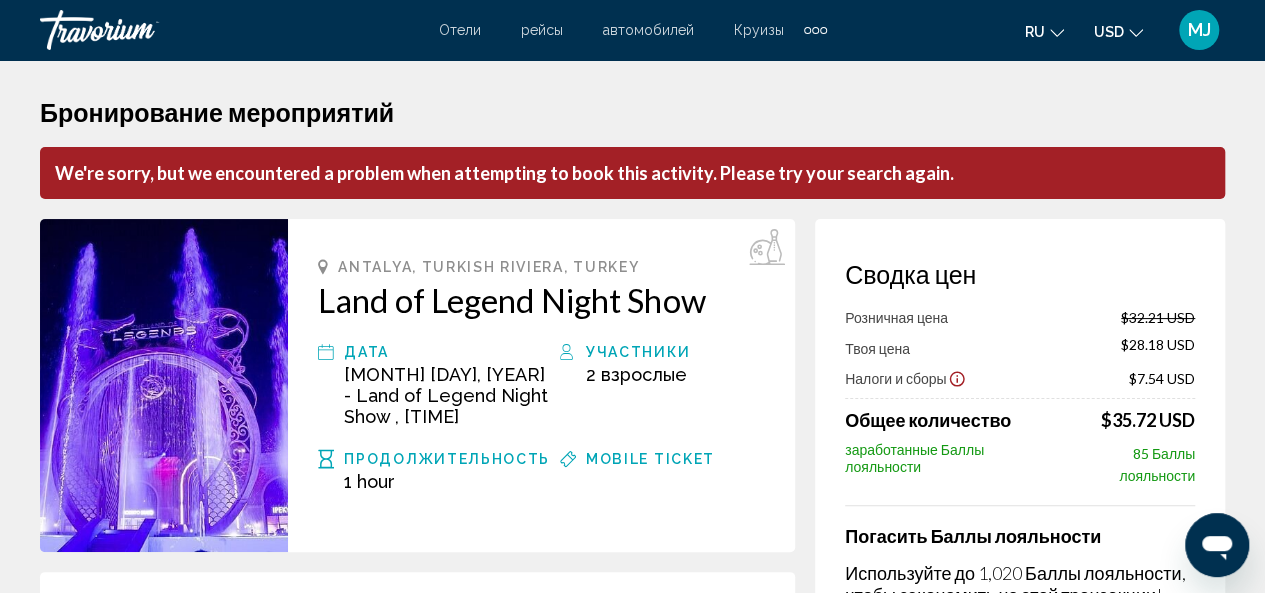 click on "[MONTH] [DAY], [YEAR] - Land of Legend Night Show , [TIME]" at bounding box center (446, 395) 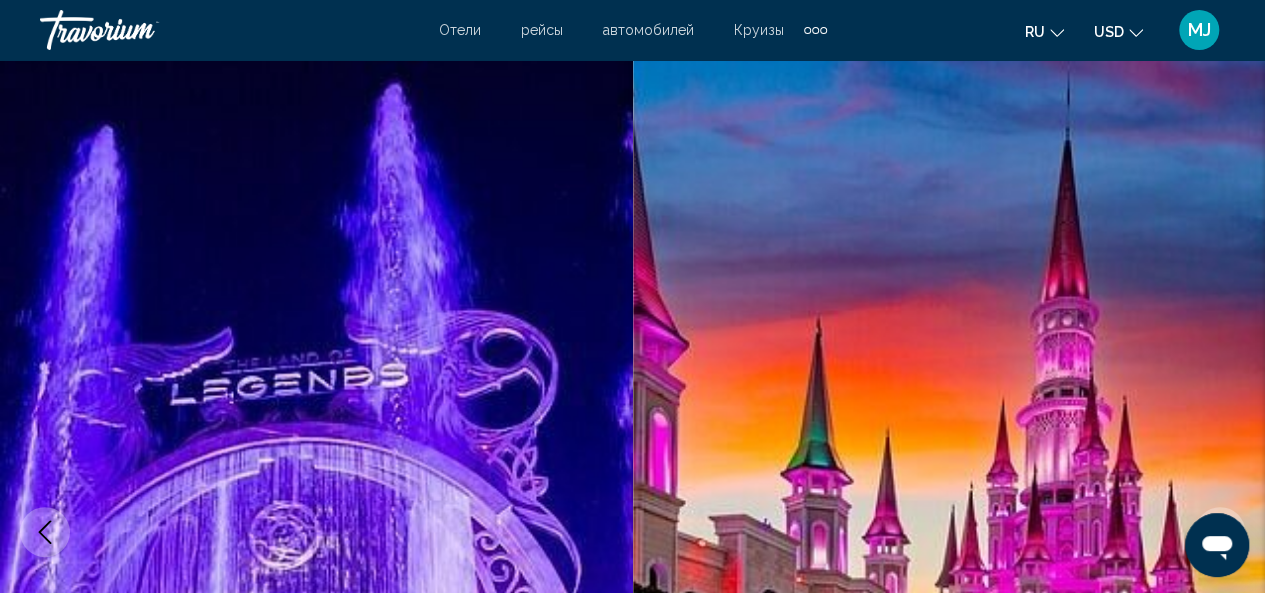scroll, scrollTop: 238, scrollLeft: 0, axis: vertical 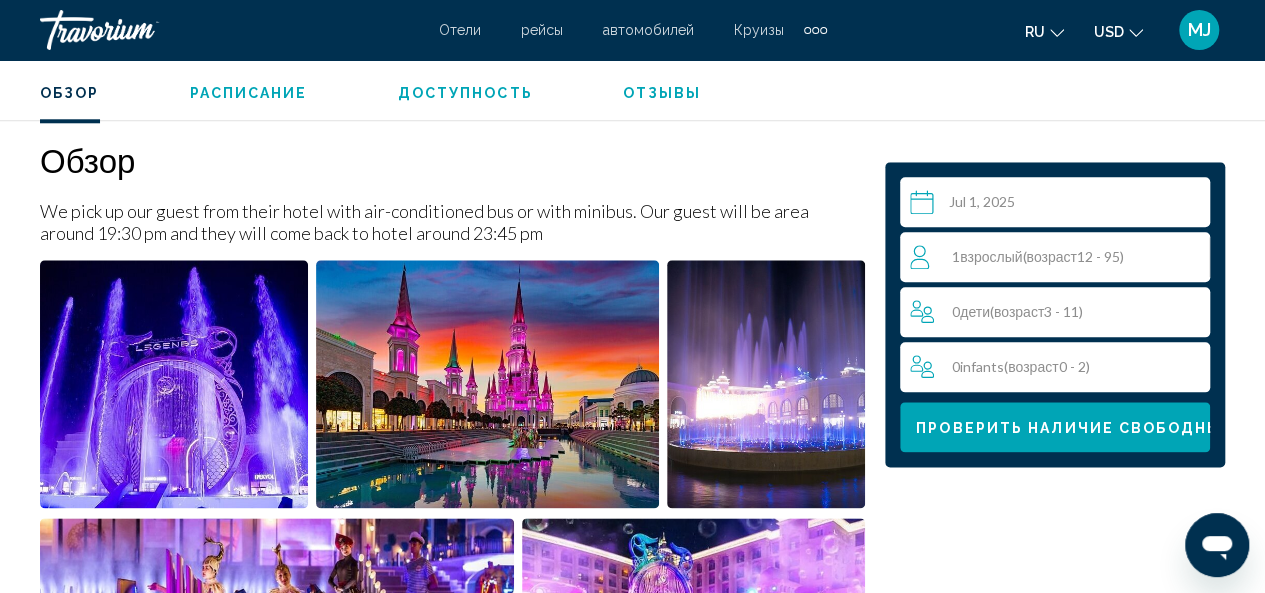 drag, startPoint x: 1033, startPoint y: 207, endPoint x: 1118, endPoint y: 202, distance: 85.146935 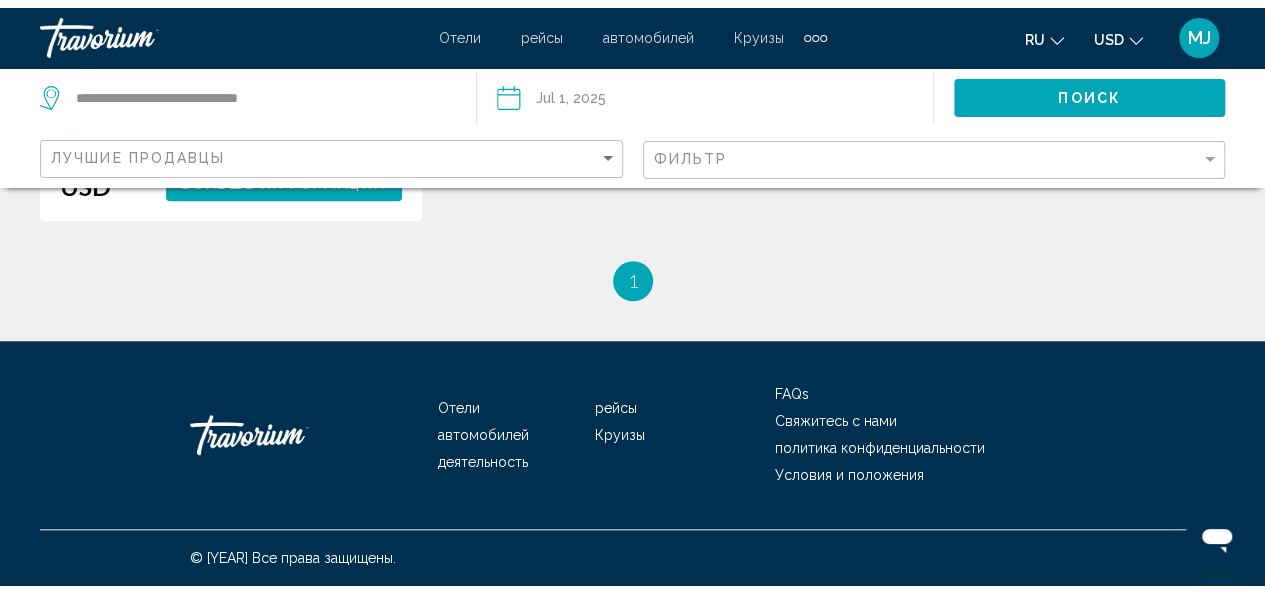scroll, scrollTop: 0, scrollLeft: 0, axis: both 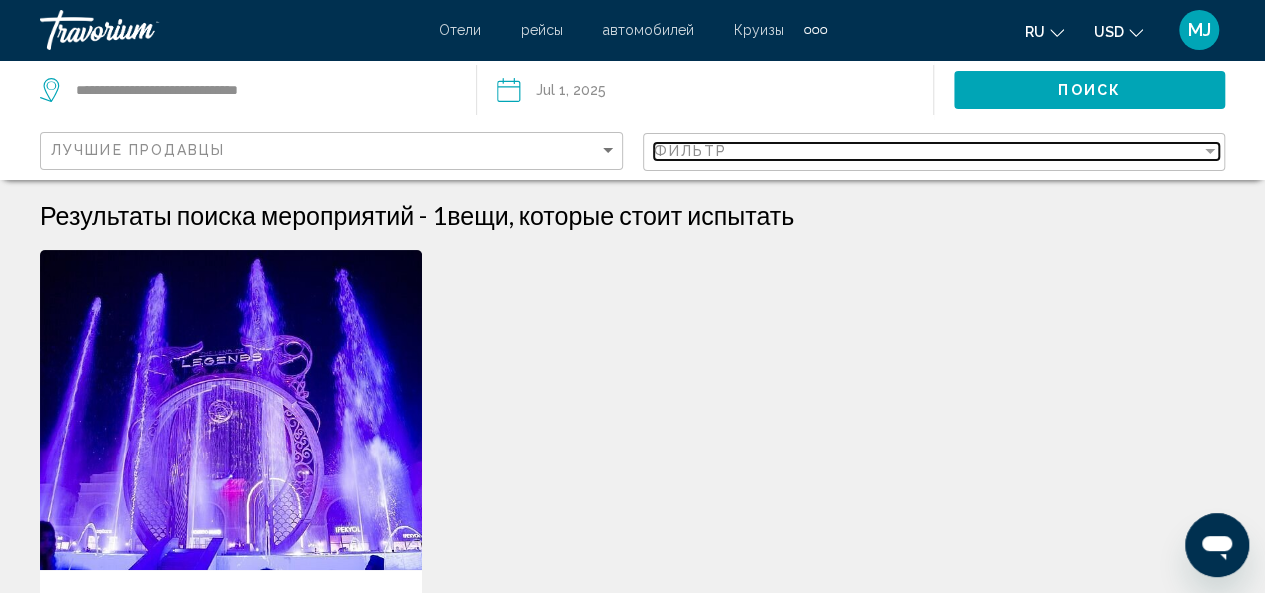 click on "Фильтр" at bounding box center (928, 151) 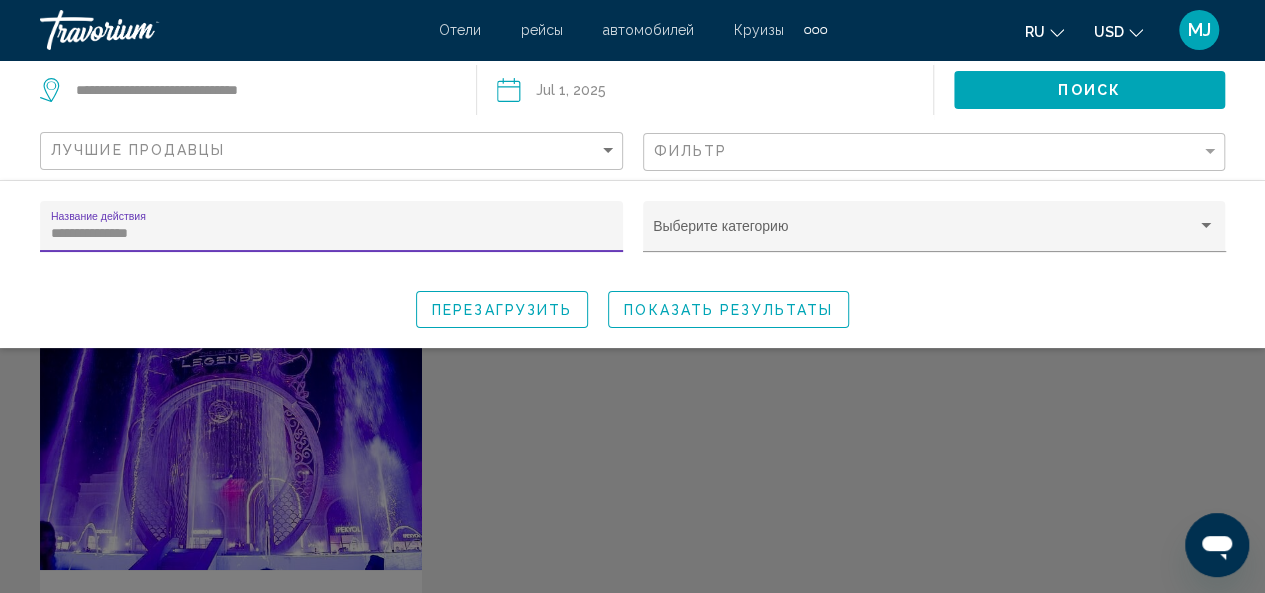 click at bounding box center [632, 441] 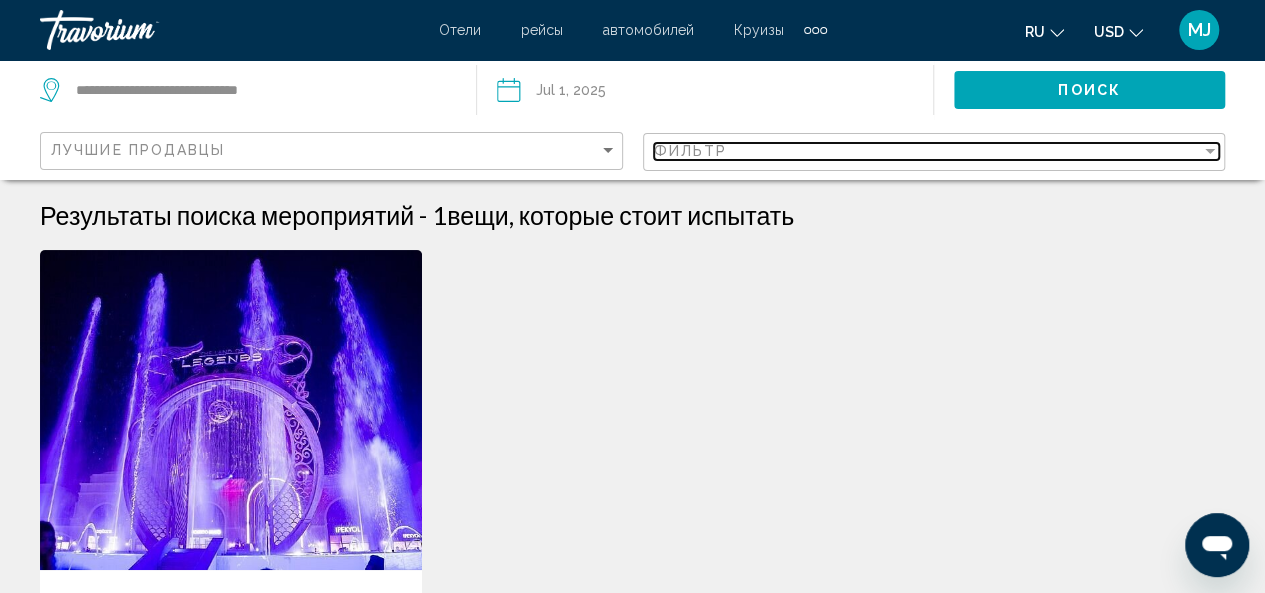 click on "Фильтр" at bounding box center [691, 151] 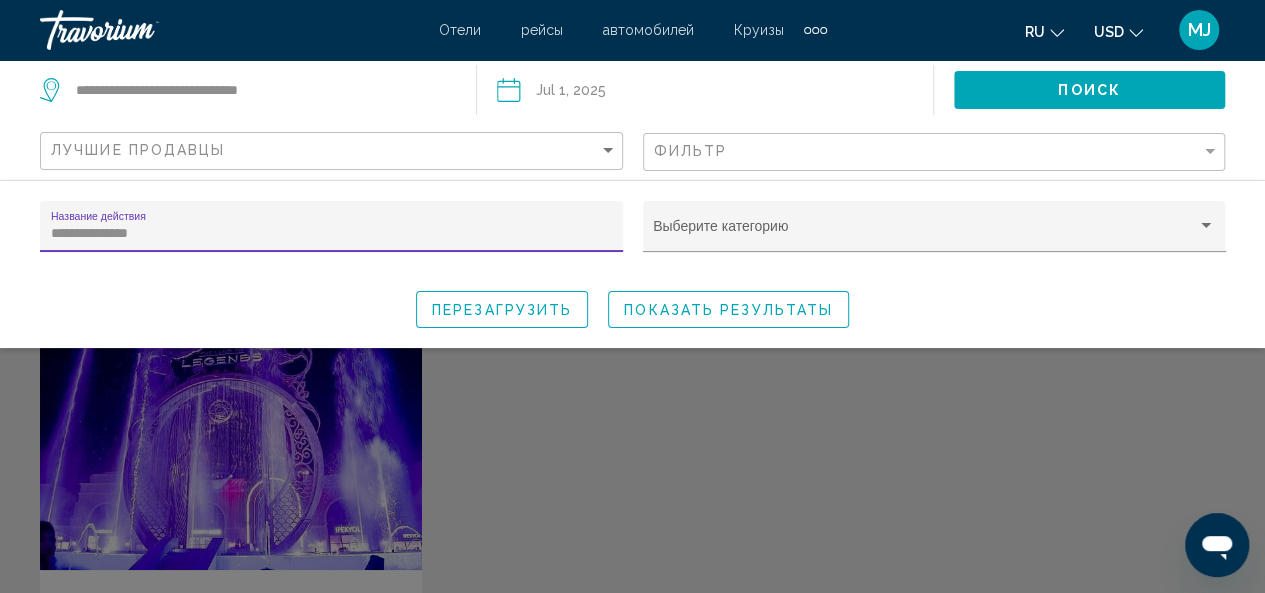 drag, startPoint x: 184, startPoint y: 231, endPoint x: 16, endPoint y: 227, distance: 168.0476 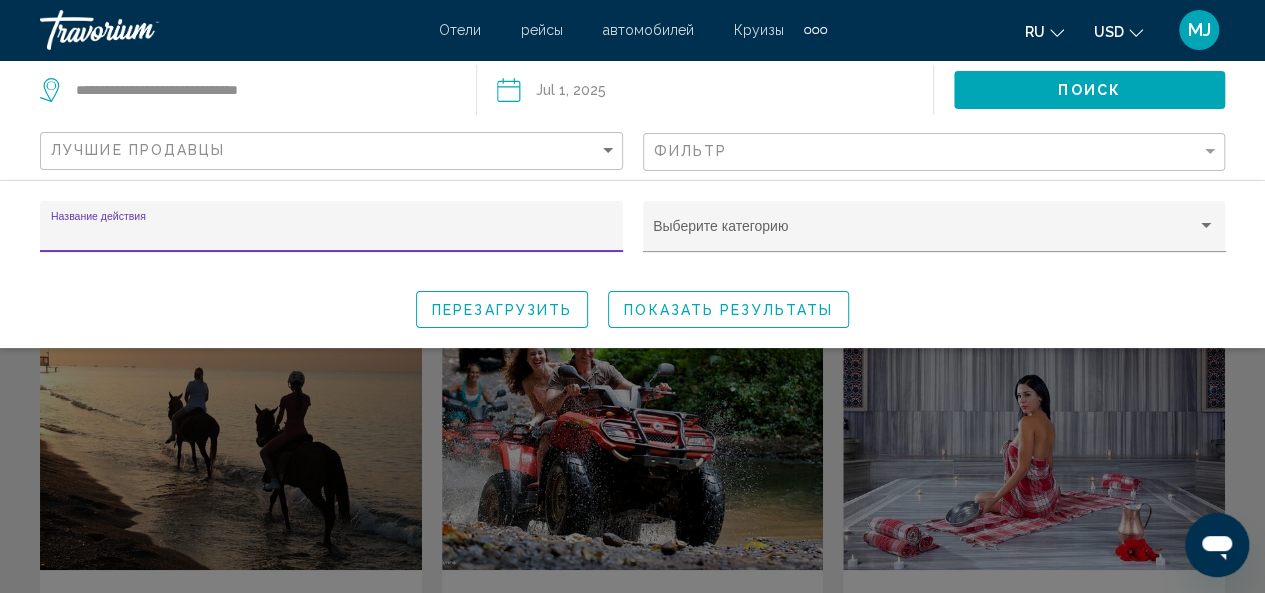 type 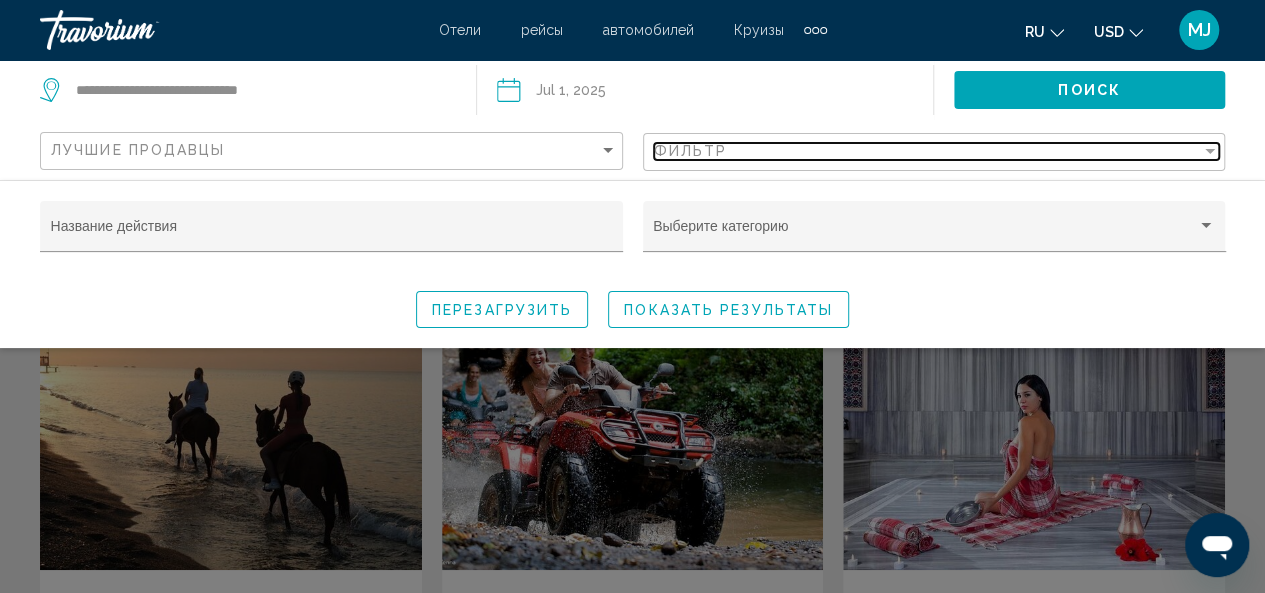 click at bounding box center [1210, 151] 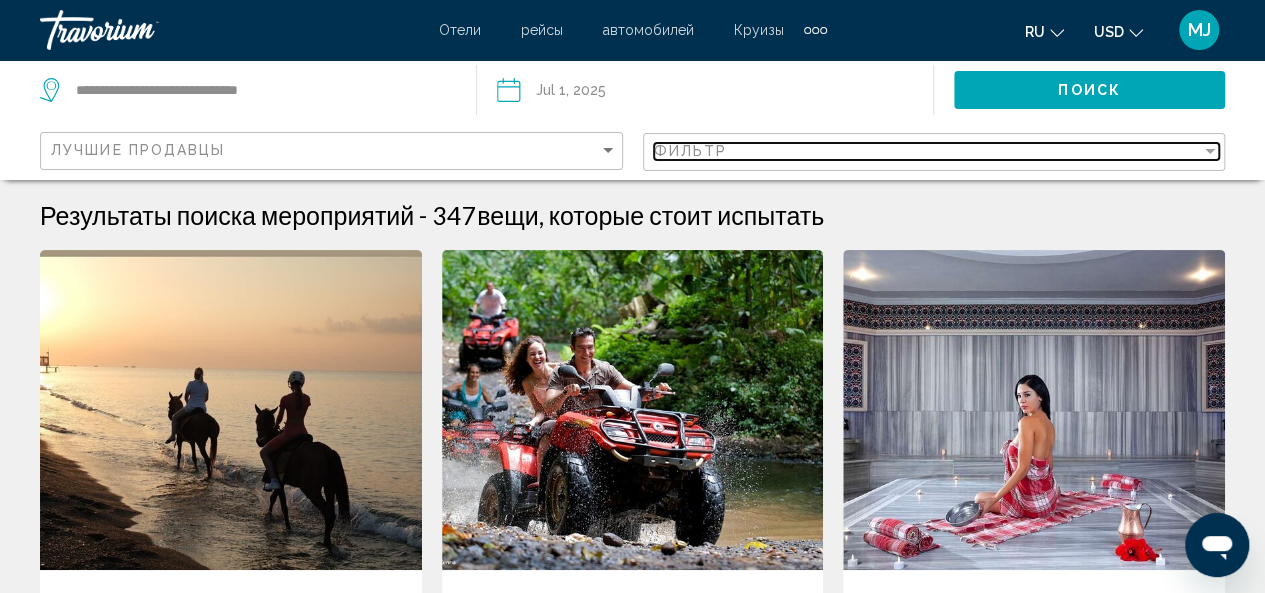 click at bounding box center [1210, 151] 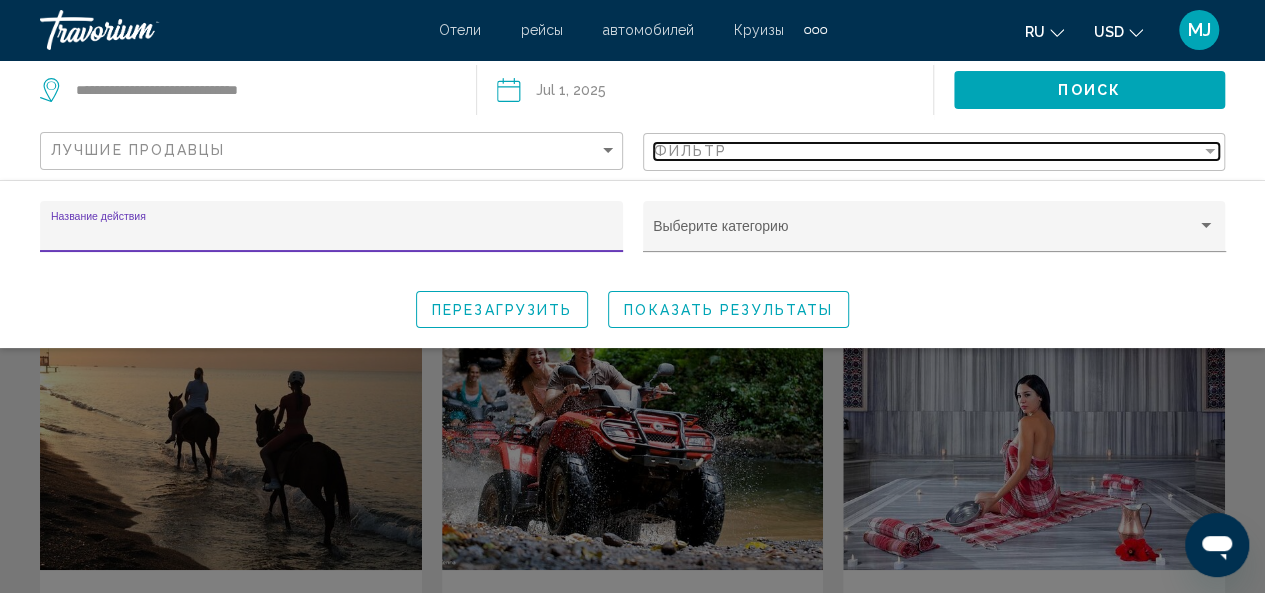 click at bounding box center [1210, 151] 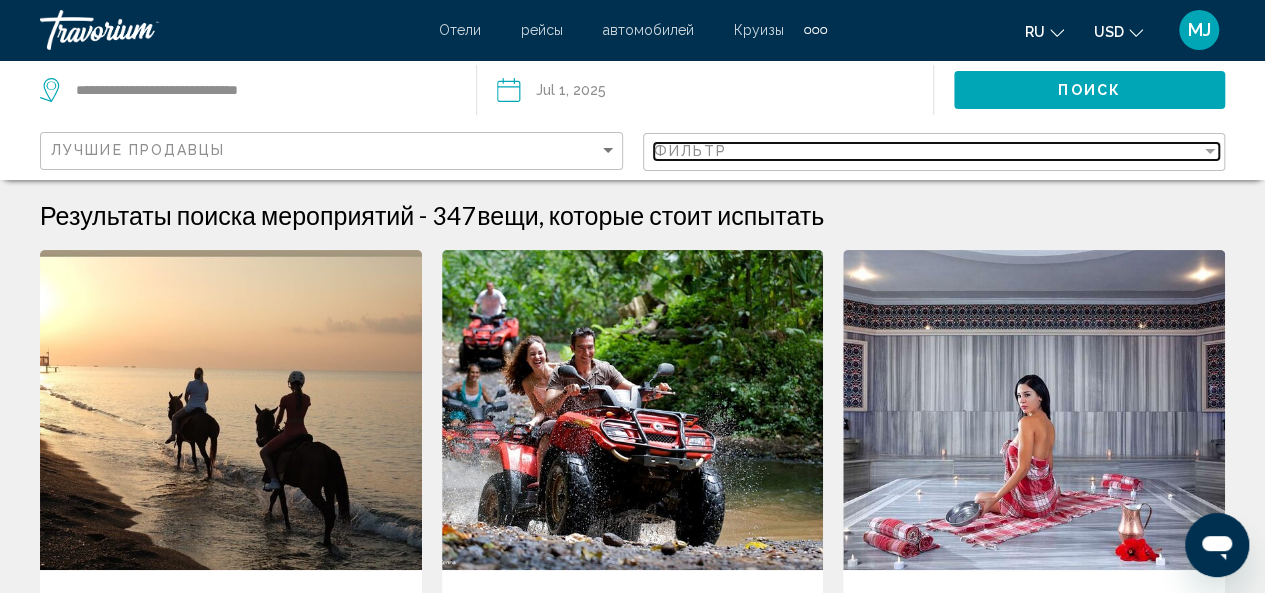 click at bounding box center (1210, 151) 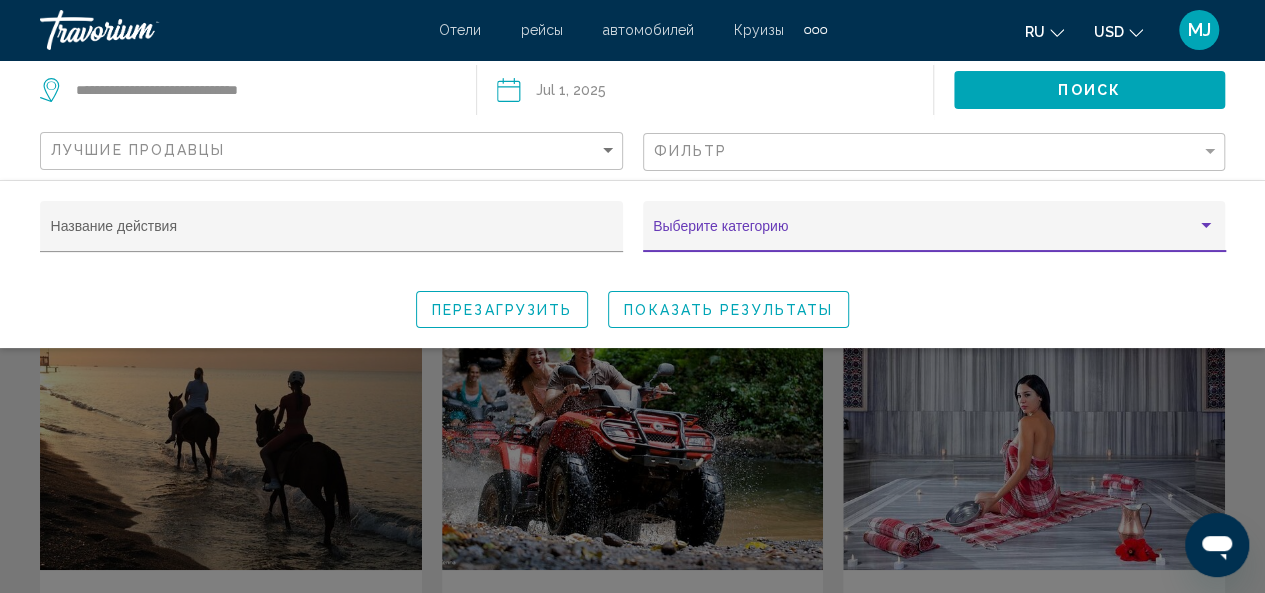 click at bounding box center (1206, 226) 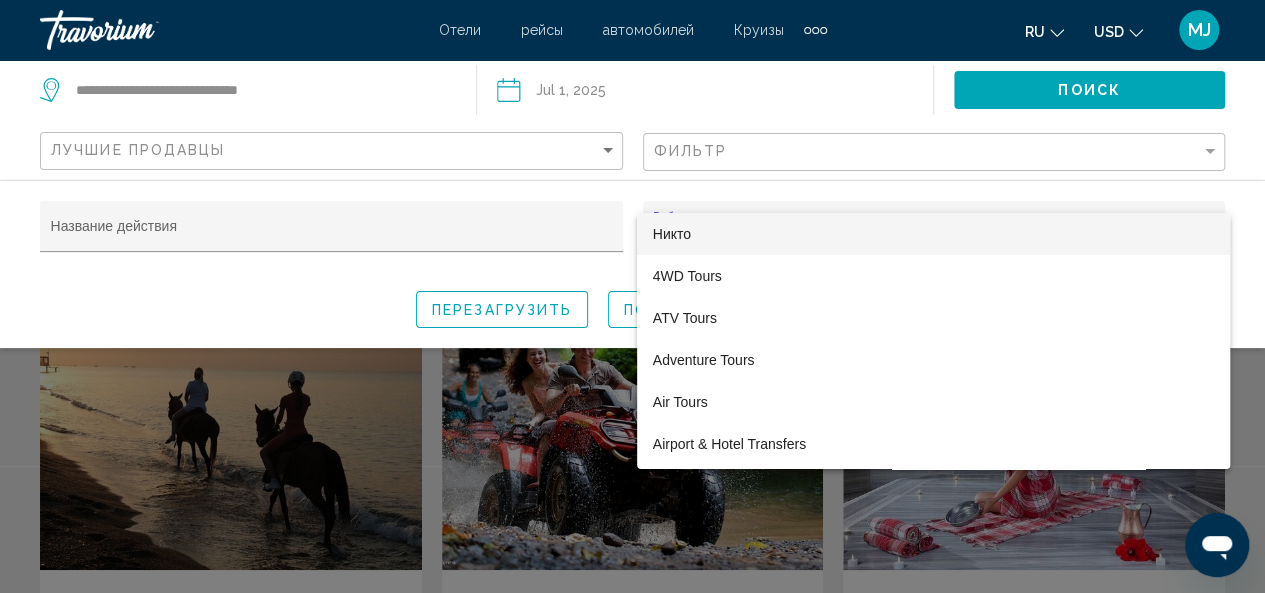 click at bounding box center (632, 296) 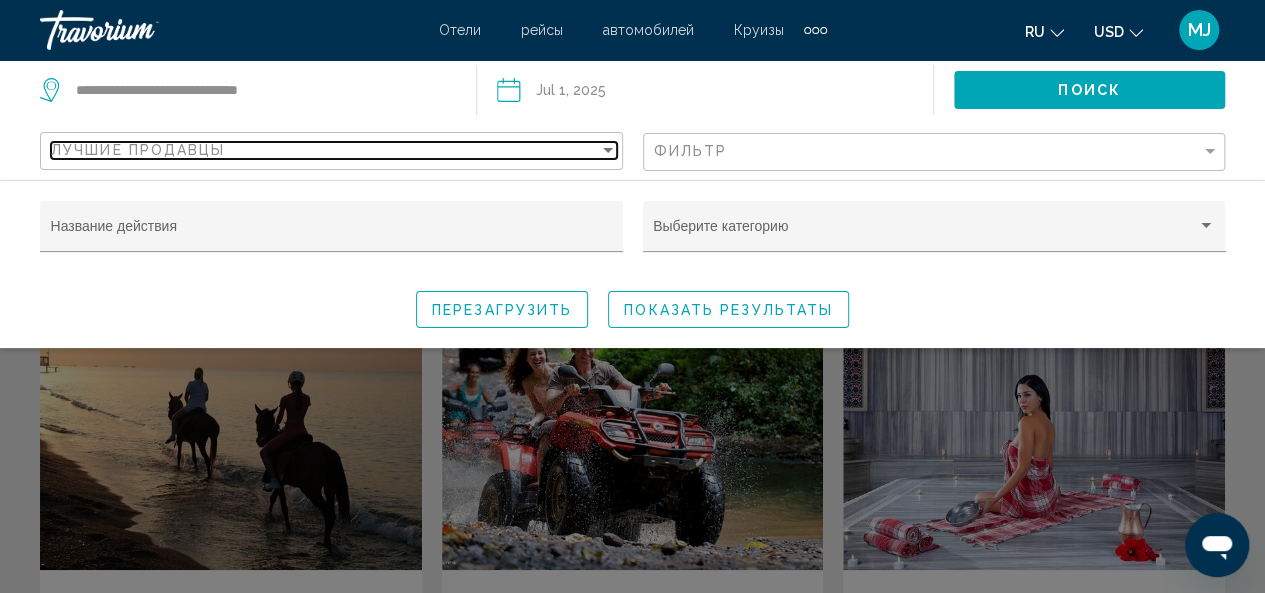 click at bounding box center (608, 150) 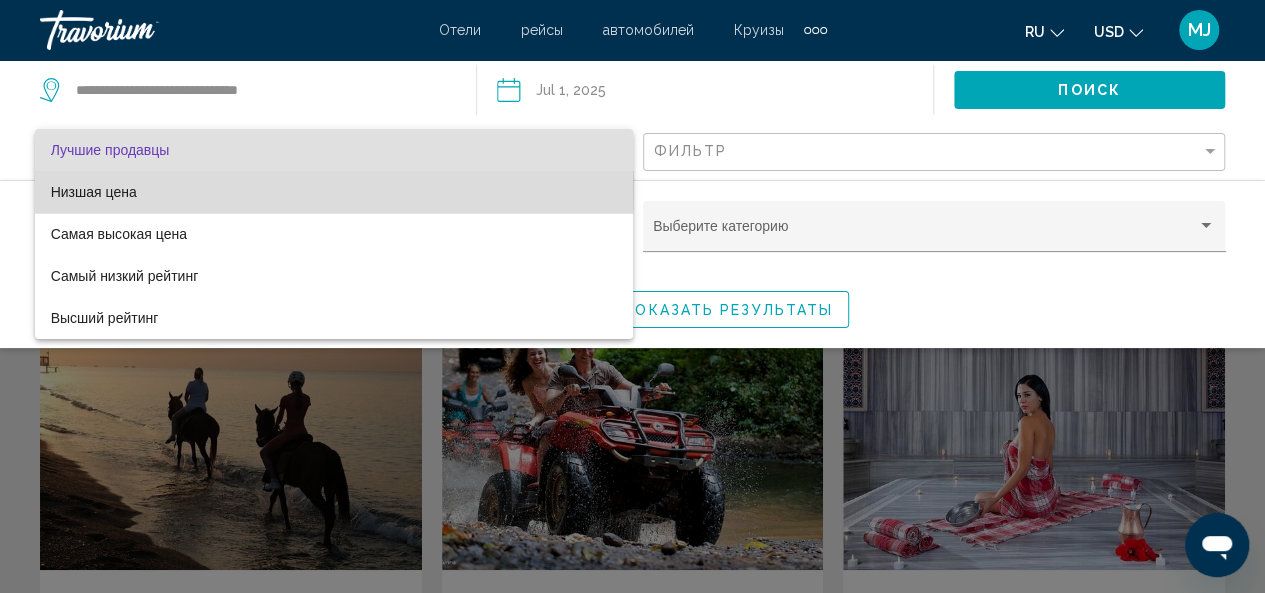 click on "Низшая цена" at bounding box center [334, 192] 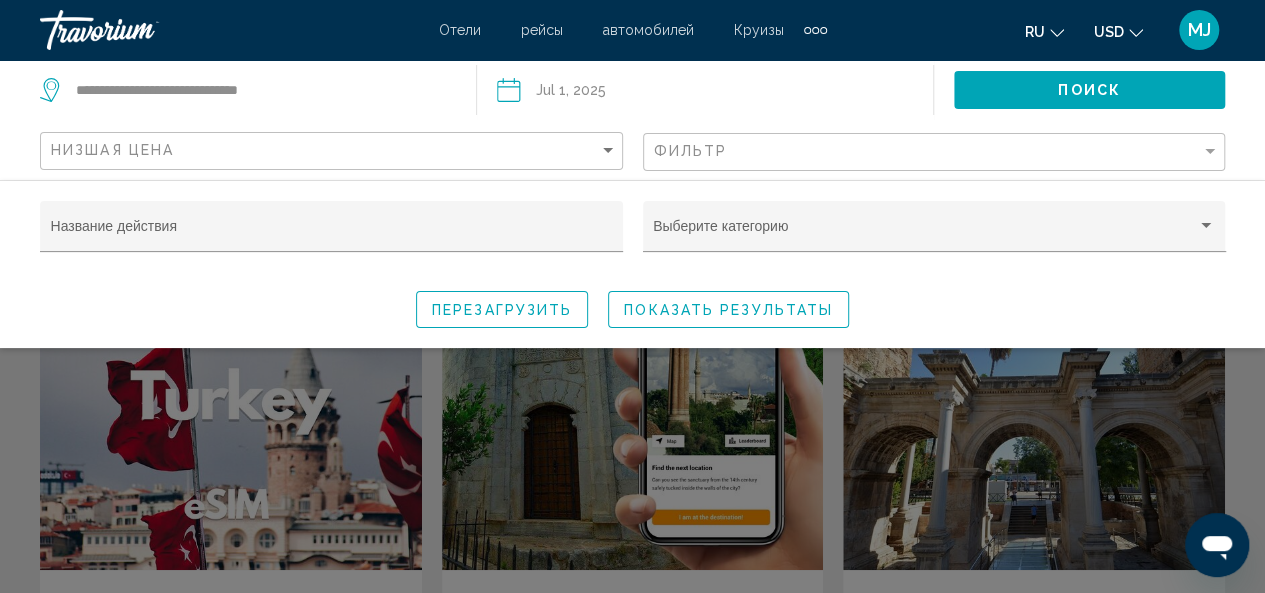 click at bounding box center [605, 93] 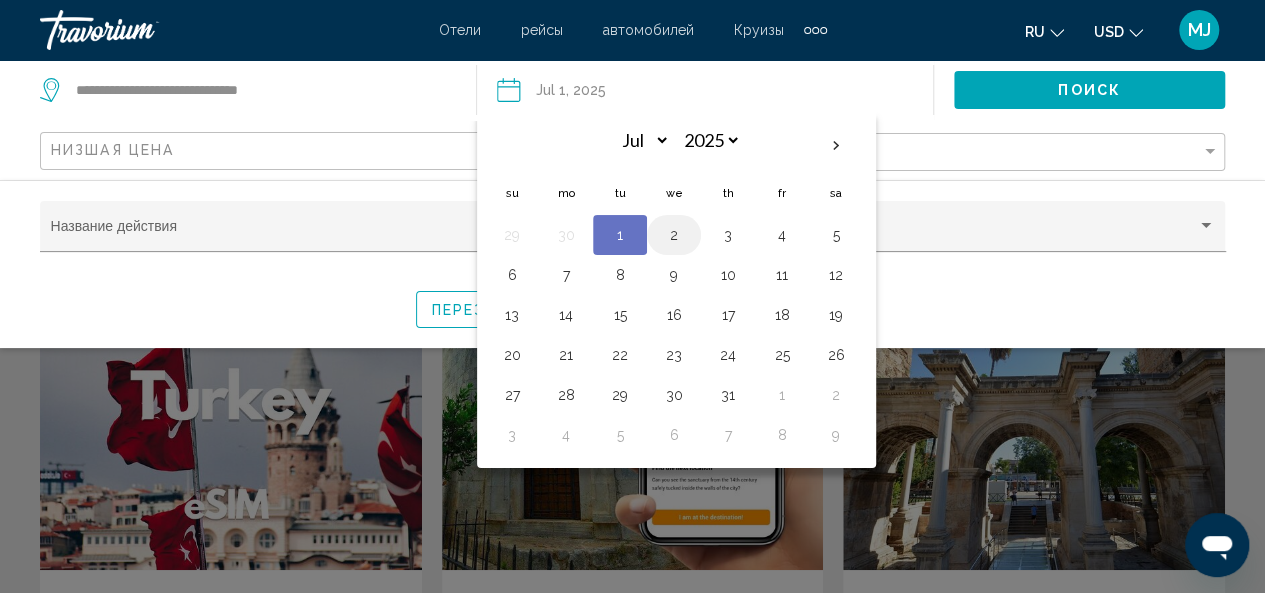 click on "2" at bounding box center [674, 235] 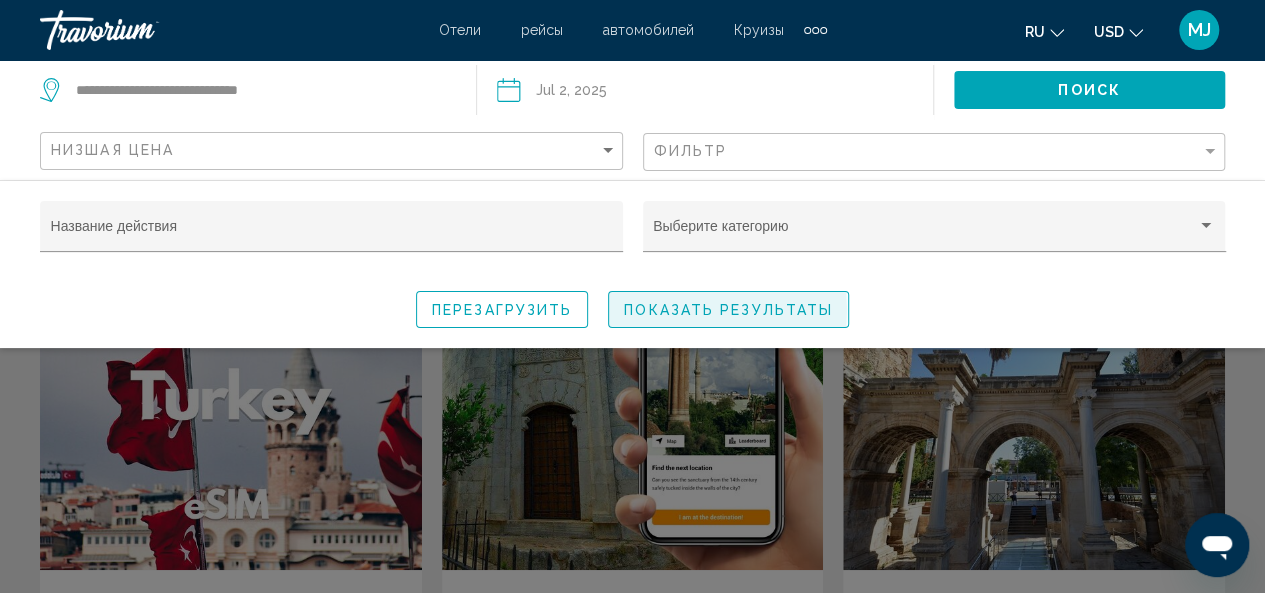 click on "Показать результаты" at bounding box center [728, 310] 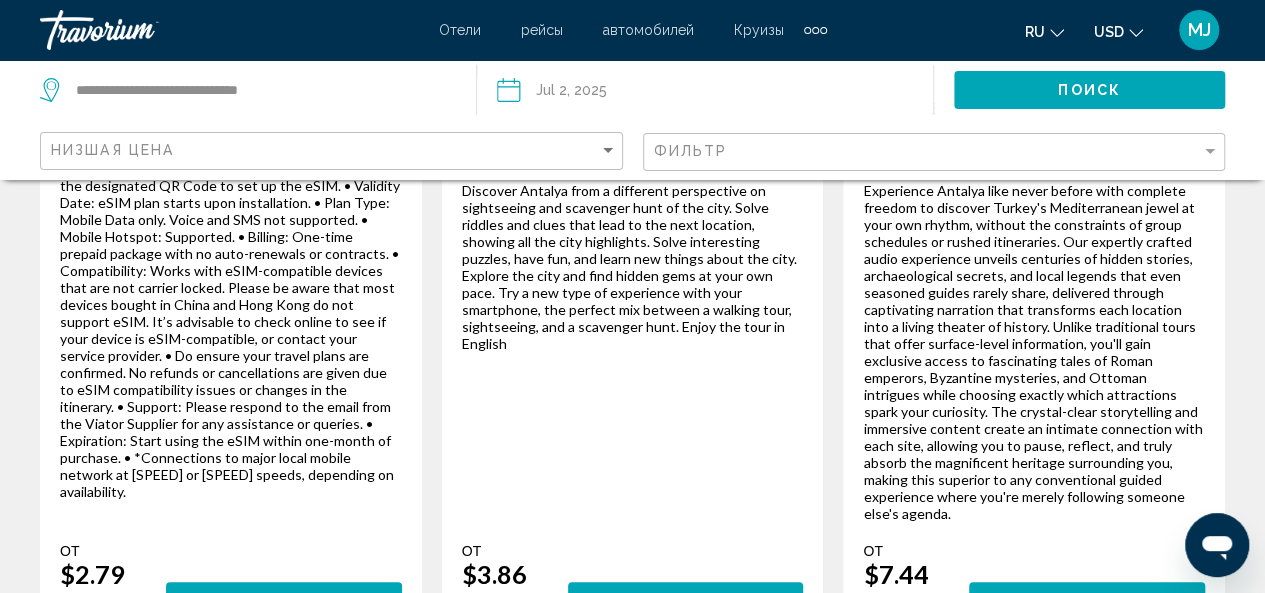 scroll, scrollTop: 663, scrollLeft: 0, axis: vertical 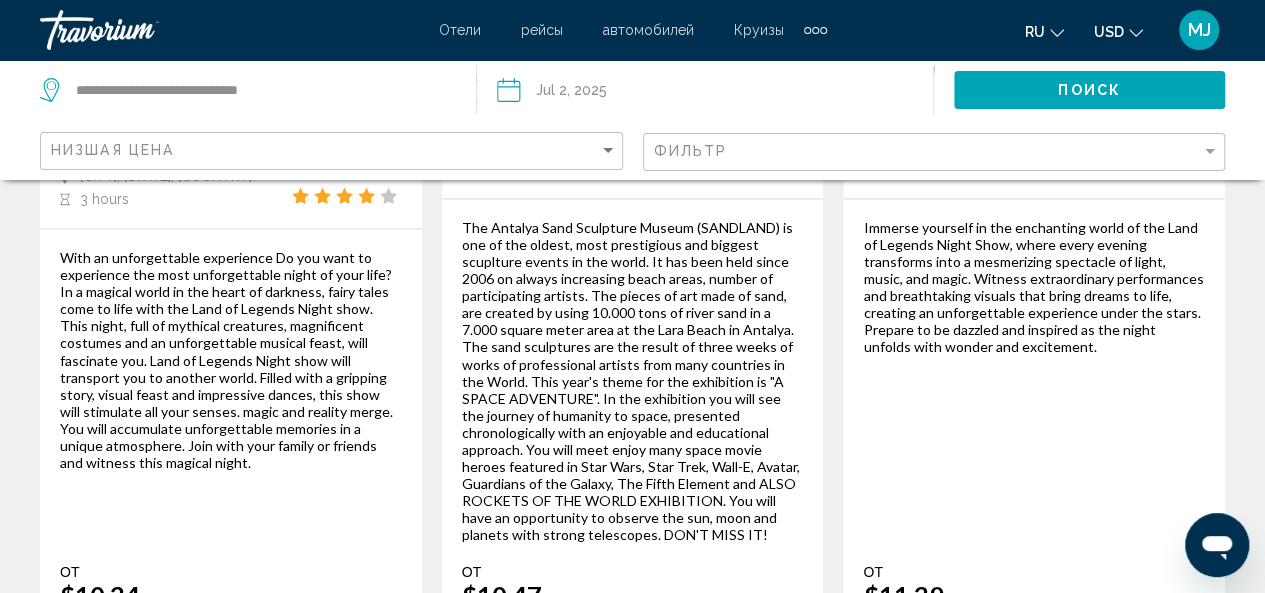click on "Результаты поиска мероприятий - 347 вещи, которые стоит испытать Antalya Data eSIM (Instant Delivery)
Antalya, NA, TUR От $2.79 USD Больше информации Antalya Scavenger Hunt And Sights Self-Guided Tour
Antalya, NA, TUR
2 hours Discover Antalya from a different perspective on sightseeing and scavenger hunt of the city. Solve riddles and clues that lead to the next location, showing all the city highlights.
Solve interesting puzzles, have fun, and learn new things about the city. Explore the city and find hidden gems at your own pace. Try a new type of experience with your smartphone, the perfect mix between a walking tour, sightseeing, and a scavenger hunt.
Enjoy the tour in English От $3.86 USD Больше информации Antalya Self-Guided Audio Tour
Antalya, NA, TUR
3 hours - 9 hours" at bounding box center [632, 498] 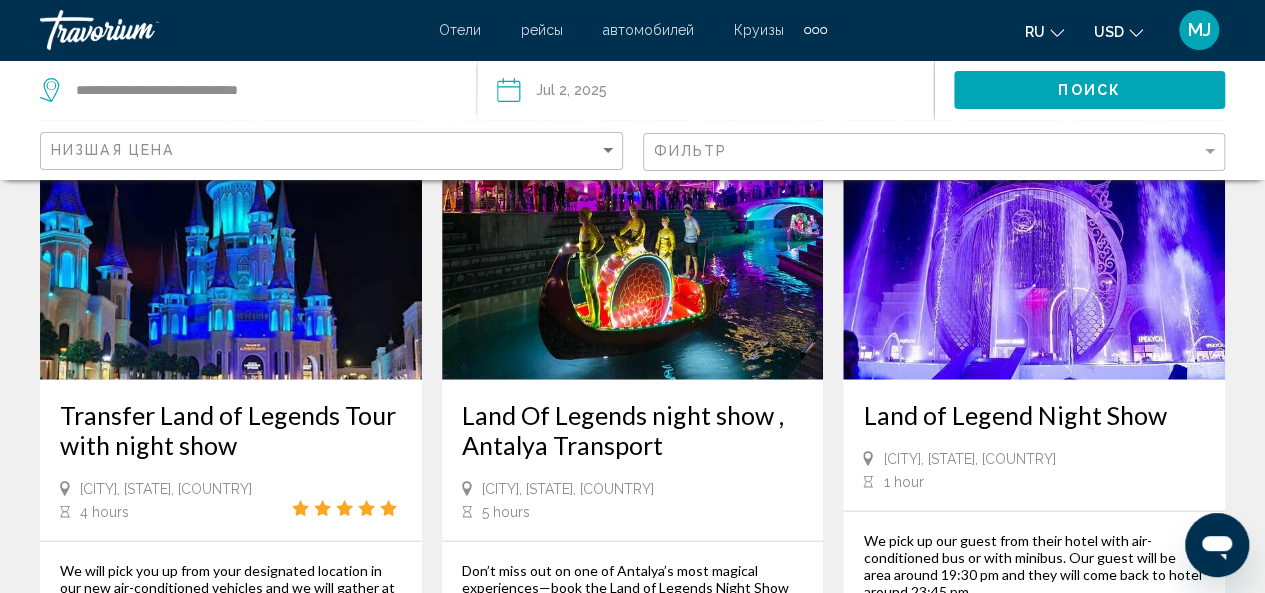 scroll, scrollTop: 2161, scrollLeft: 0, axis: vertical 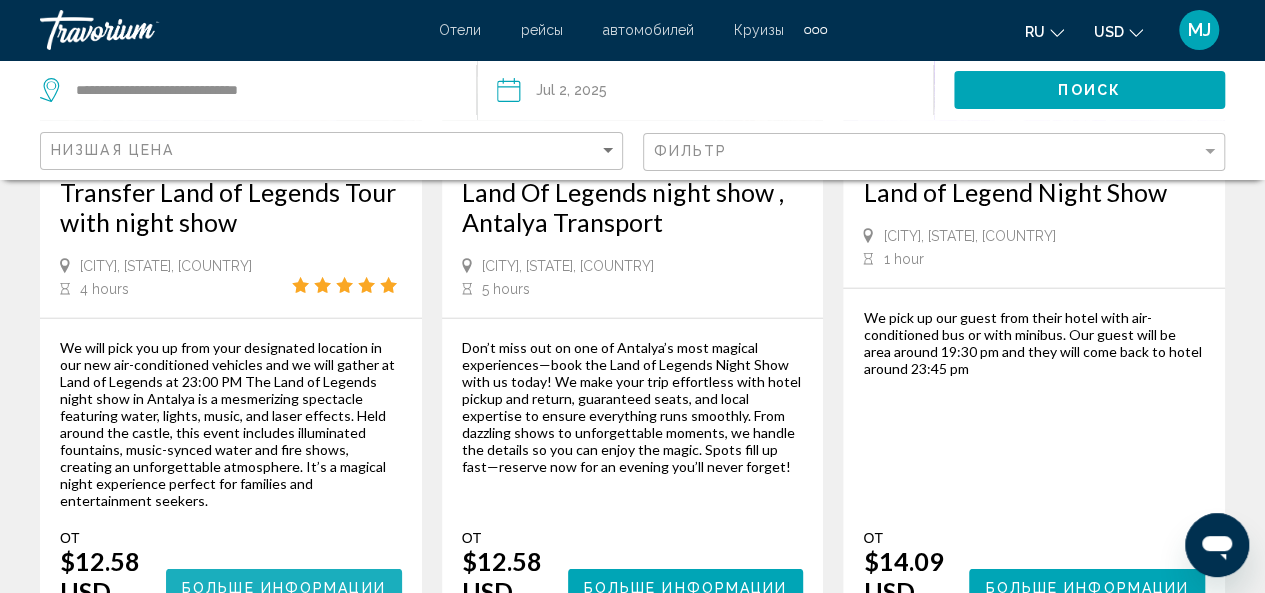 click on "Больше информации" at bounding box center [284, 588] 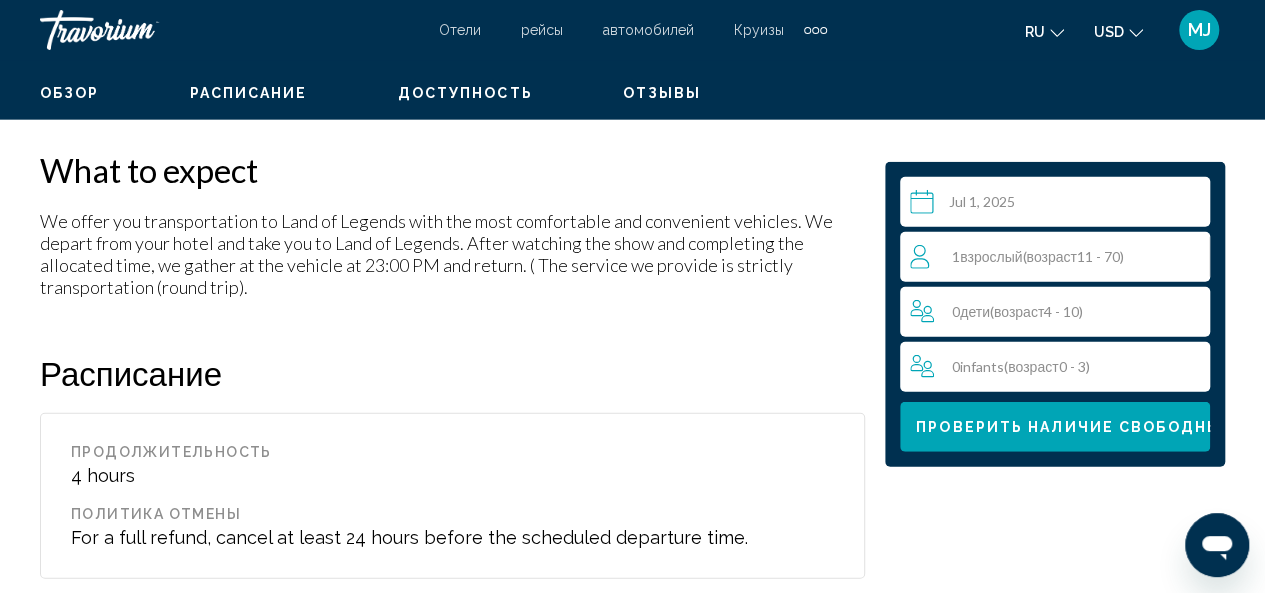 scroll, scrollTop: 238, scrollLeft: 0, axis: vertical 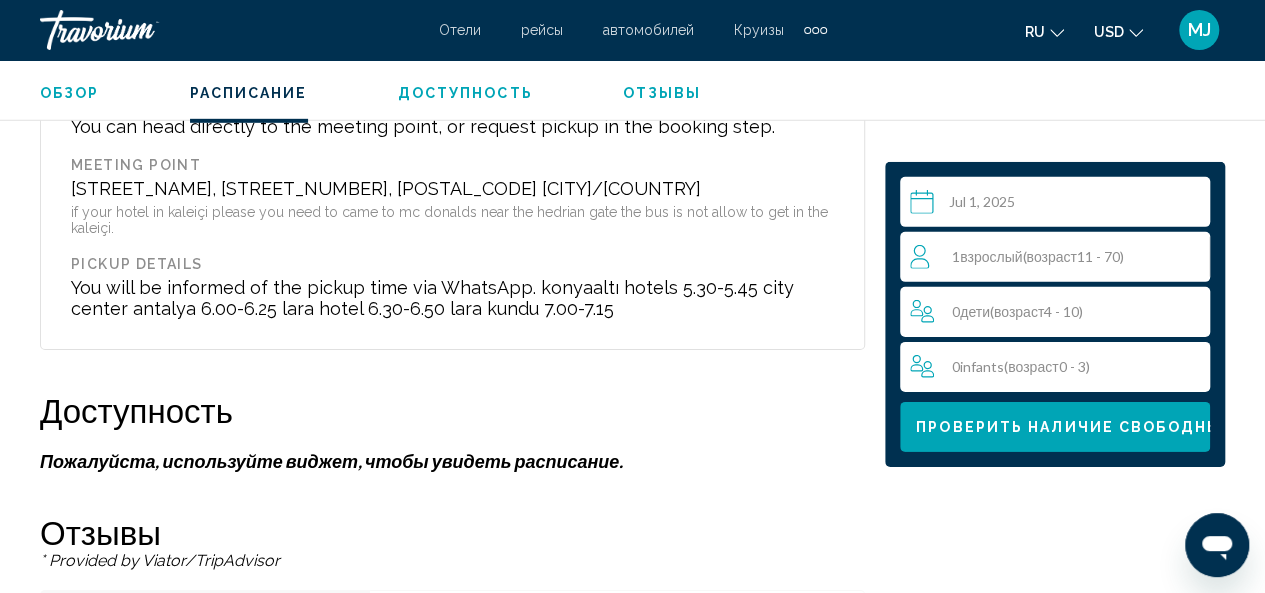 click at bounding box center [1059, 205] 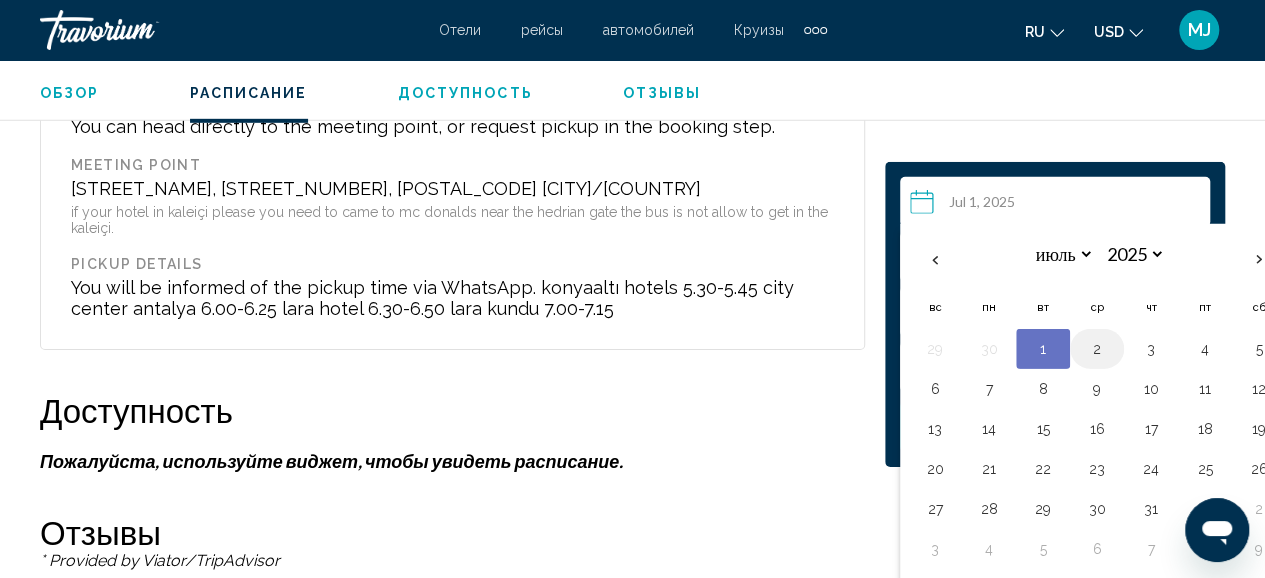 click on "2" at bounding box center (1097, 349) 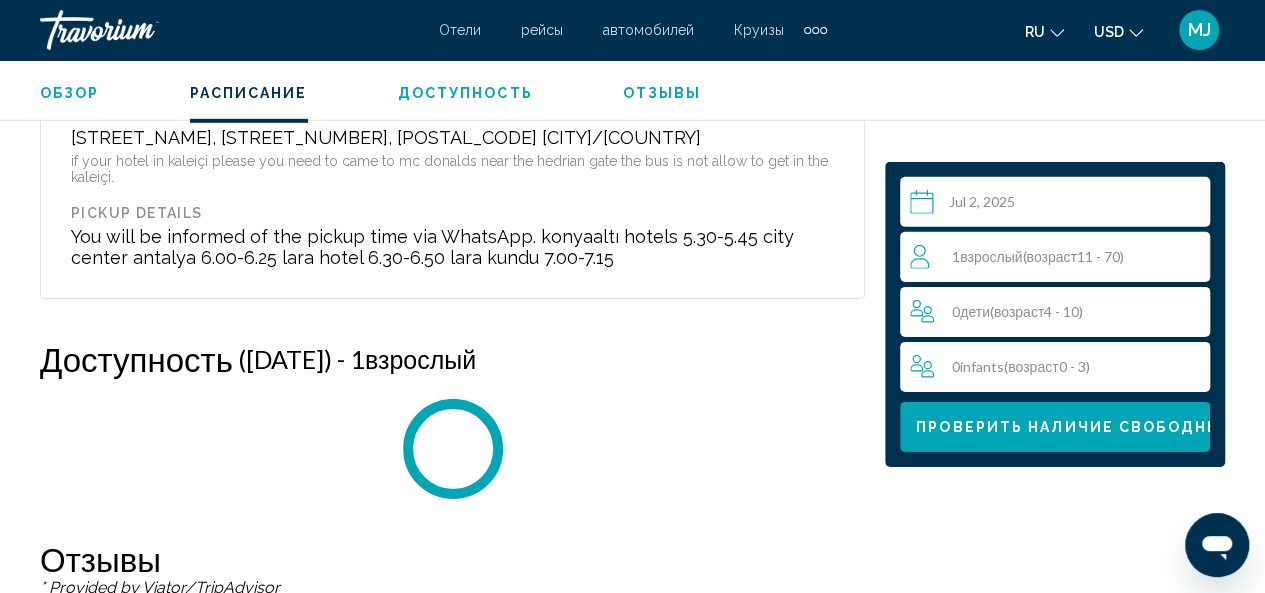 scroll, scrollTop: 3257, scrollLeft: 0, axis: vertical 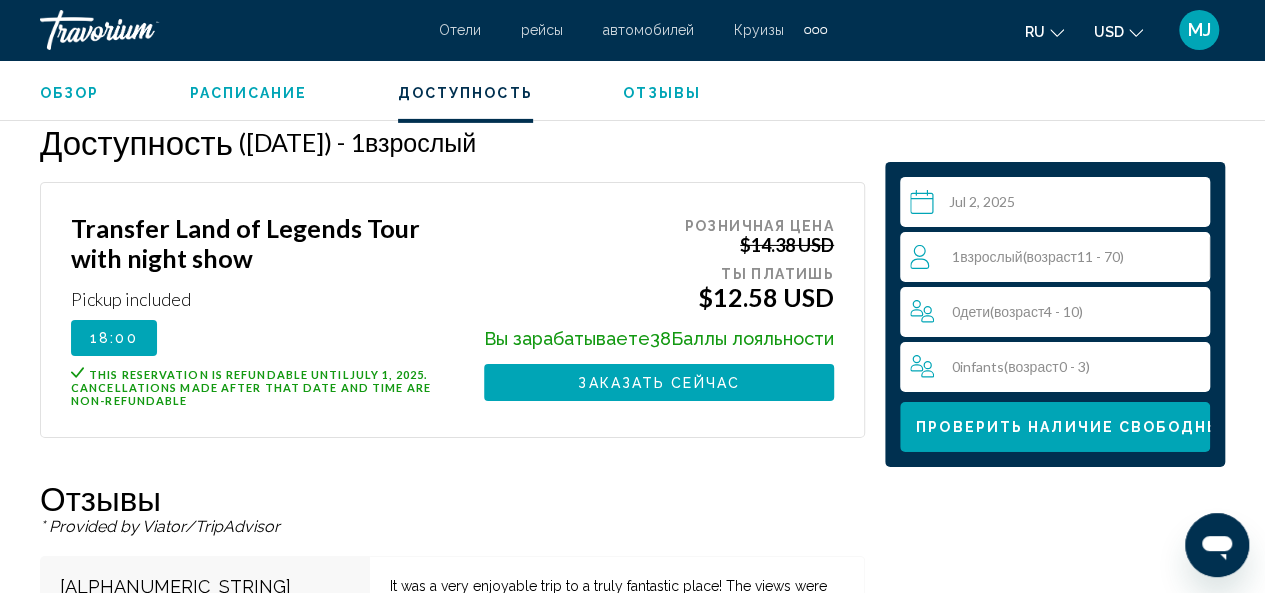 click on "возраст" at bounding box center (1051, 256) 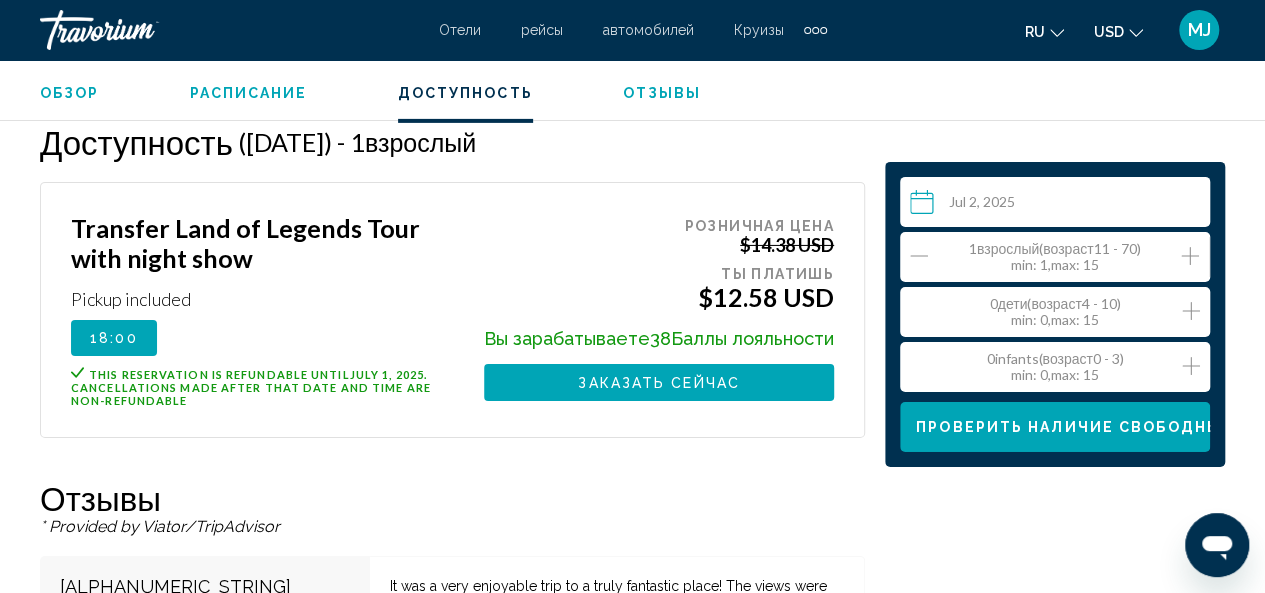 click at bounding box center [1190, 256] 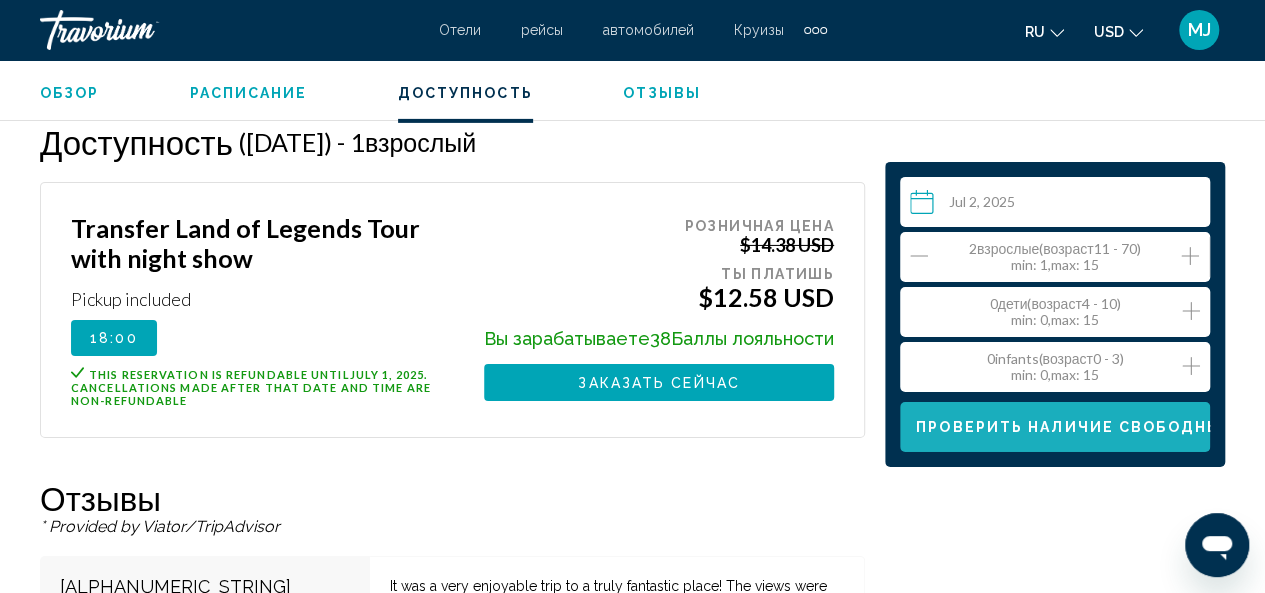 click on "Проверить наличие свободных мест" at bounding box center (1055, 427) 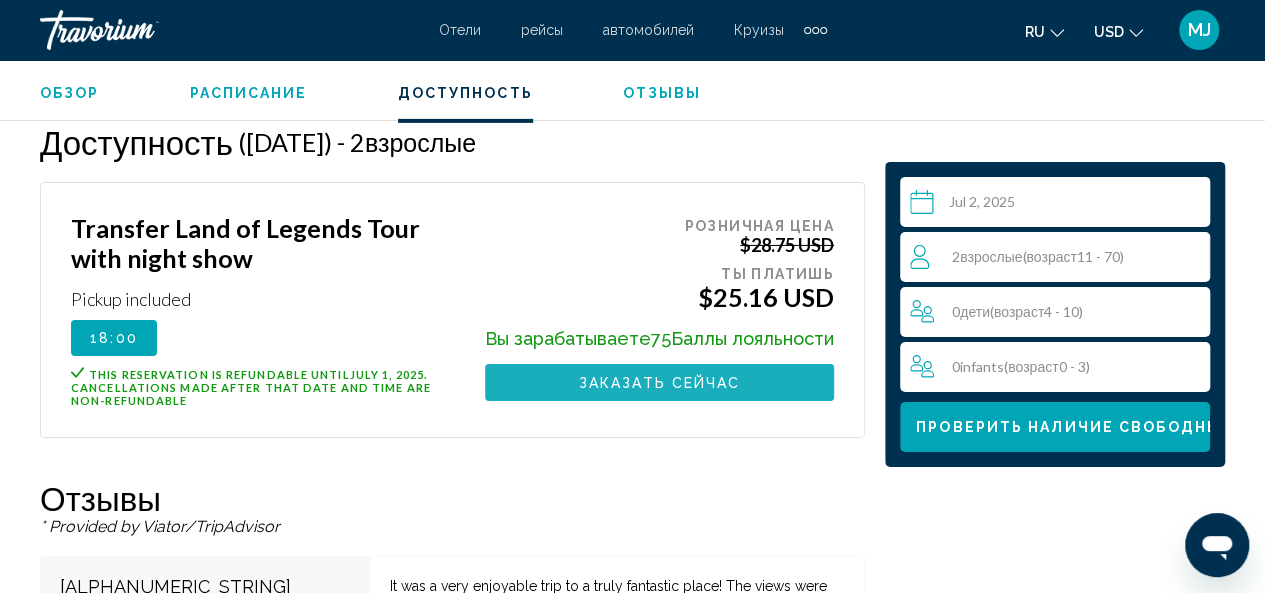 click on "Заказать сейчас" at bounding box center [659, 382] 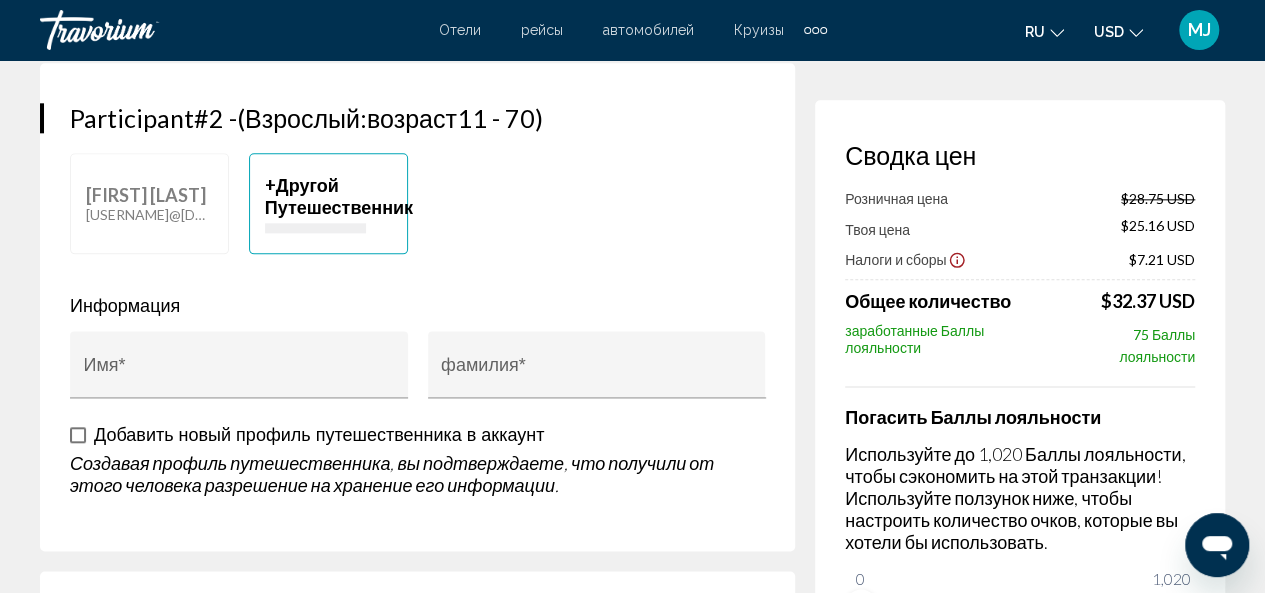 scroll, scrollTop: 1084, scrollLeft: 0, axis: vertical 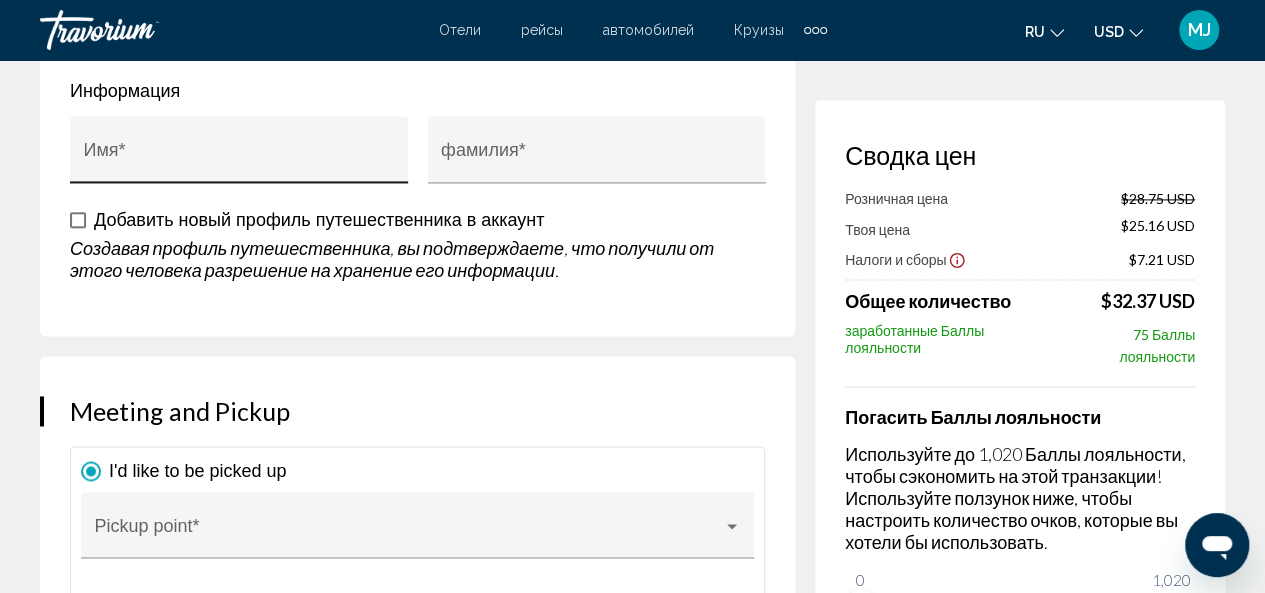 click on "Имя  *" at bounding box center (239, 159) 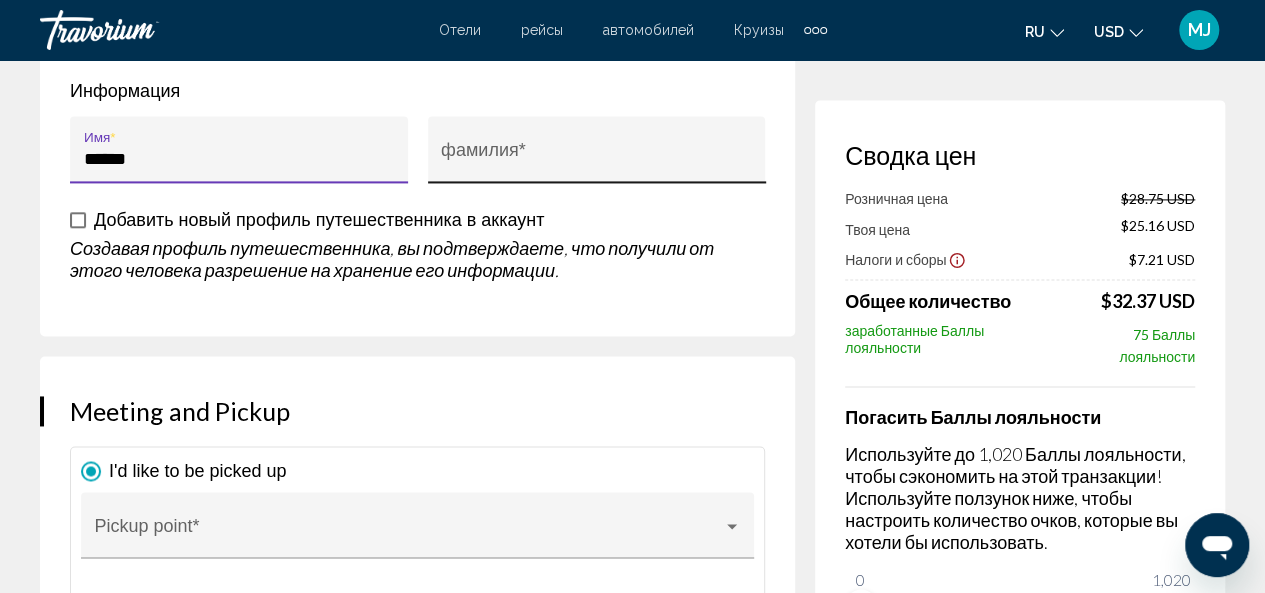 type on "******" 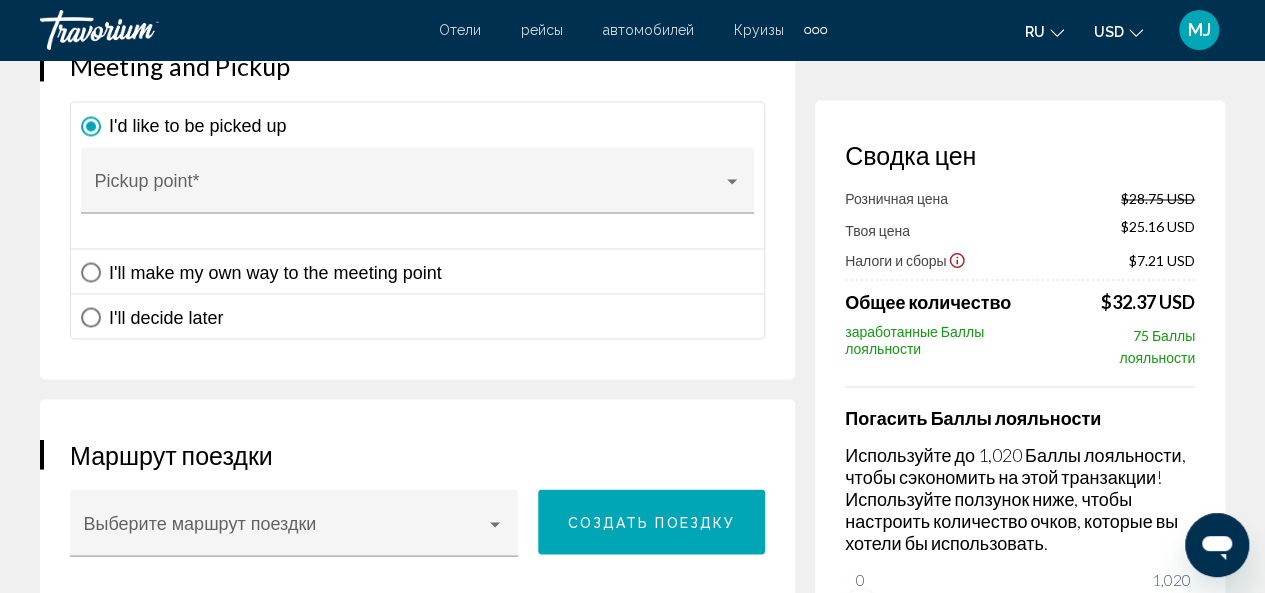 scroll, scrollTop: 1639, scrollLeft: 0, axis: vertical 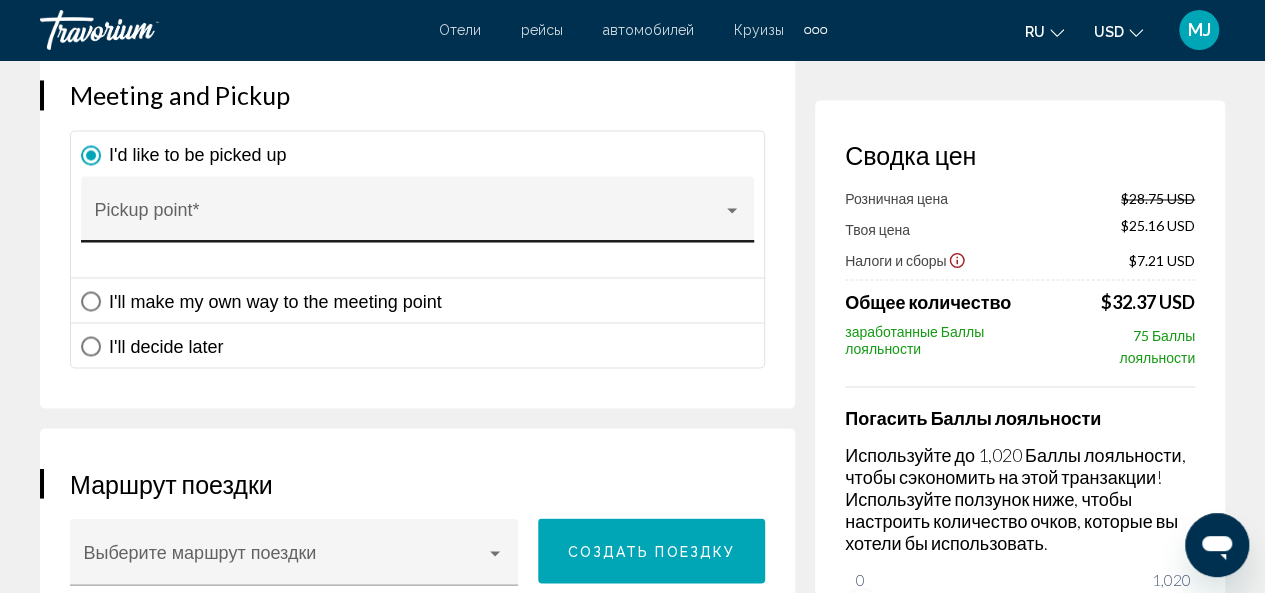 type on "**********" 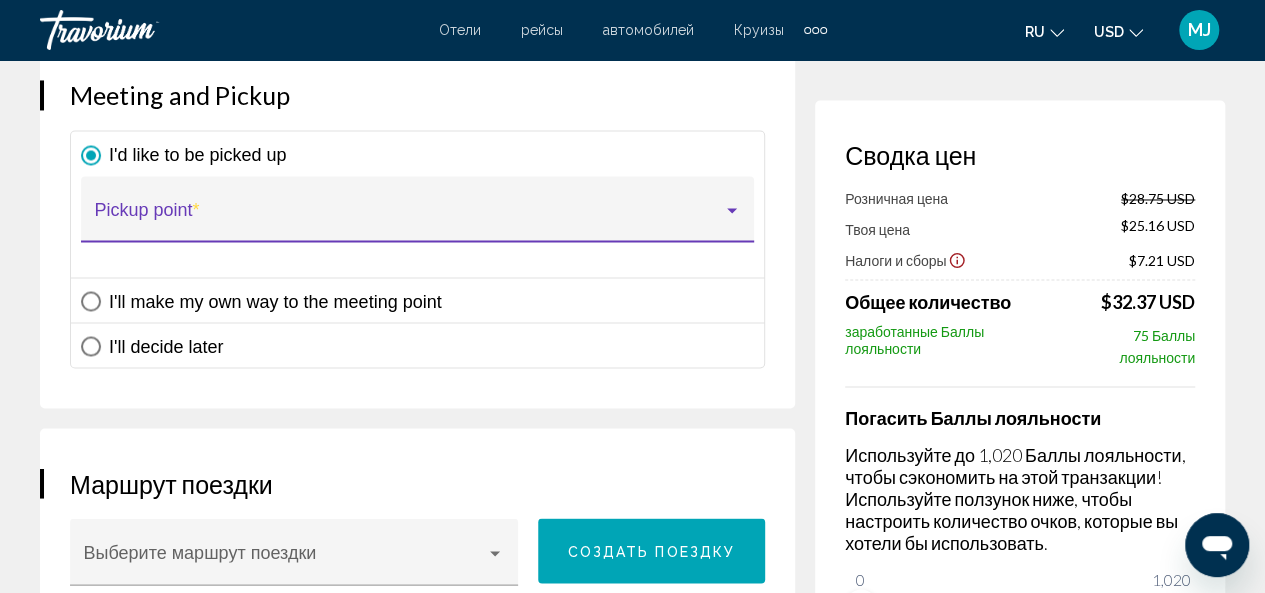 click at bounding box center (409, 219) 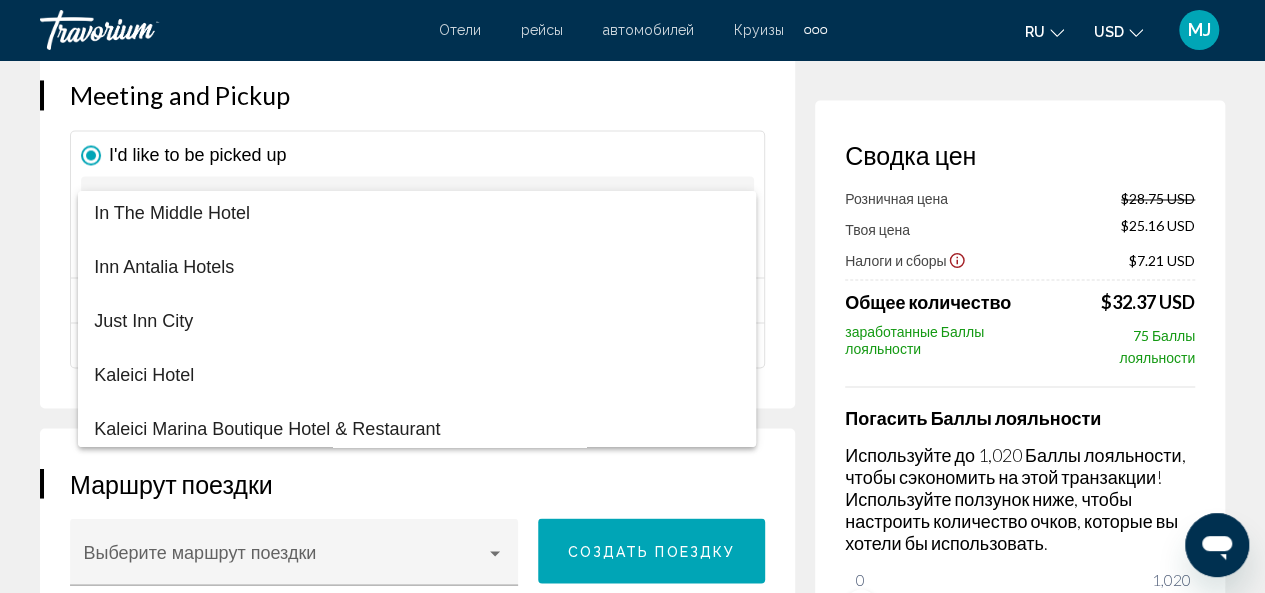 scroll, scrollTop: 8231, scrollLeft: 0, axis: vertical 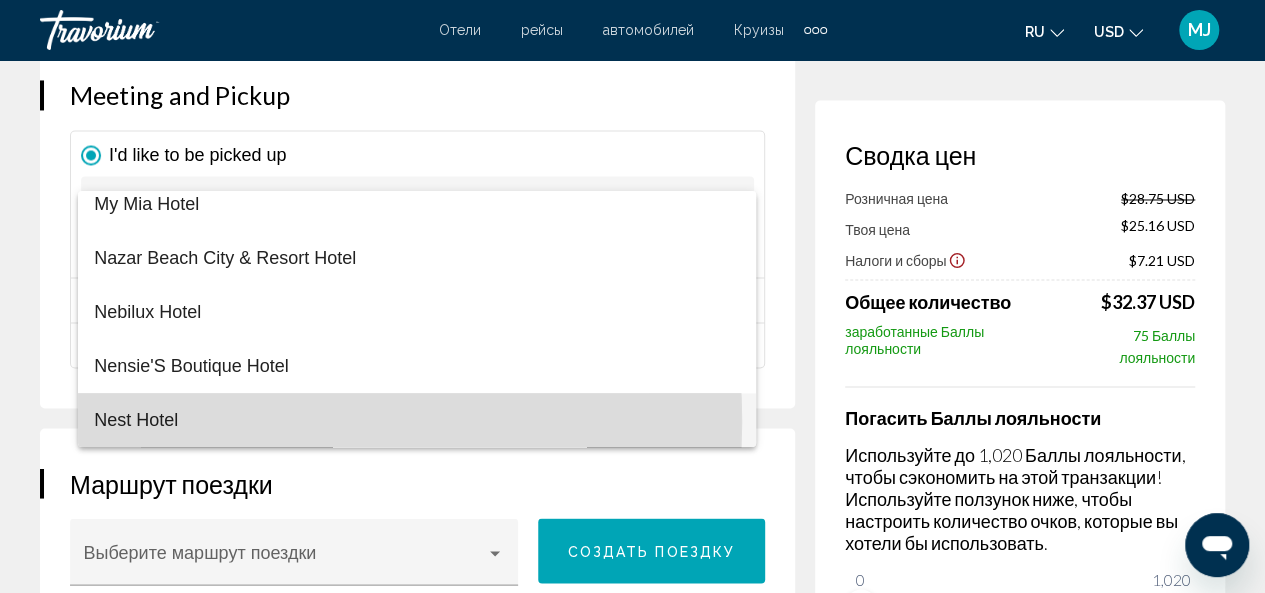 click on "Nest Hotel" at bounding box center (417, 420) 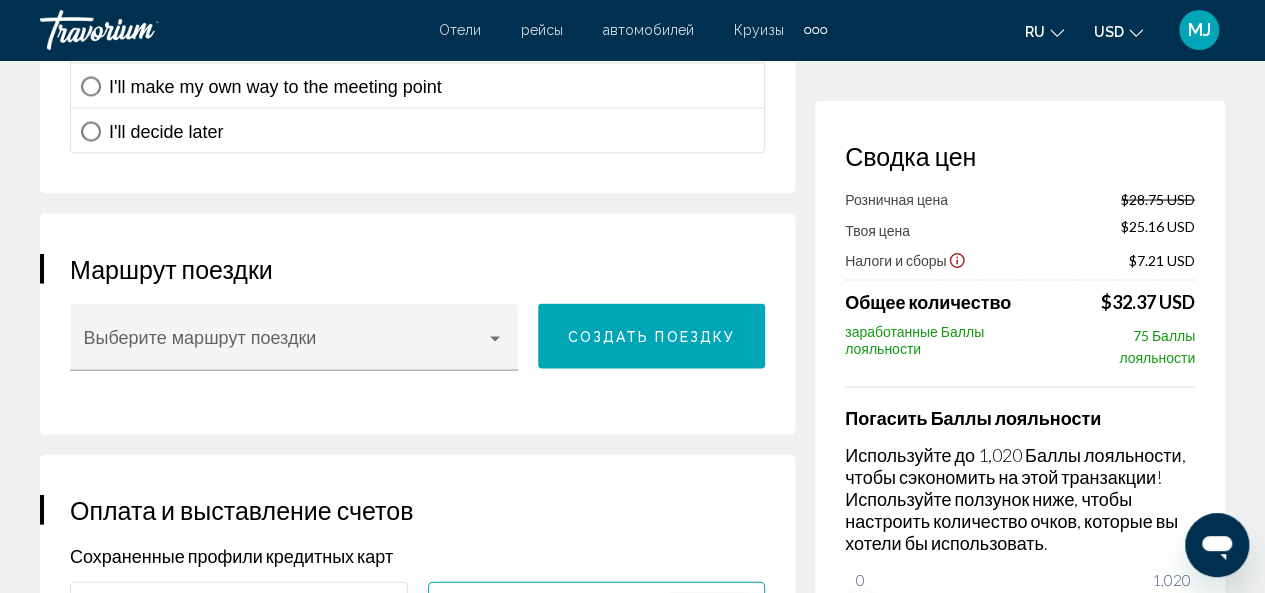 scroll, scrollTop: 1860, scrollLeft: 0, axis: vertical 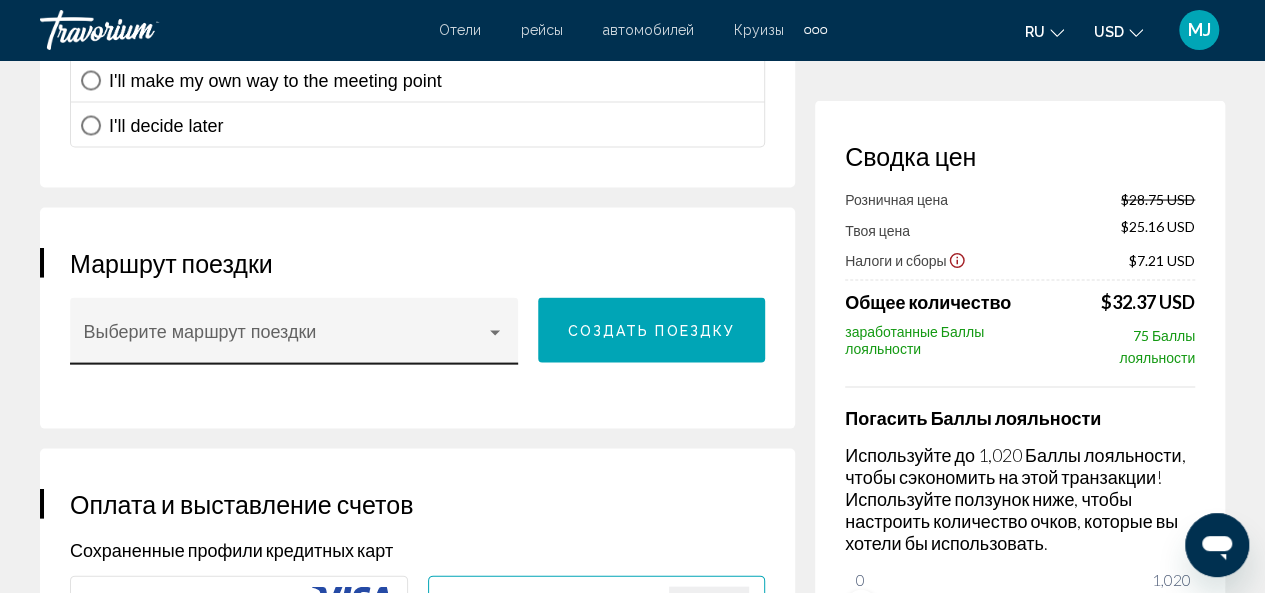 click at bounding box center (495, 332) 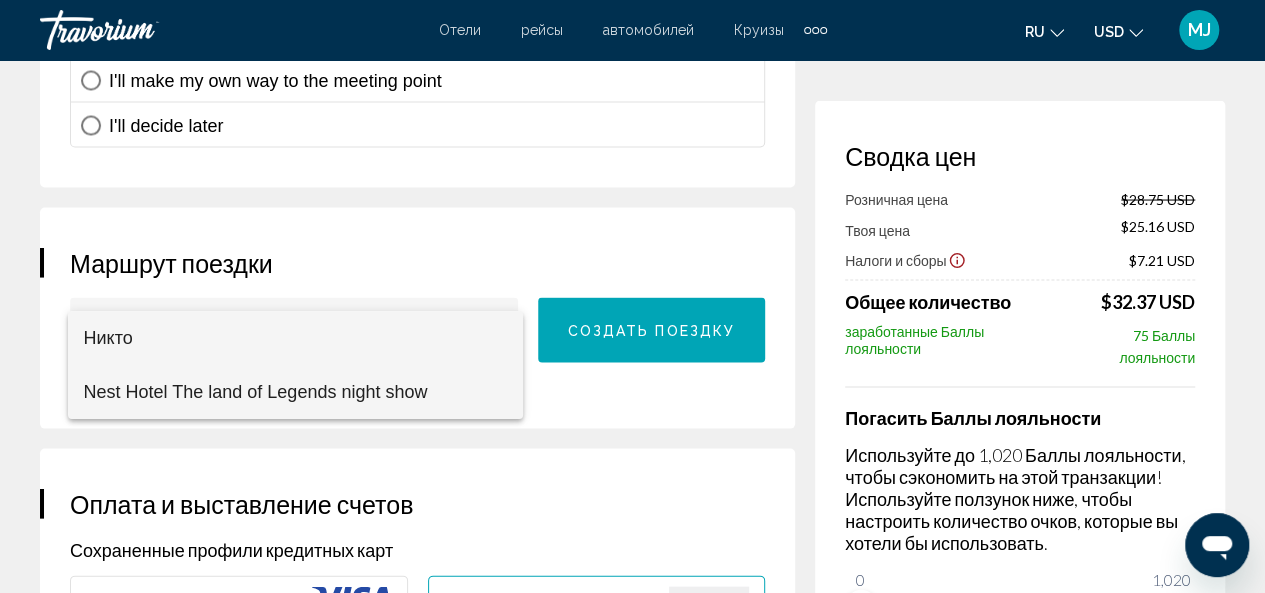 click on "Nest Hotel The land of Legends night show" at bounding box center (296, 392) 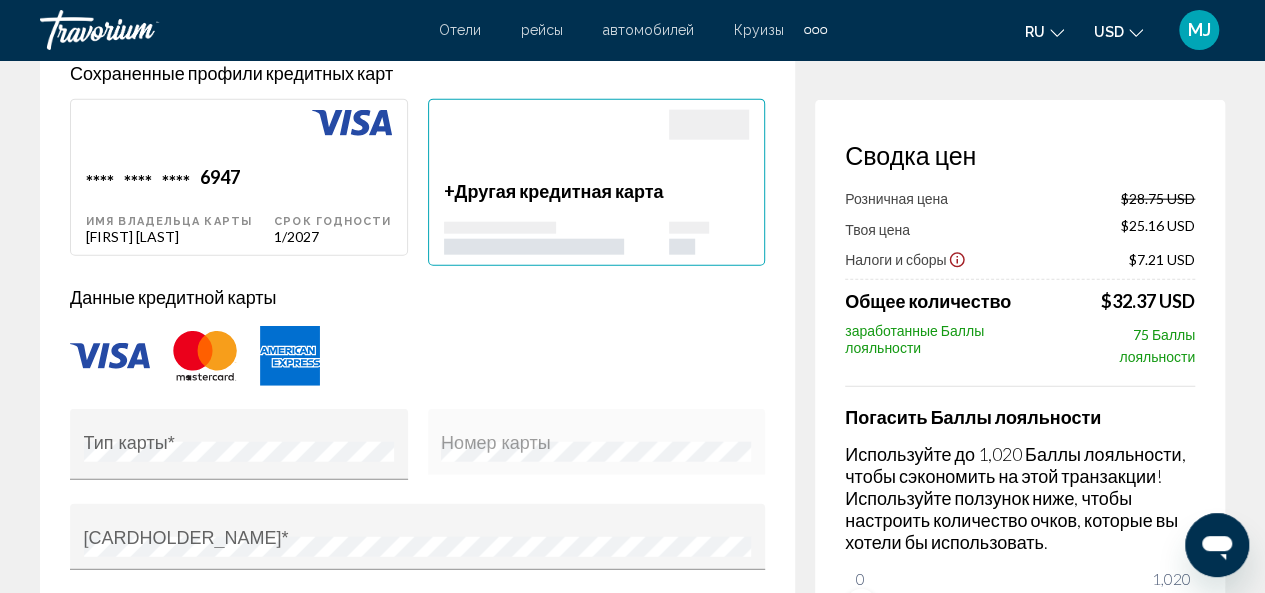 scroll, scrollTop: 2318, scrollLeft: 0, axis: vertical 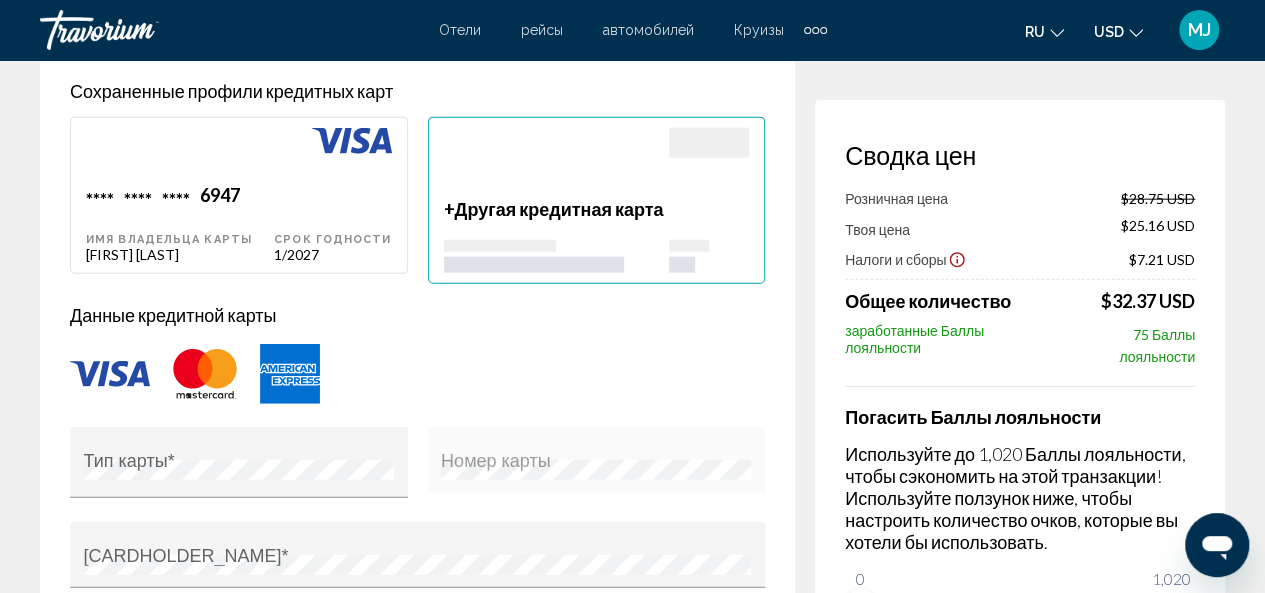click on "**** **** **** **** [CARD_NUMBER] [CARDHOLDER_NAME]" at bounding box center [180, 223] 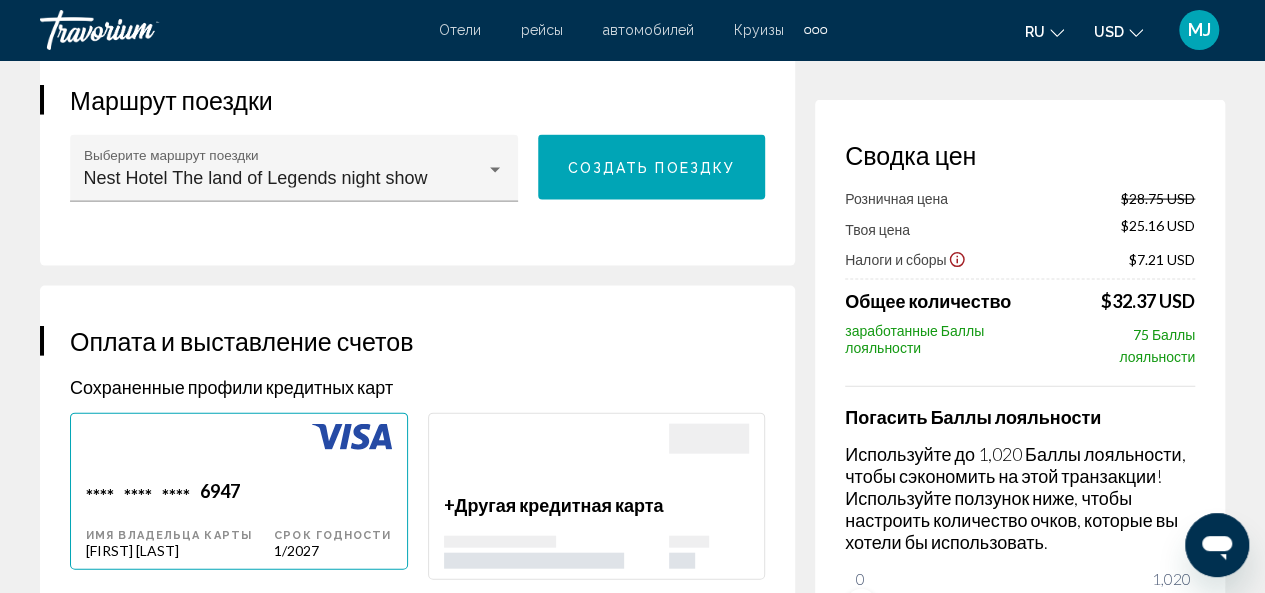 scroll, scrollTop: 1986, scrollLeft: 0, axis: vertical 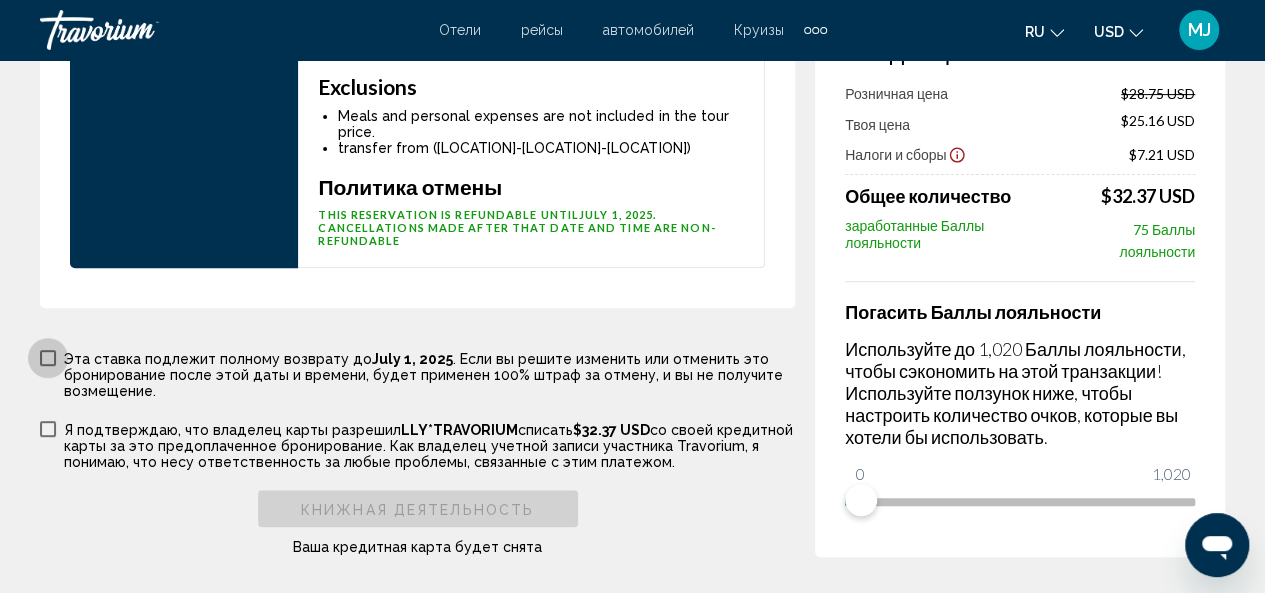 click at bounding box center (48, 358) 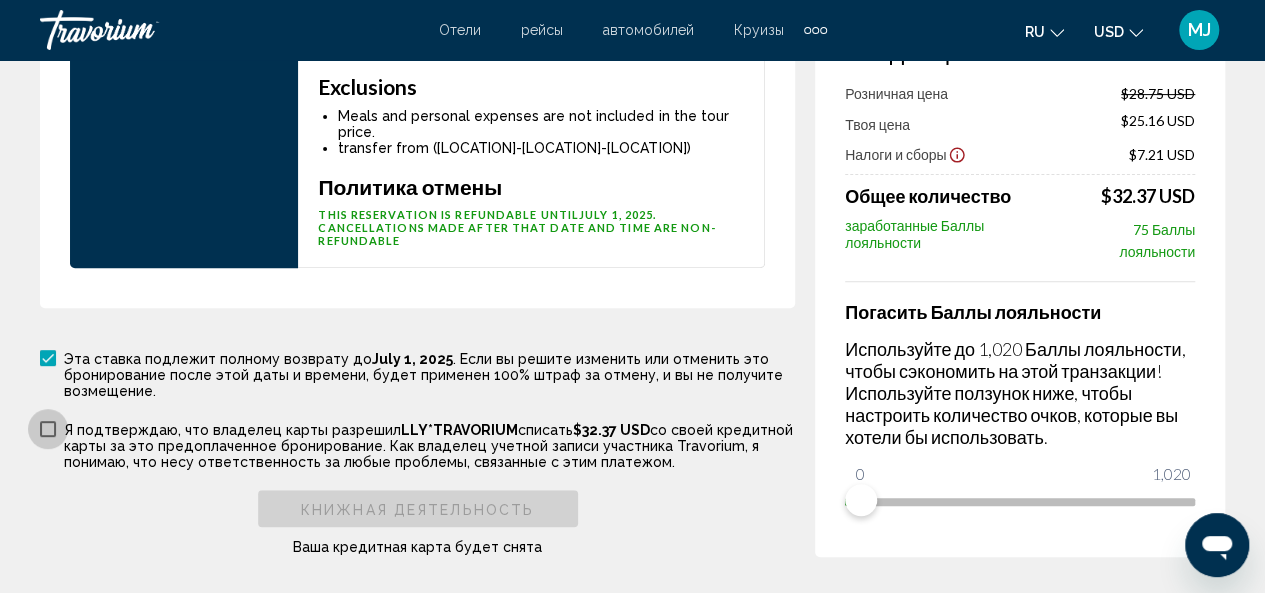 click at bounding box center (48, 429) 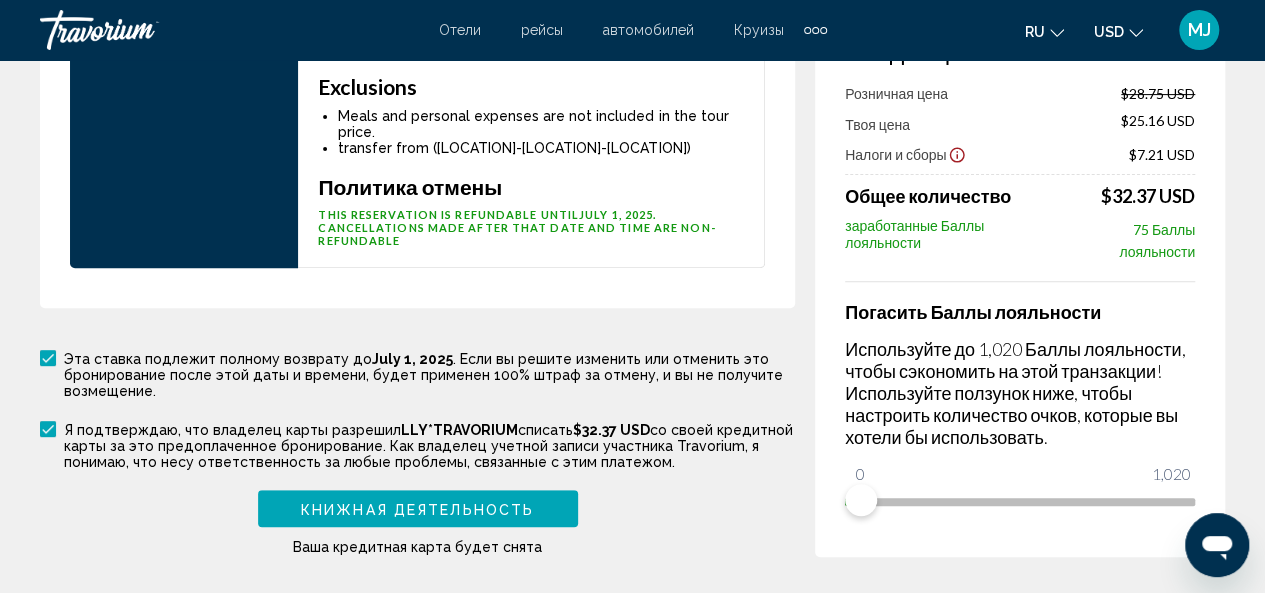 drag, startPoint x: 436, startPoint y: 509, endPoint x: 352, endPoint y: 507, distance: 84.0238 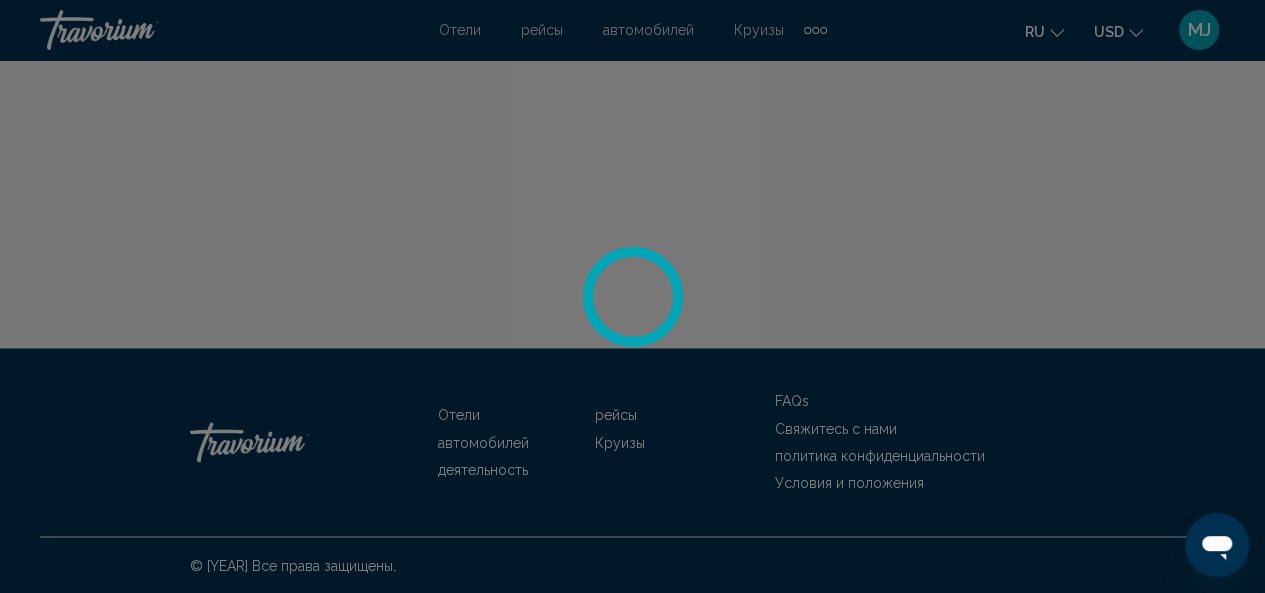 scroll, scrollTop: 0, scrollLeft: 0, axis: both 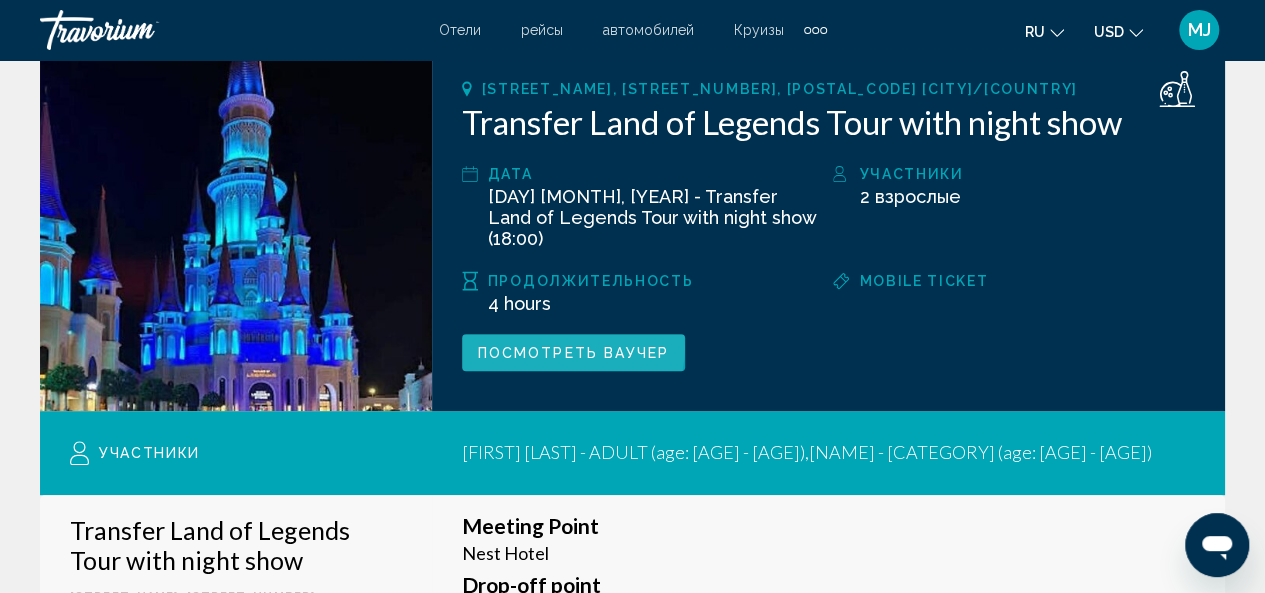 click on "Посмотреть ваучер" at bounding box center [574, 353] 